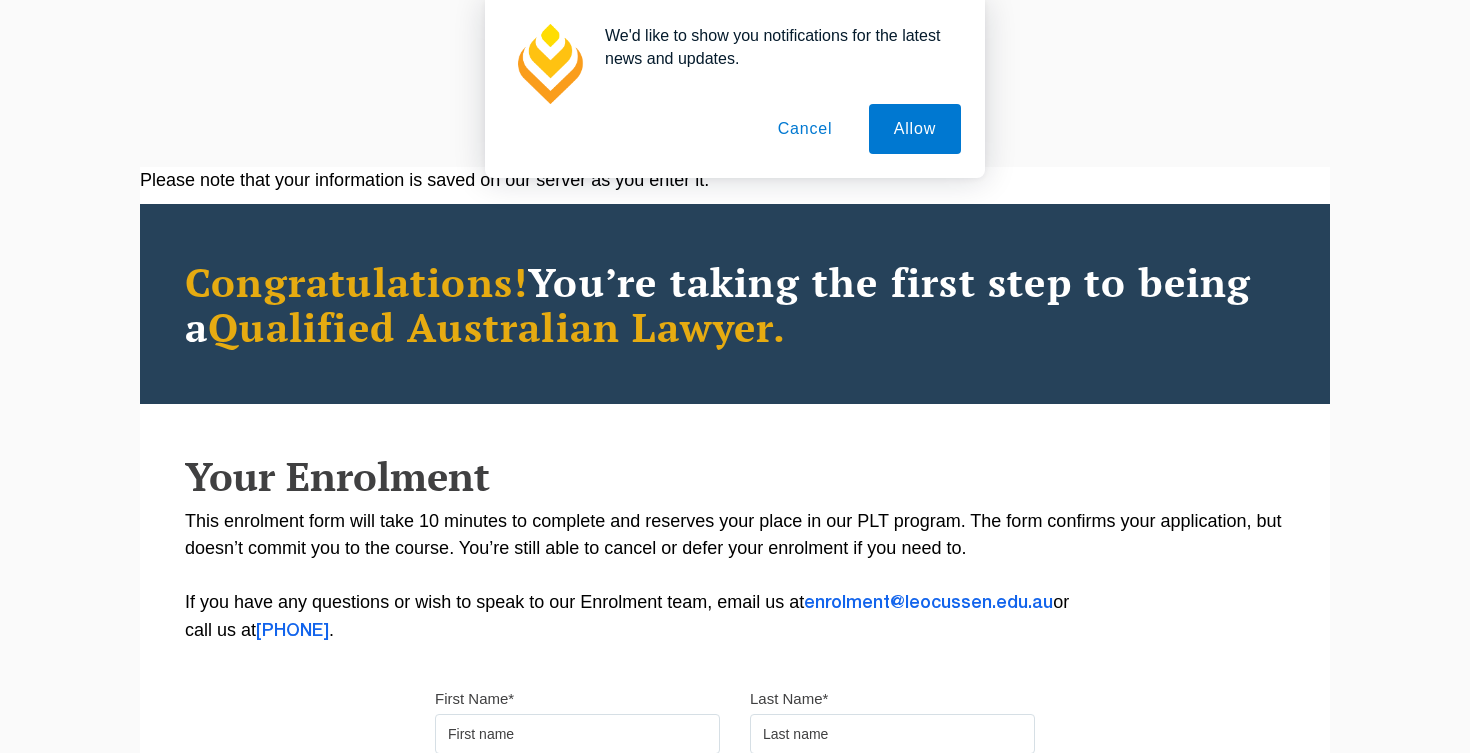 scroll, scrollTop: 174, scrollLeft: 0, axis: vertical 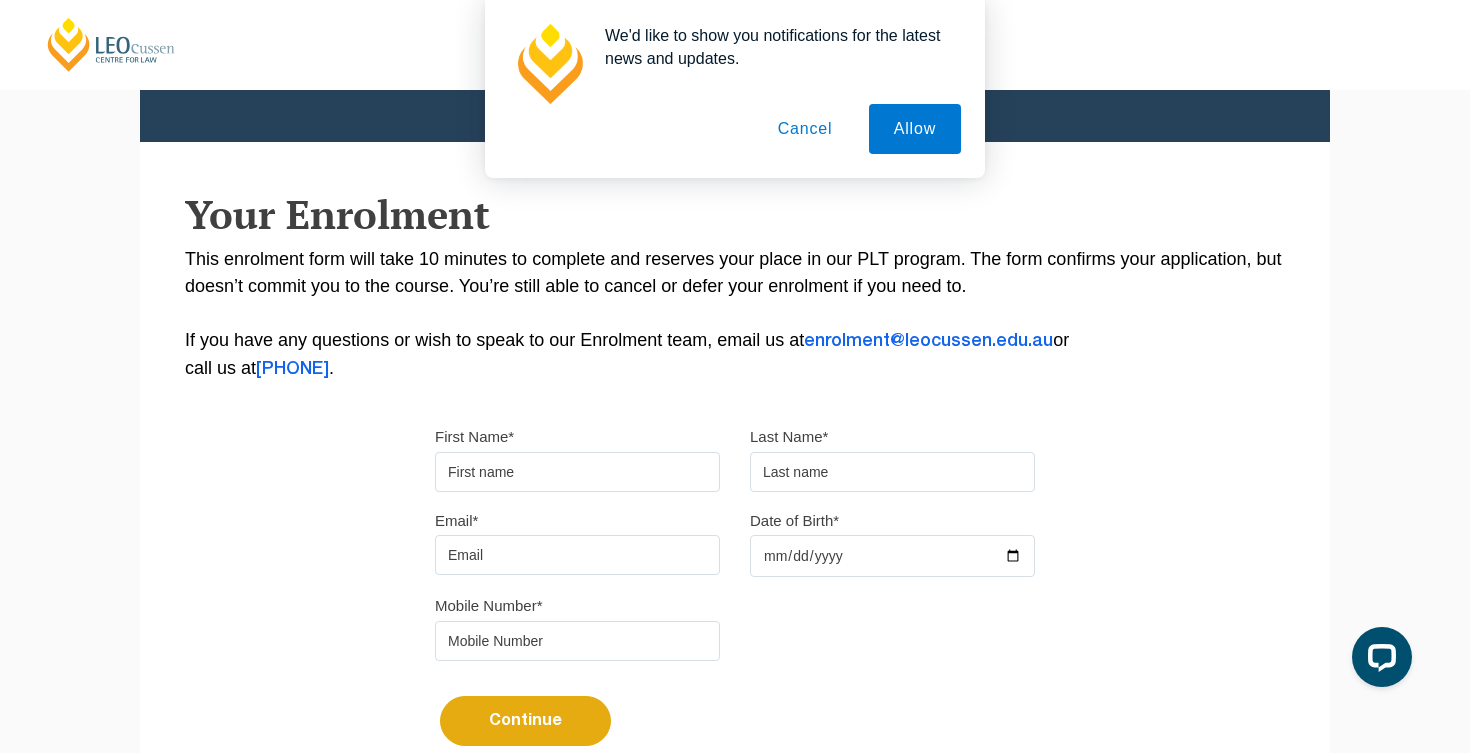 click on "Cancel" at bounding box center [805, 129] 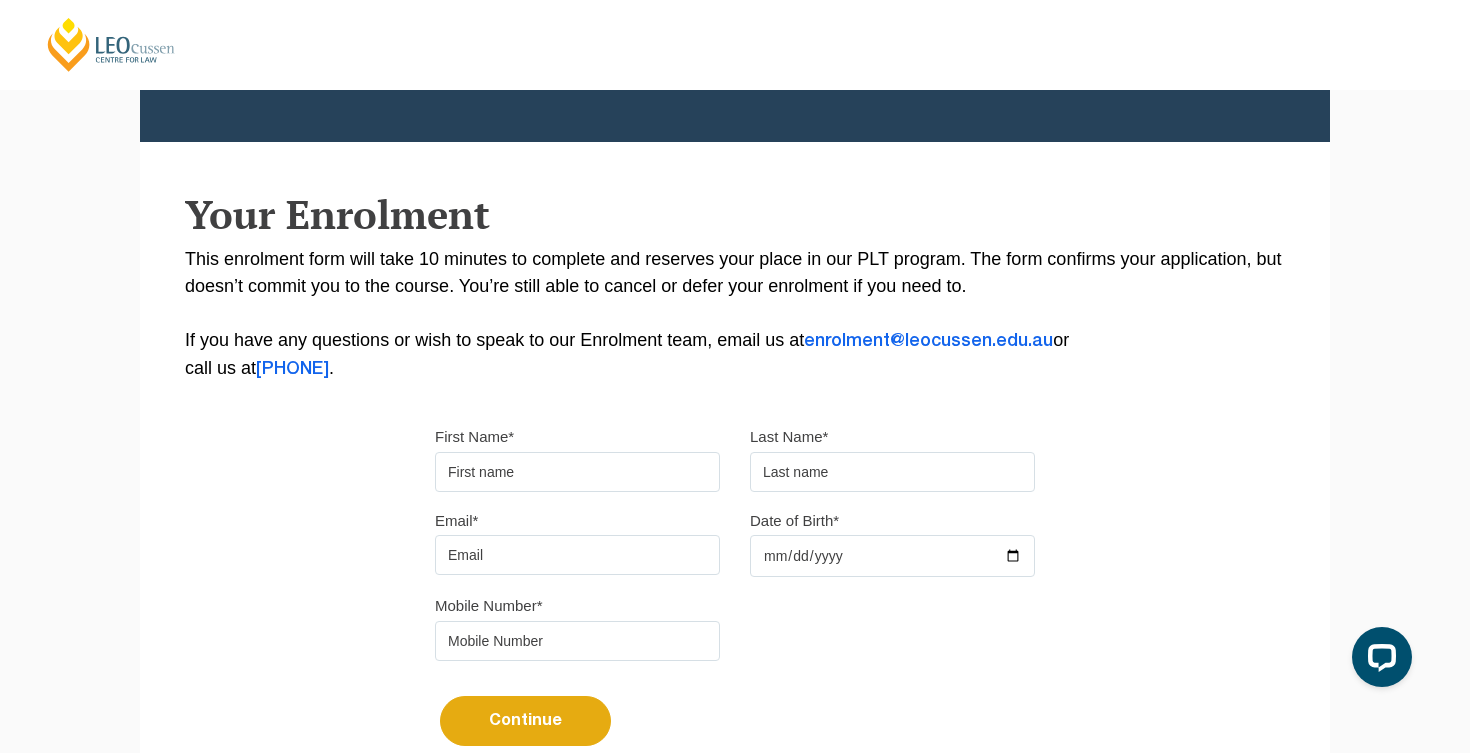 scroll, scrollTop: 340, scrollLeft: 0, axis: vertical 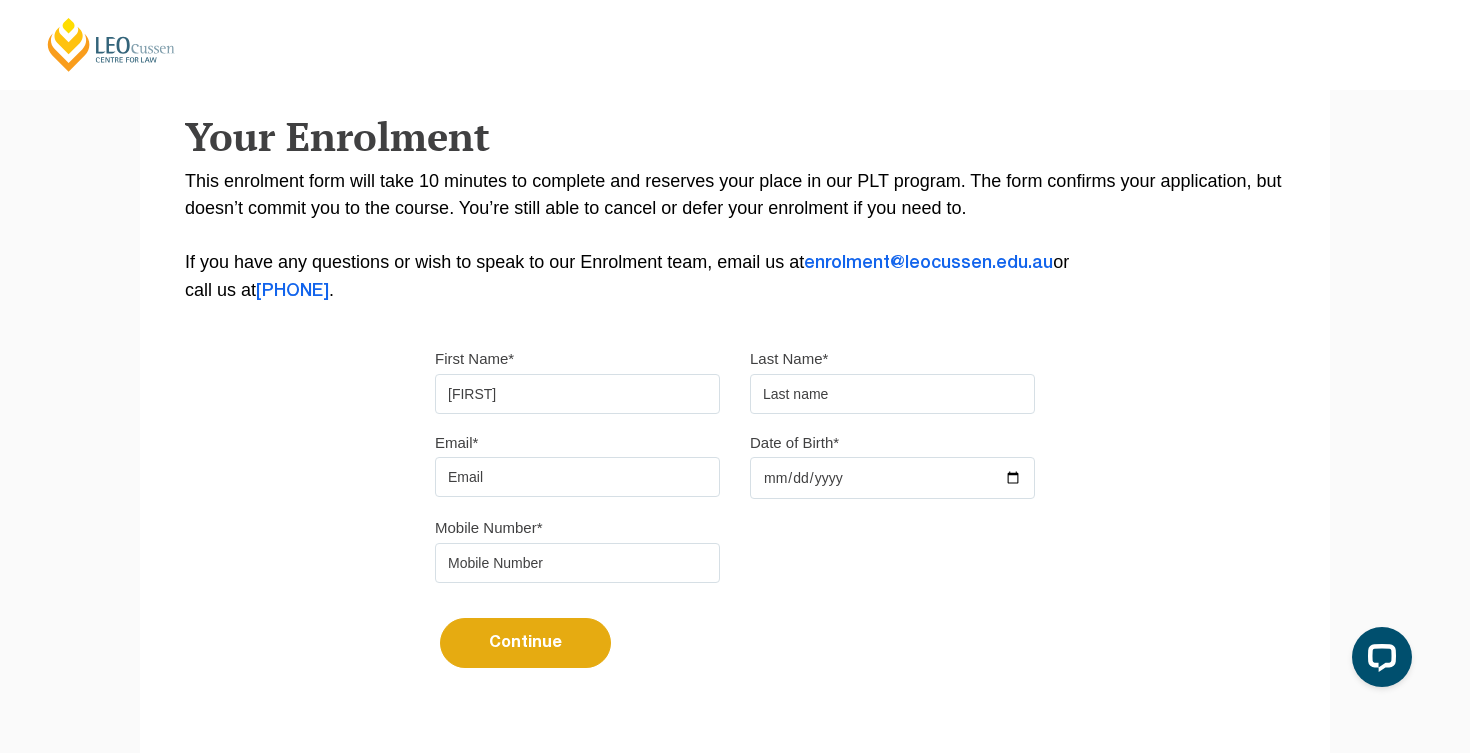 type on "Daniel" 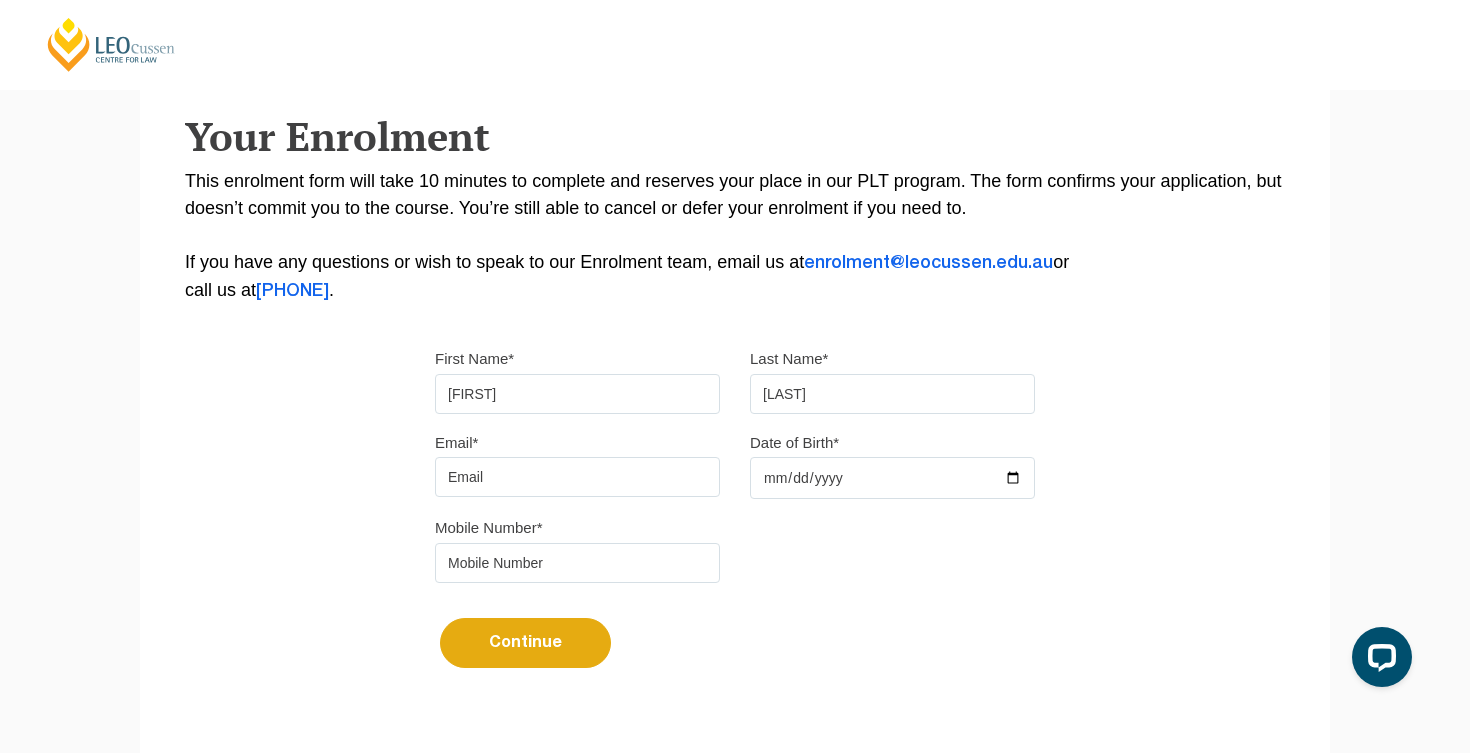 type on "Bosevski" 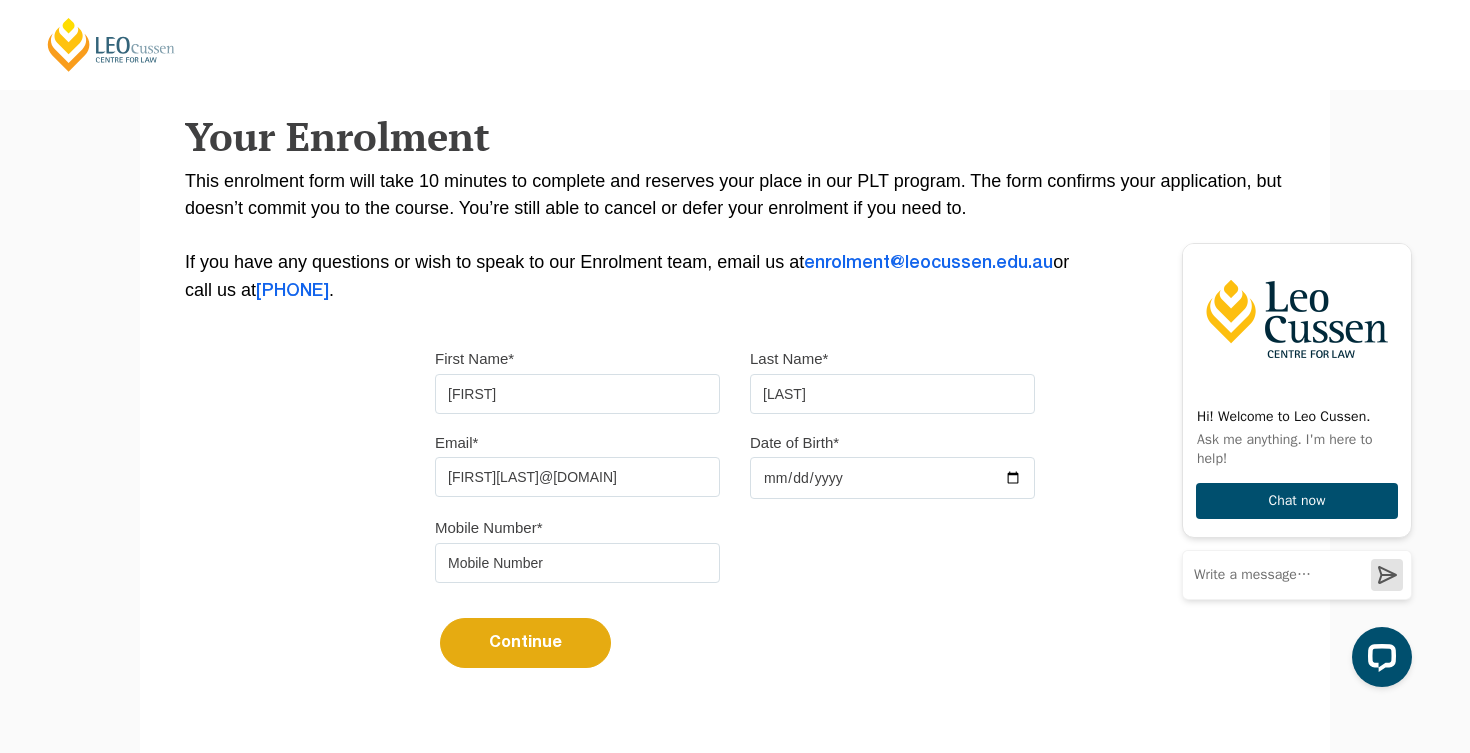 type on "danielbosevski15@gmail.com" 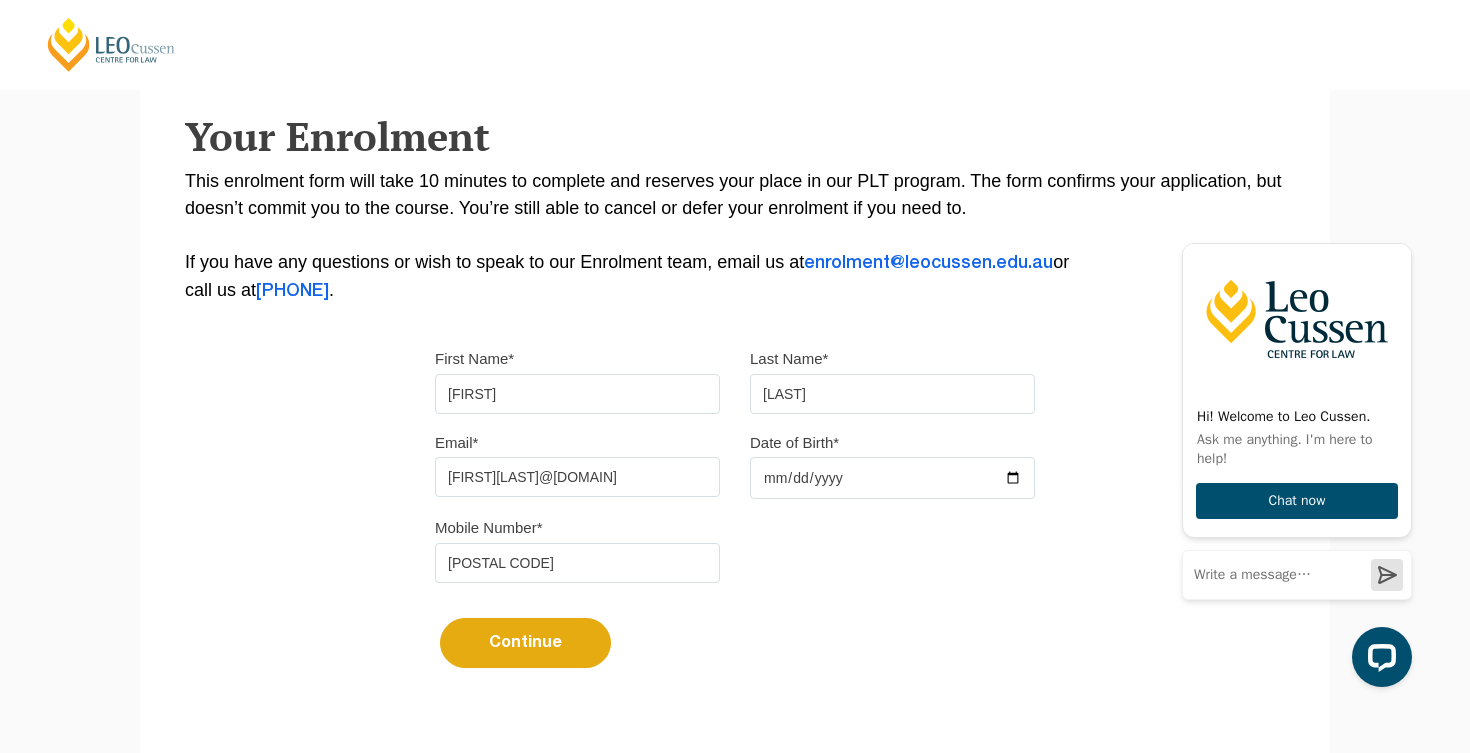 type on "04763" 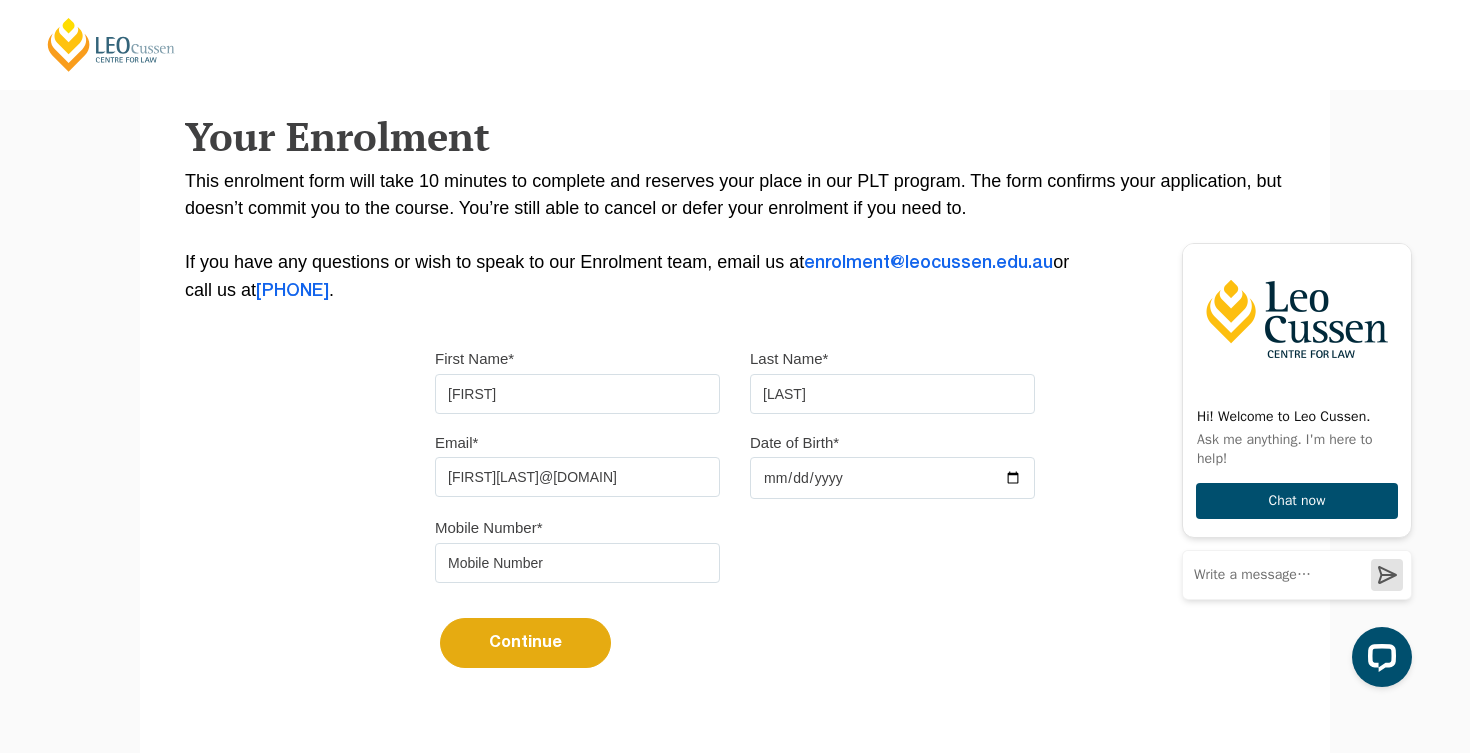 type on "0476374513" 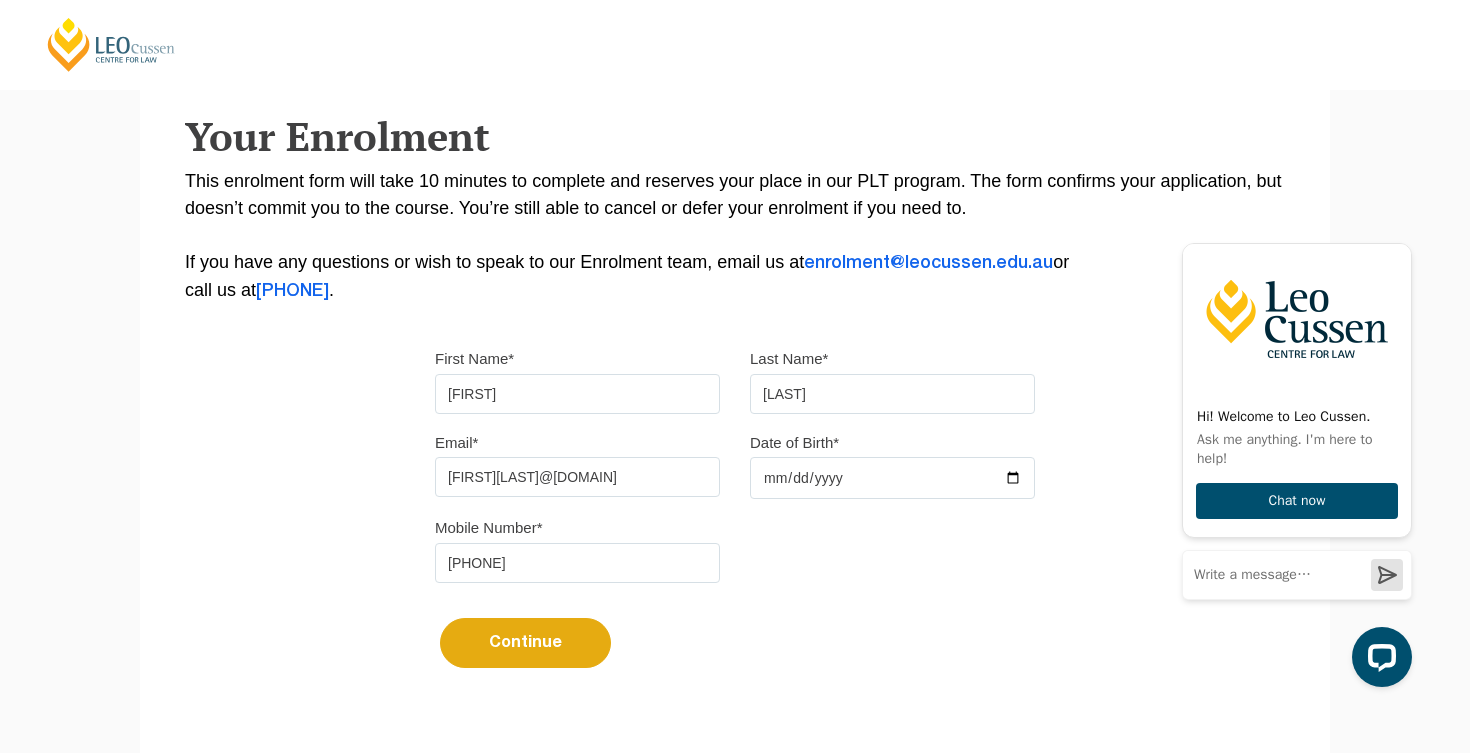 click on "Continue" at bounding box center [525, 643] 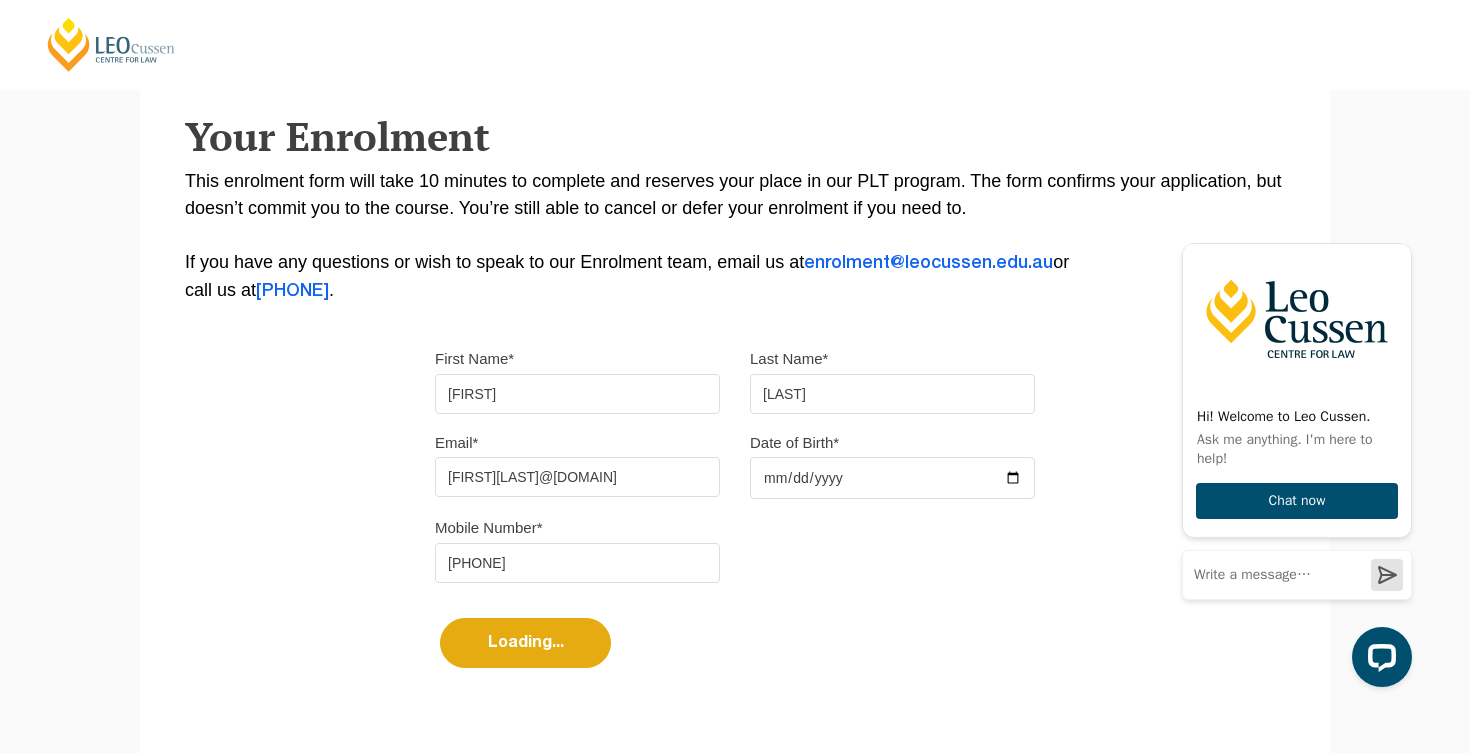 select 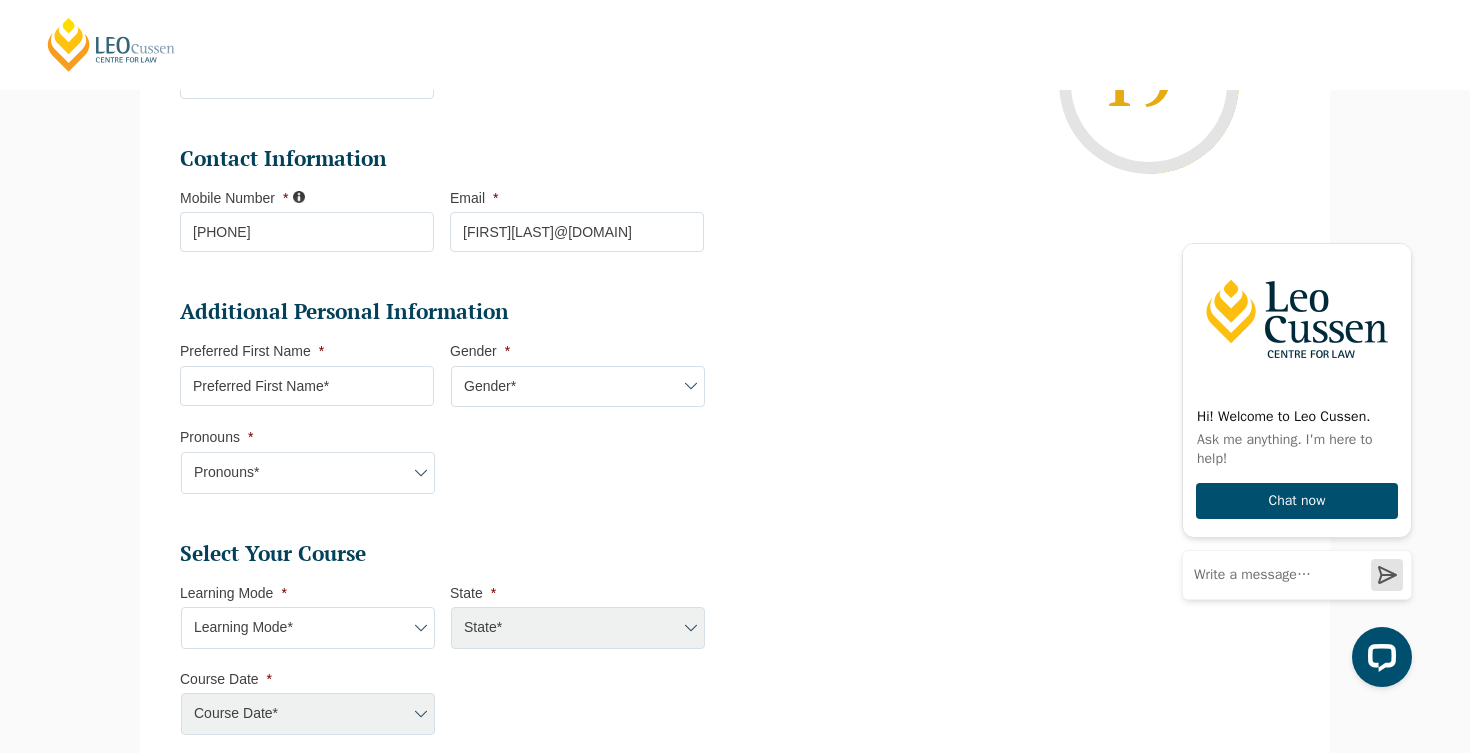 scroll, scrollTop: 478, scrollLeft: 0, axis: vertical 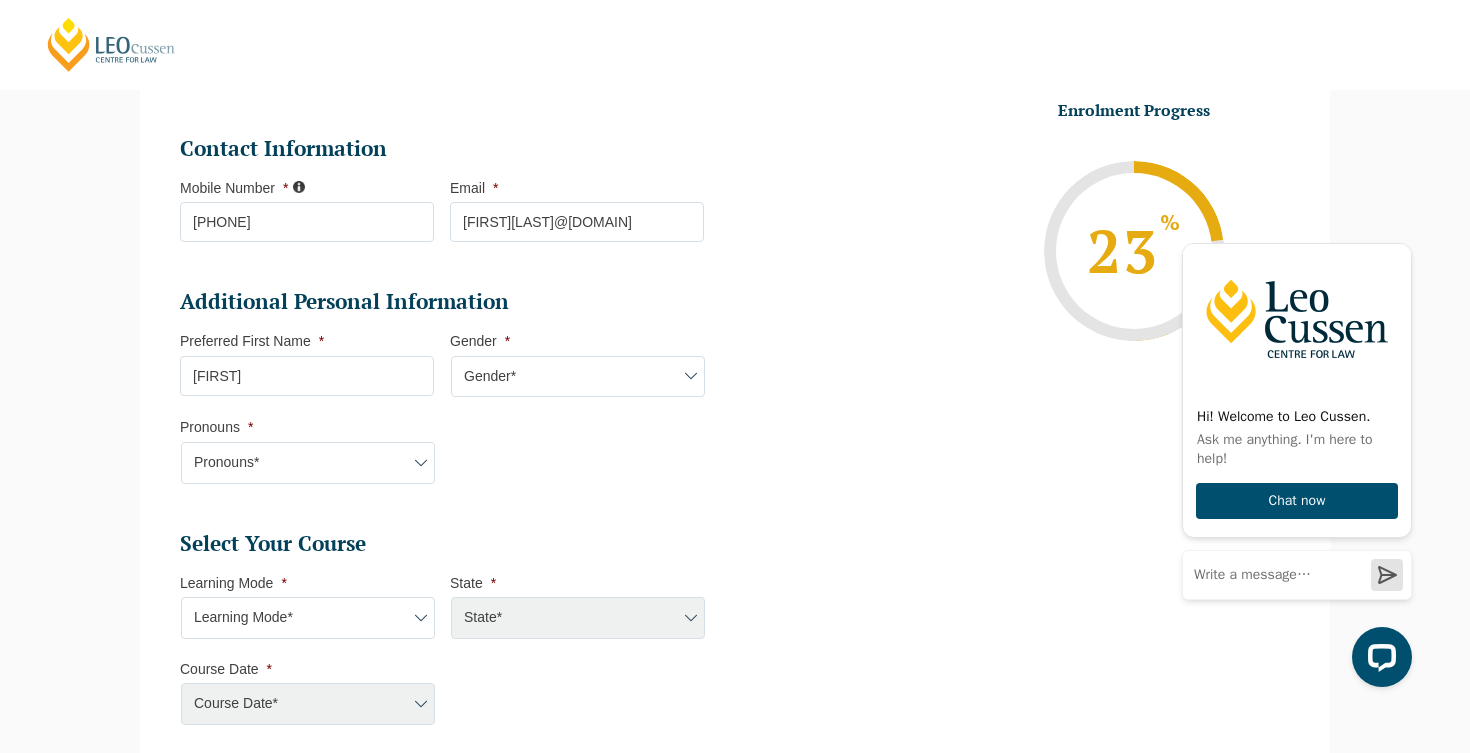 click on "Danuel" at bounding box center [307, 376] 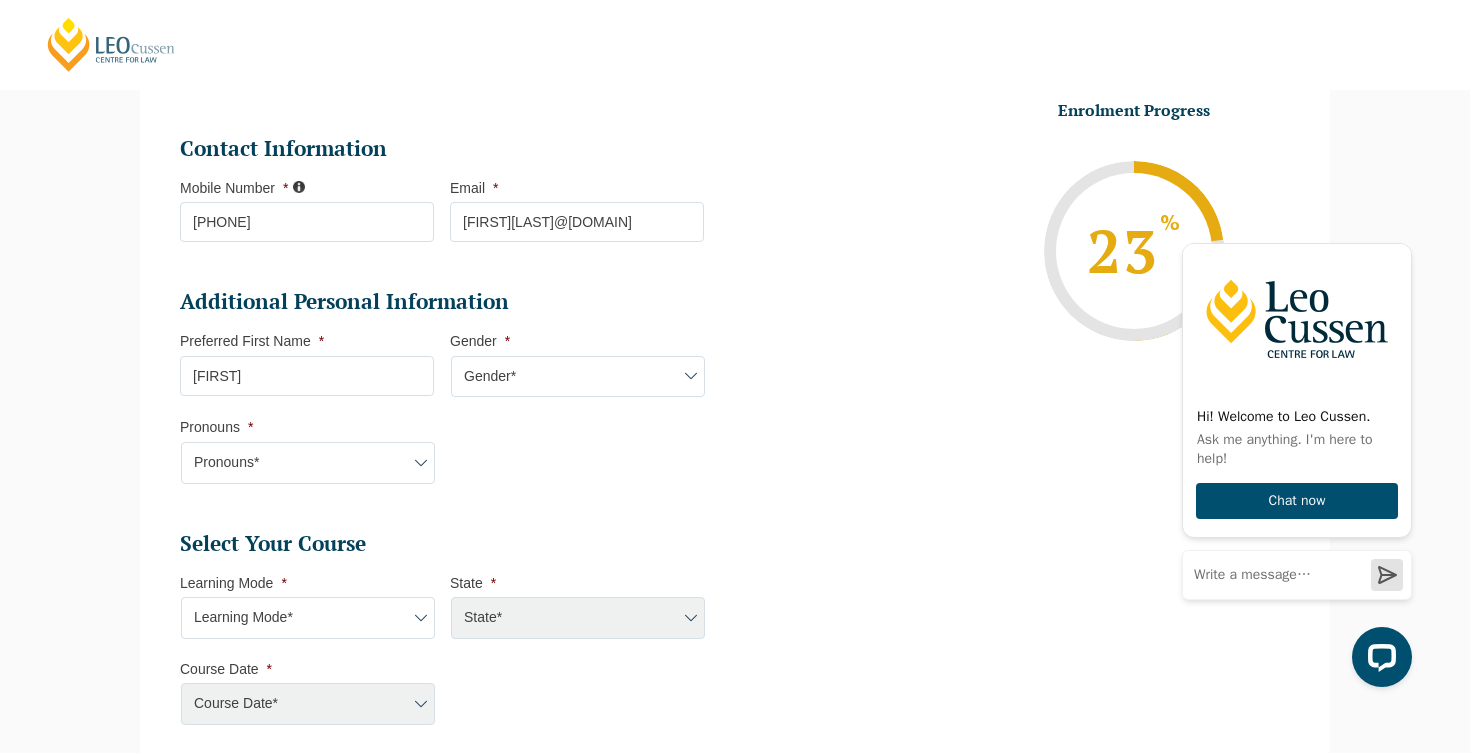 type on "Daniel" 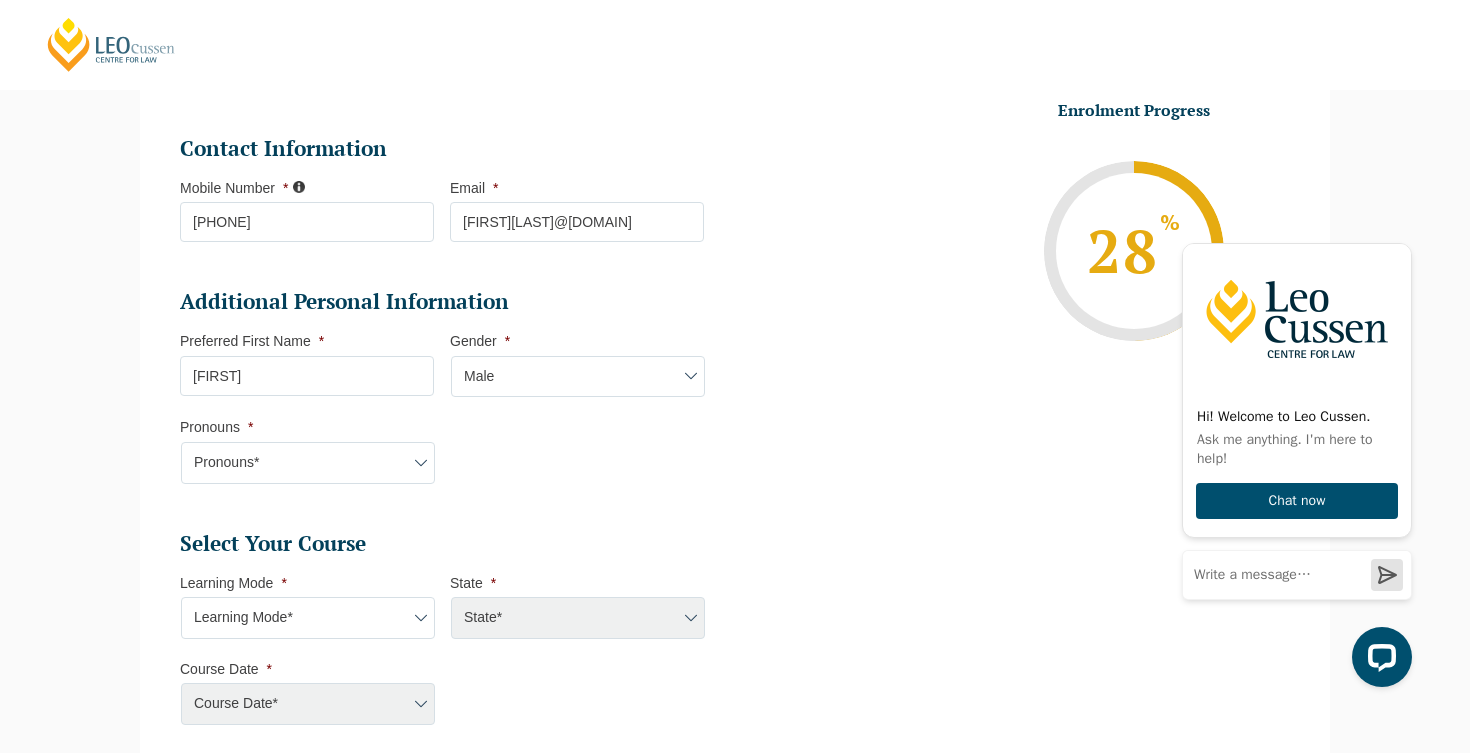 select on "He/Him/His" 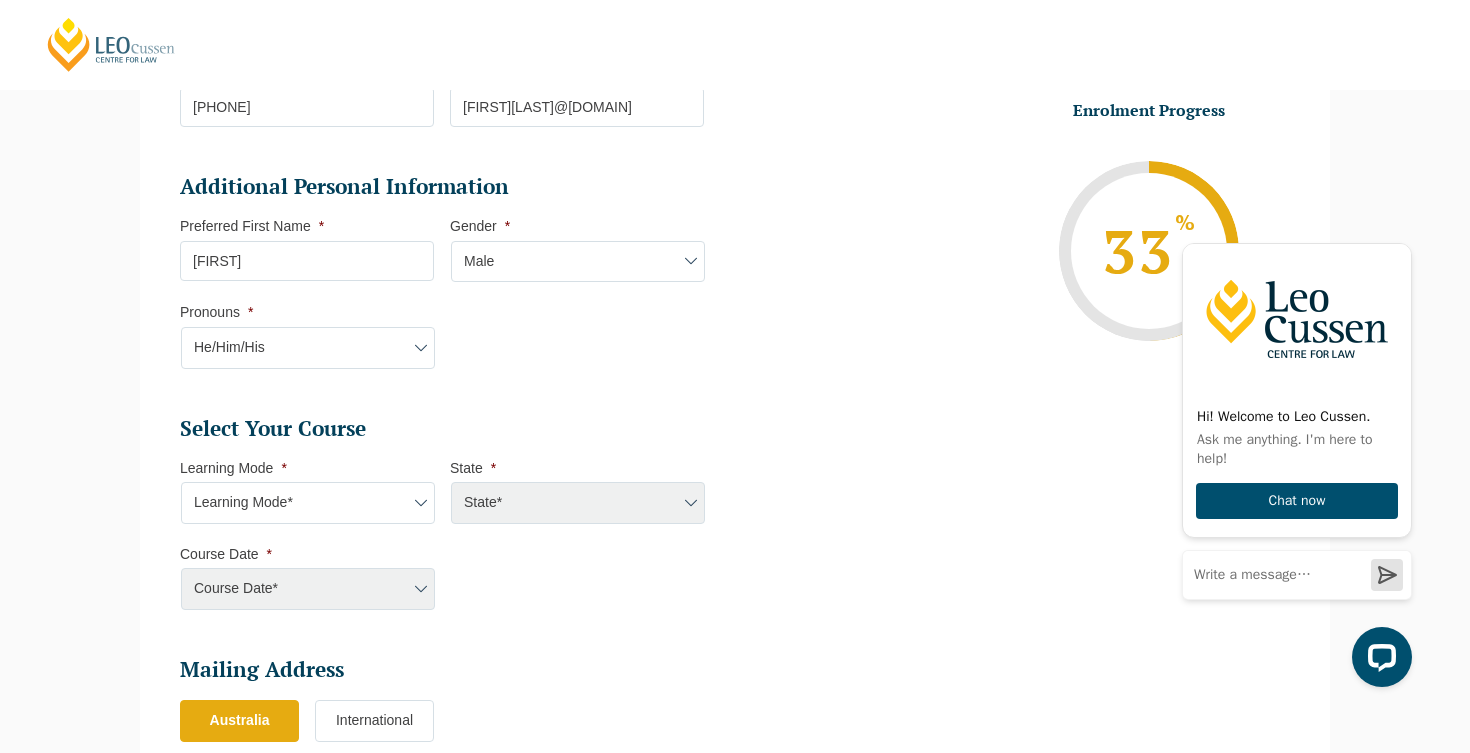 scroll, scrollTop: 600, scrollLeft: 0, axis: vertical 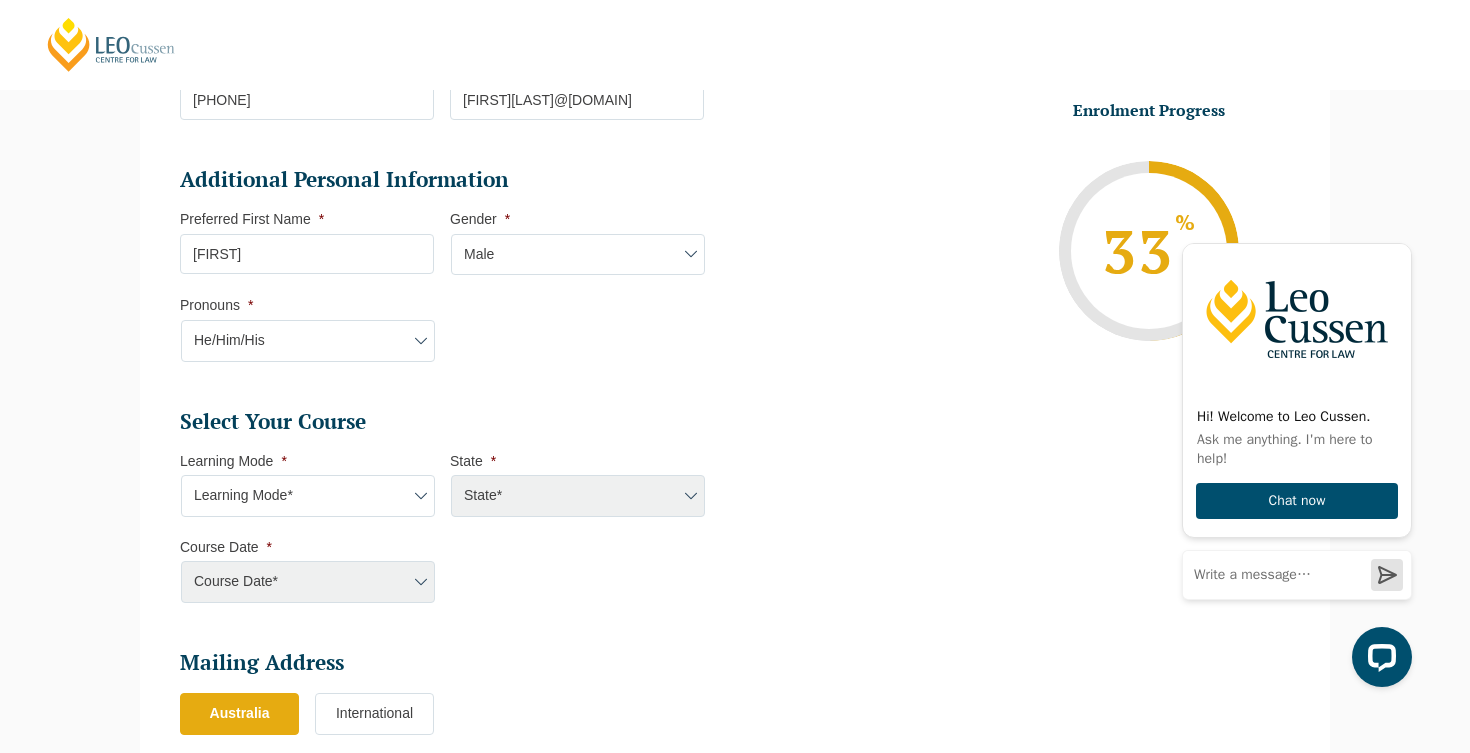 select on "Blended Part Time Learning" 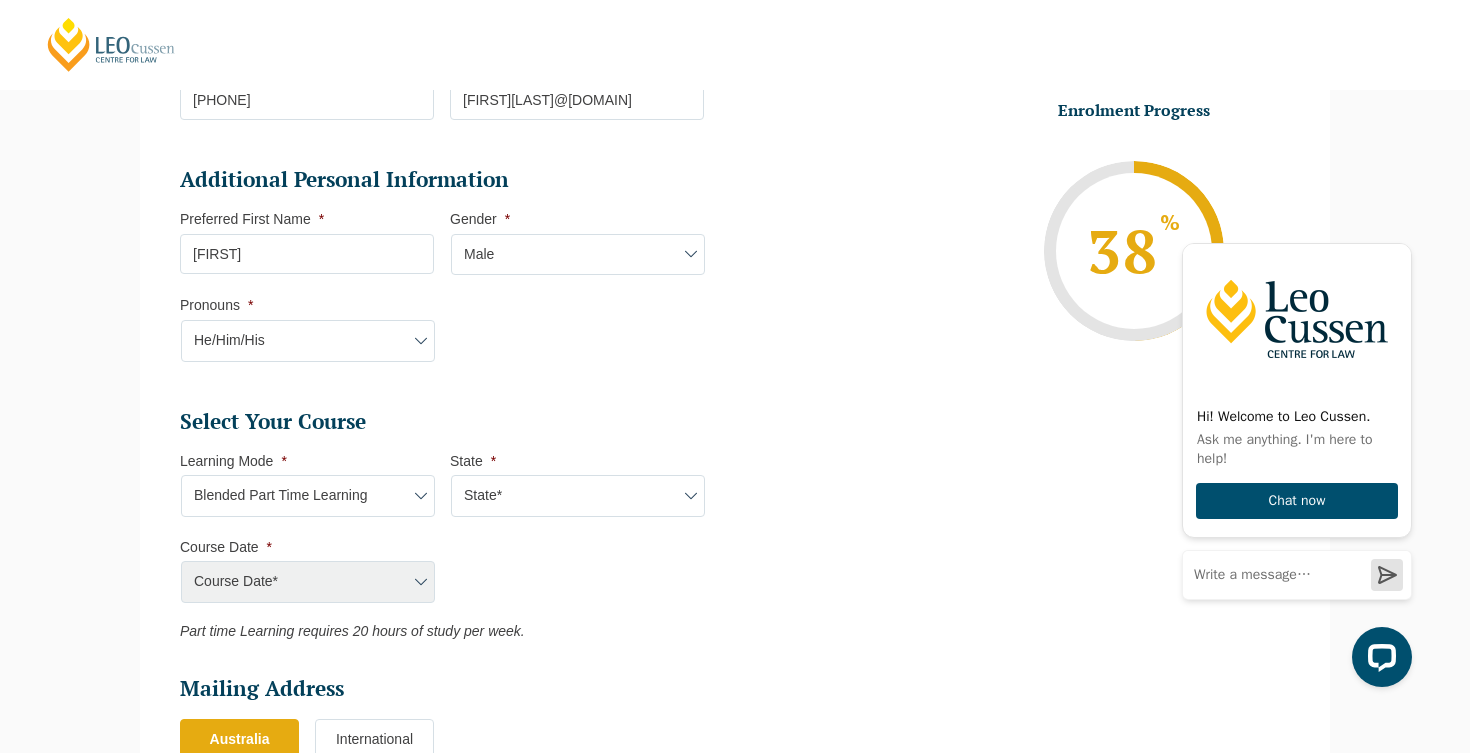 select on "VIC" 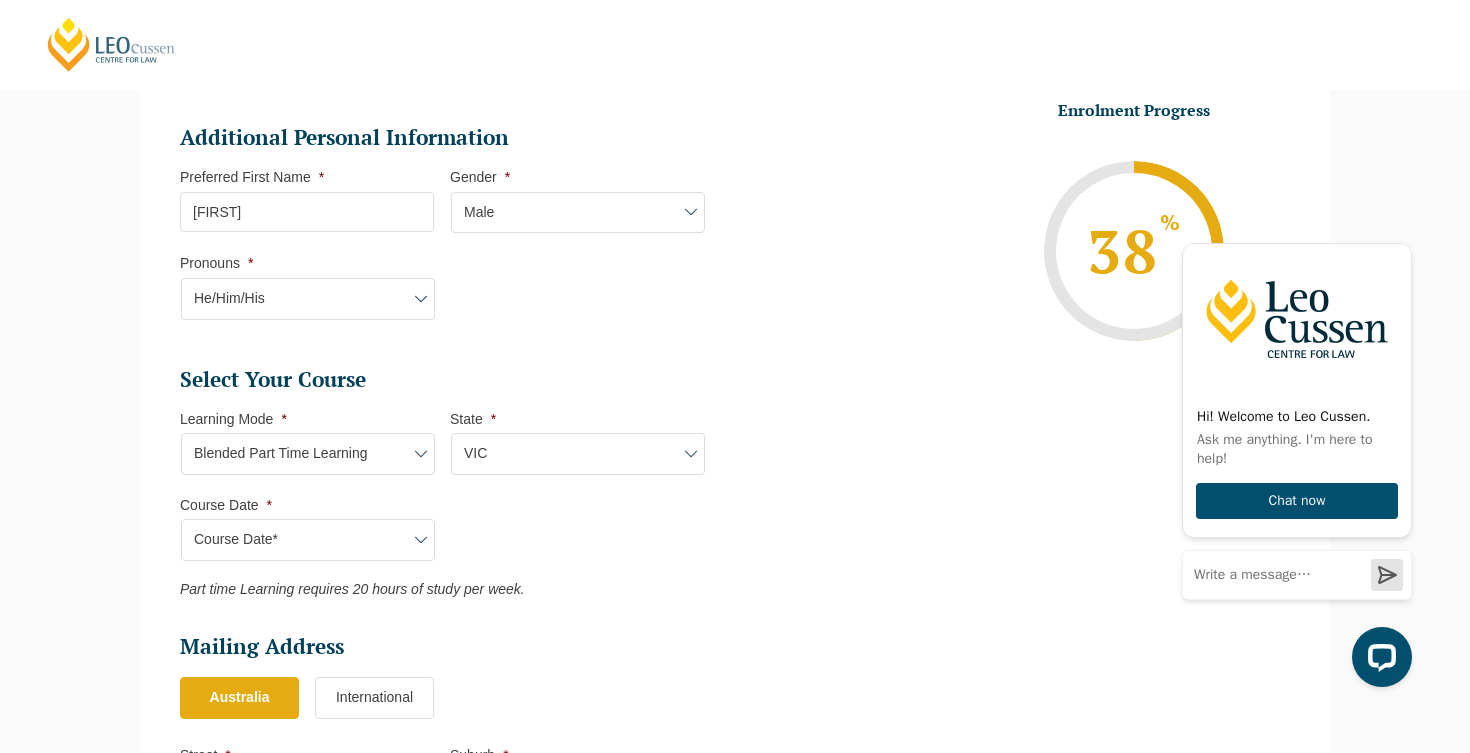 scroll, scrollTop: 682, scrollLeft: 0, axis: vertical 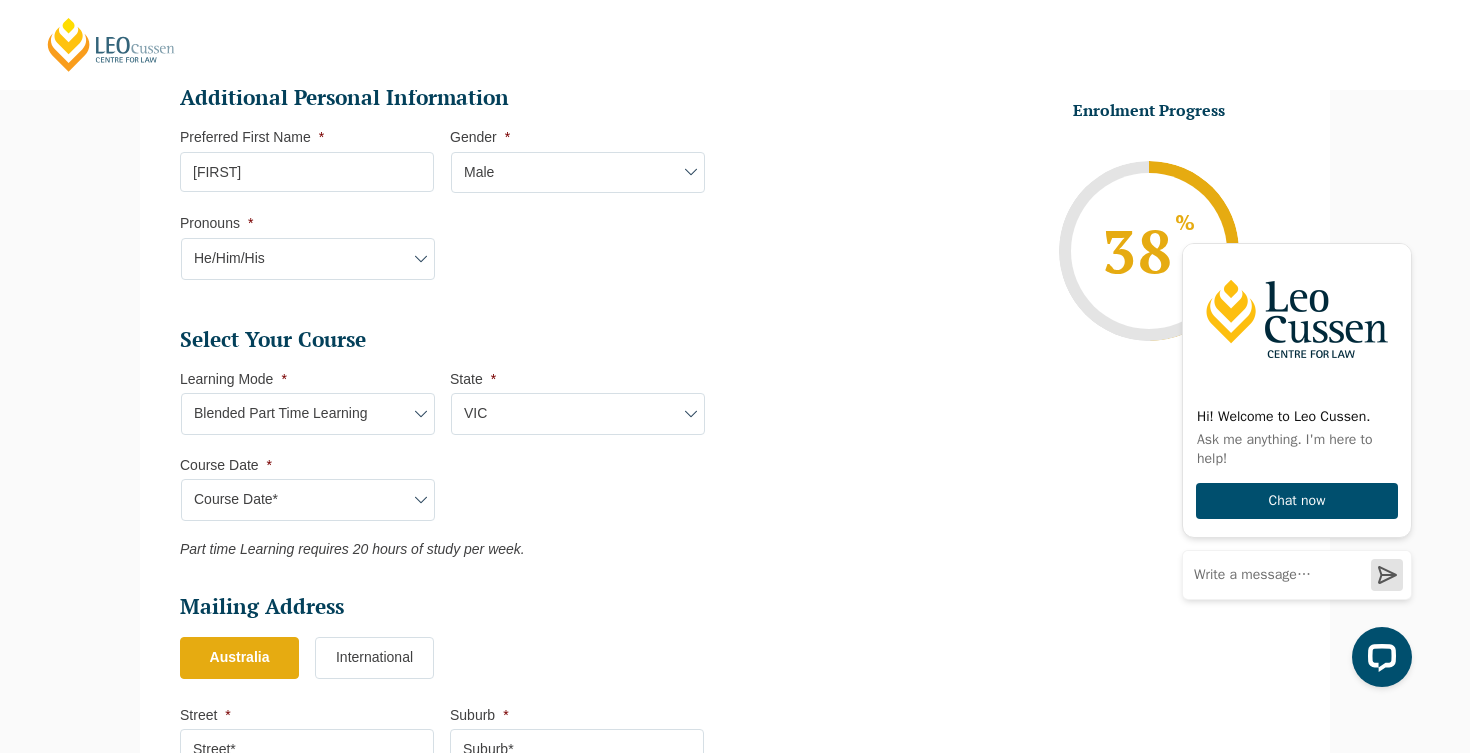 select on "January 2026 (27-Jan-2026 to 21-Aug-2026)" 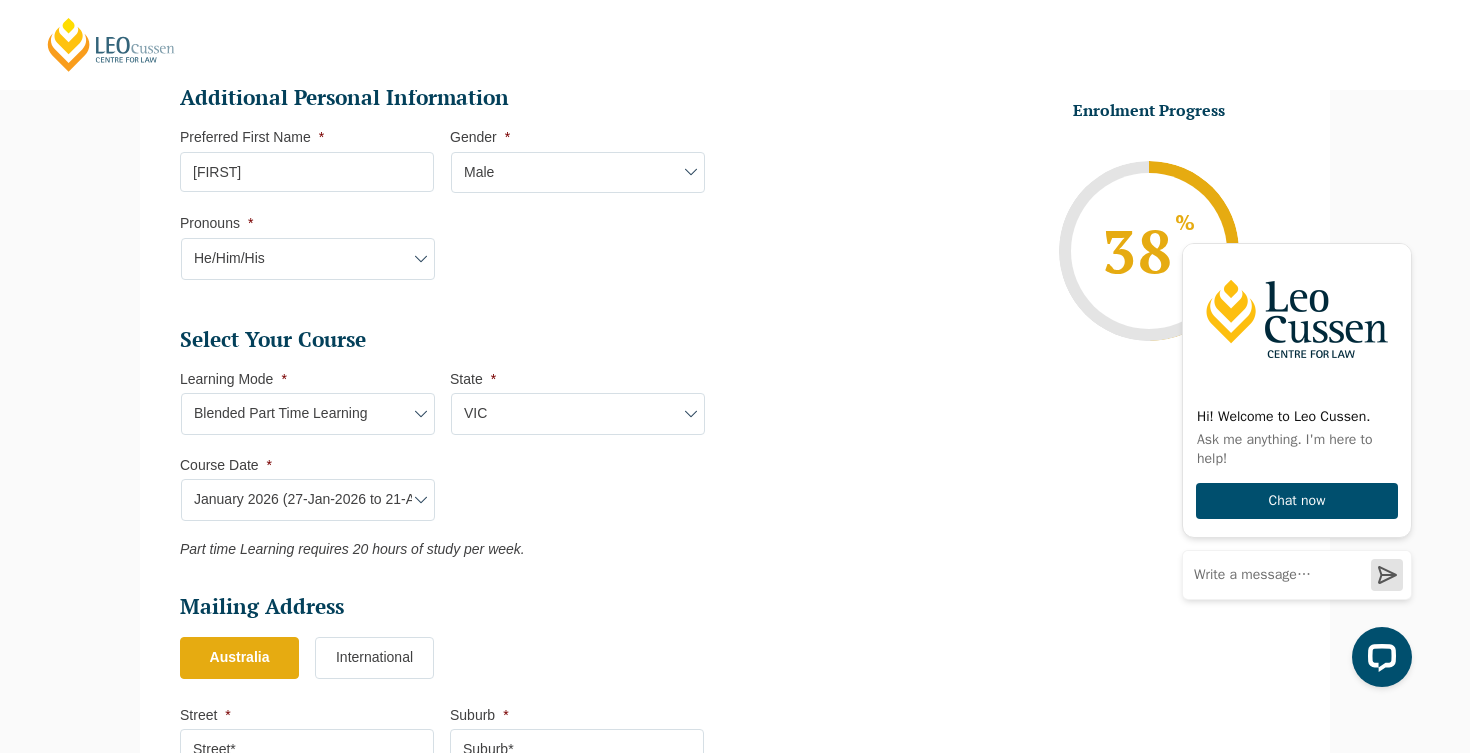 type on "Intake 02 January 2026 PT" 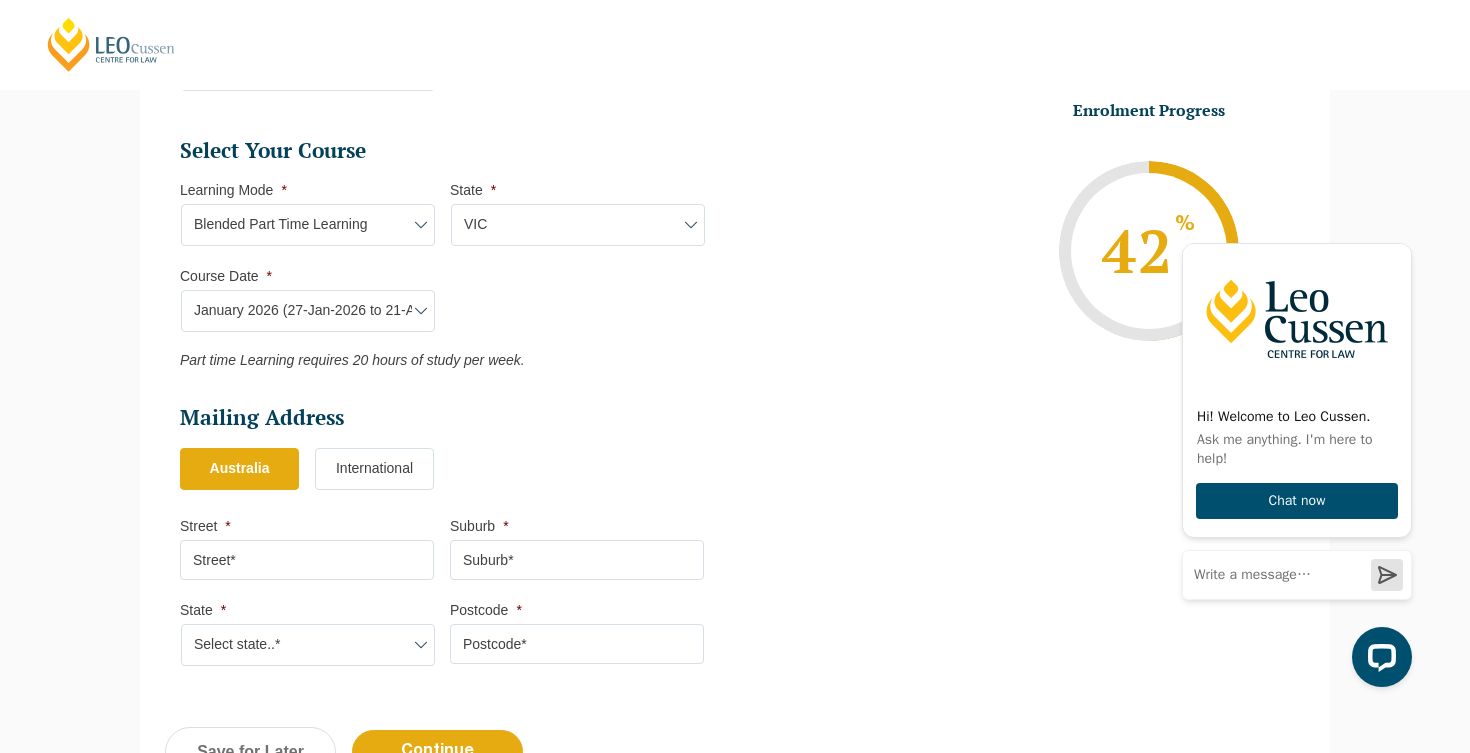 scroll, scrollTop: 880, scrollLeft: 0, axis: vertical 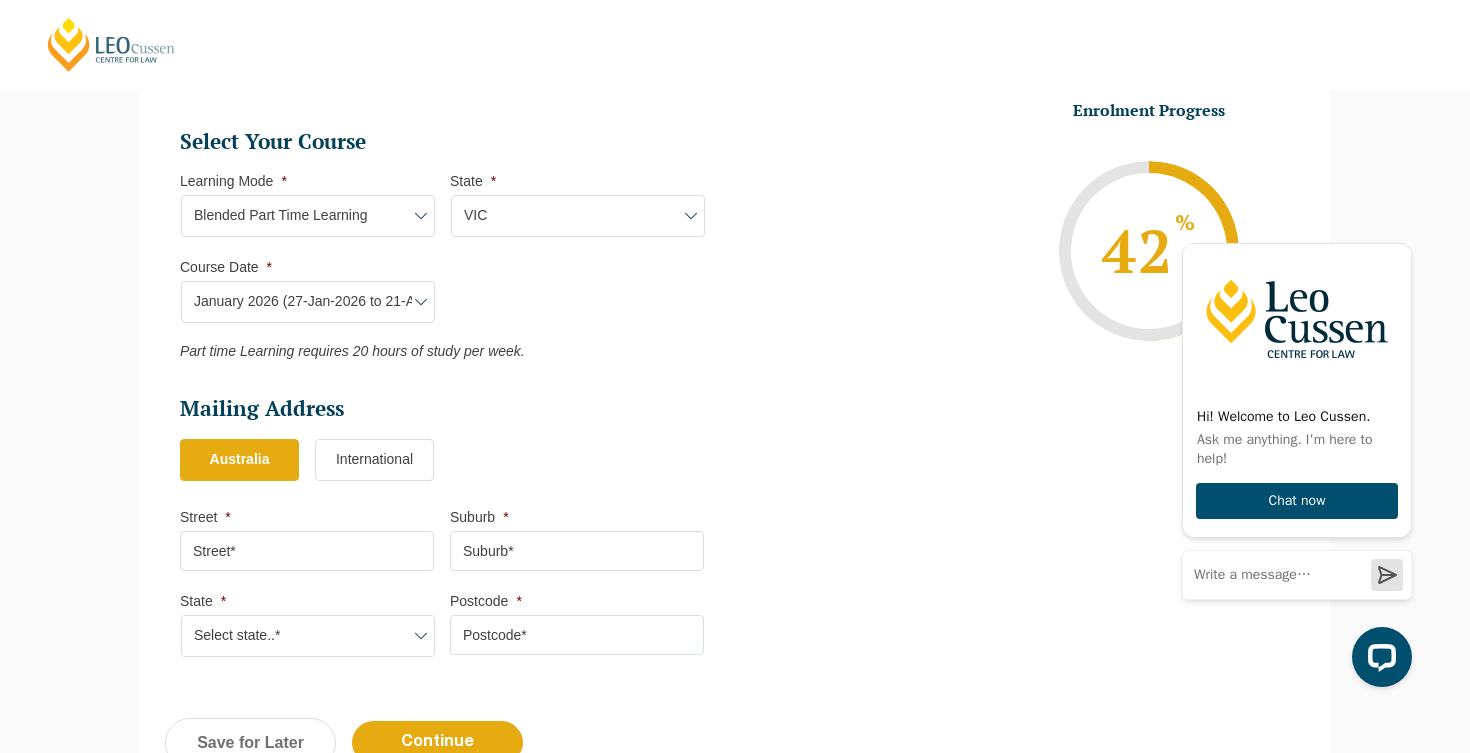 click on "Mailing Address Mailing Country *
Australia
International
Street * Suburb * State * Select state..* VIC WA QLD SA NSW NT ACT TAS Postcode * State Postcode Country * Select Country..* Afghanistan Åland Islands Albania Algeria American Samoa Andorra Angola Anguilla Antarctica Antigua and Barbuda Argentina Armenia Aruba Australia Austria Azerbaijan Bahamas Bahrain Bangladesh Barbados Belarus Belgium Belize Benin Bermuda Bhutan Bolivia Bonaire, Sint Eustatius and Saba Bosnia and Herzegovina Botswana Bouvet Island Brazil British Indian Ocean Territory Brunei Darussalam Bulgaria Burkina Faso Burundi Cambodia Cameroon Canada Cape Verde Cayman Islands Central African Republic Chad Chile China Christmas Island Cocos Islands Colombia Comoros Congo, Democratic Republic of the Congo, Republic of the Cook Islands Costa Rica Côte d'Ivoire Croatia Cuba Curaçao Cyprus Czech Republic Denmark Djibouti Dominica Dominican Republic Ecuador Egypt El Salvador Equatorial Guinea Eritrea" at bounding box center (450, 536) 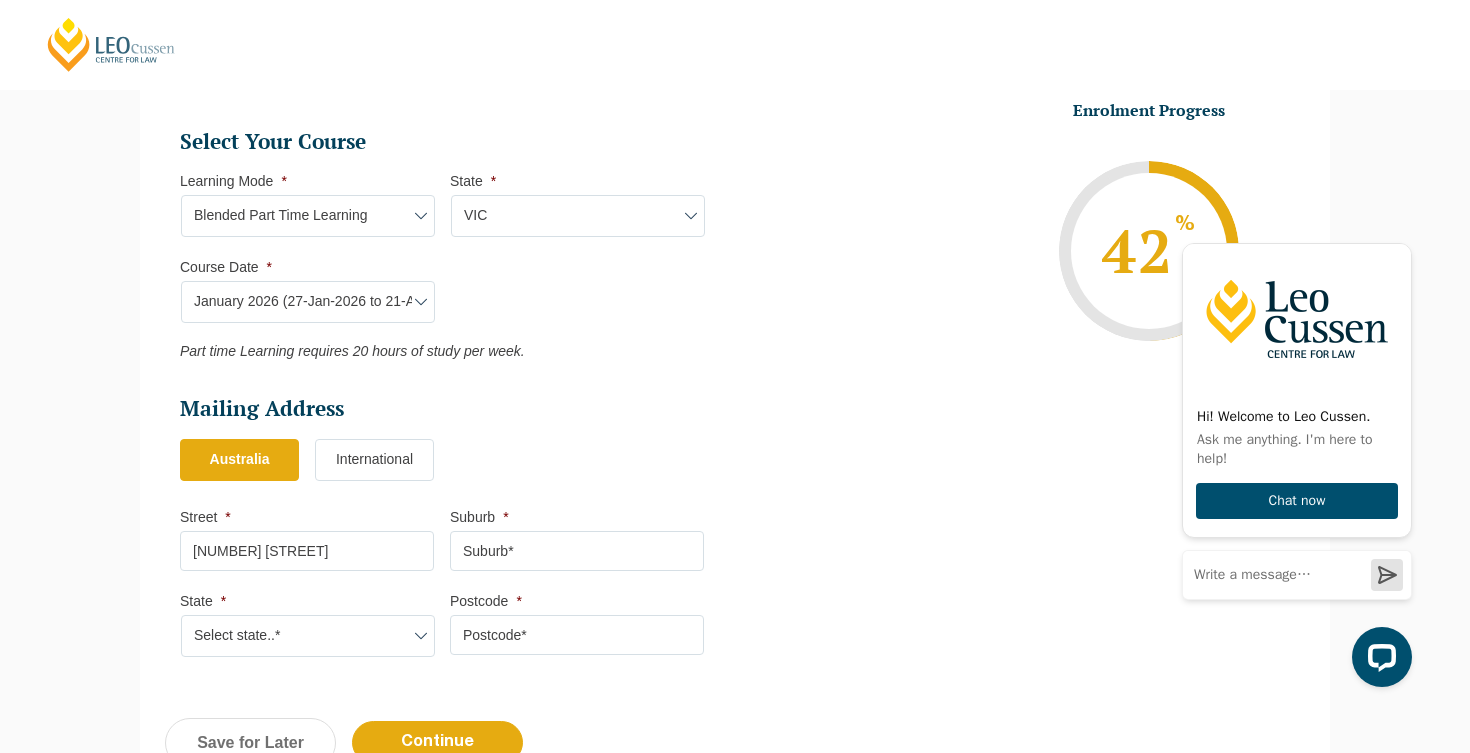 type on "14 syon court" 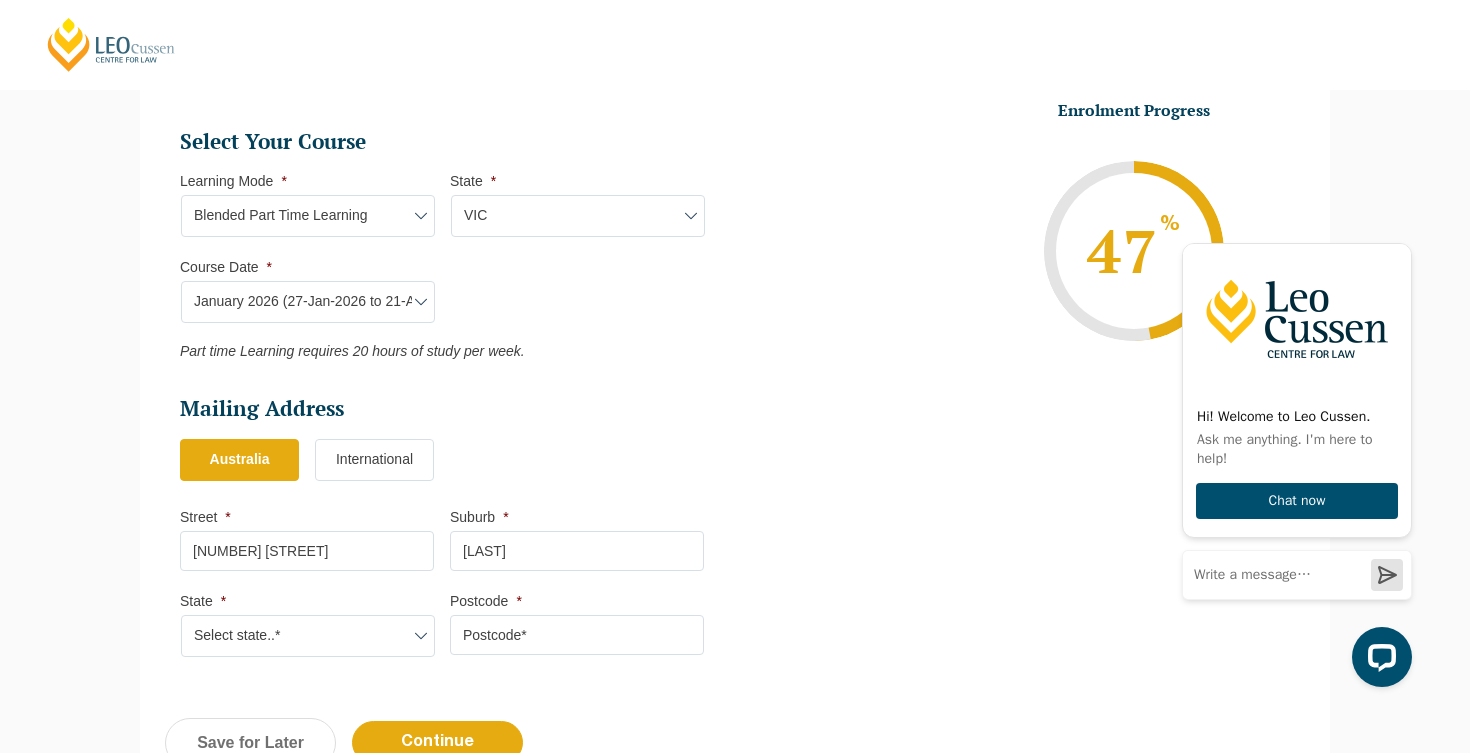 type on "R" 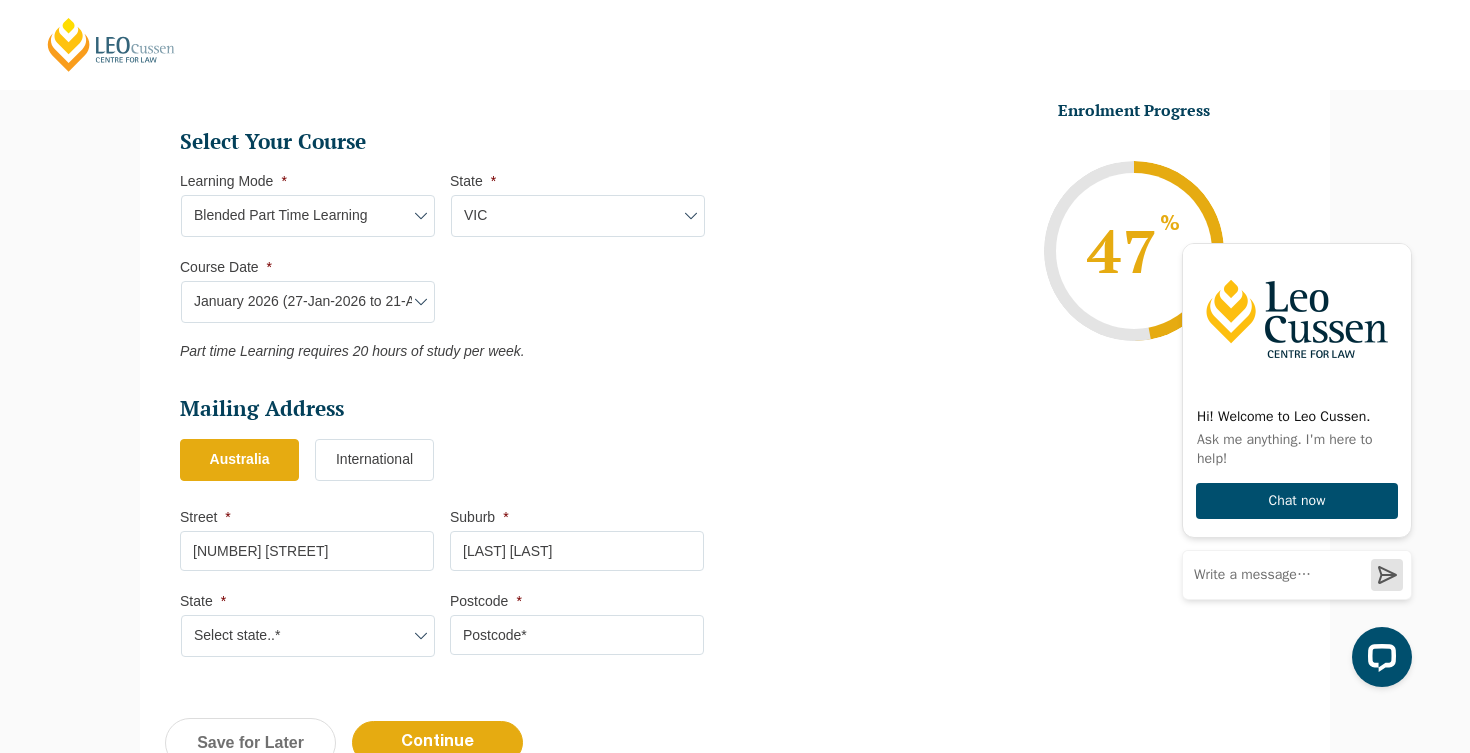 type on "burnside heights" 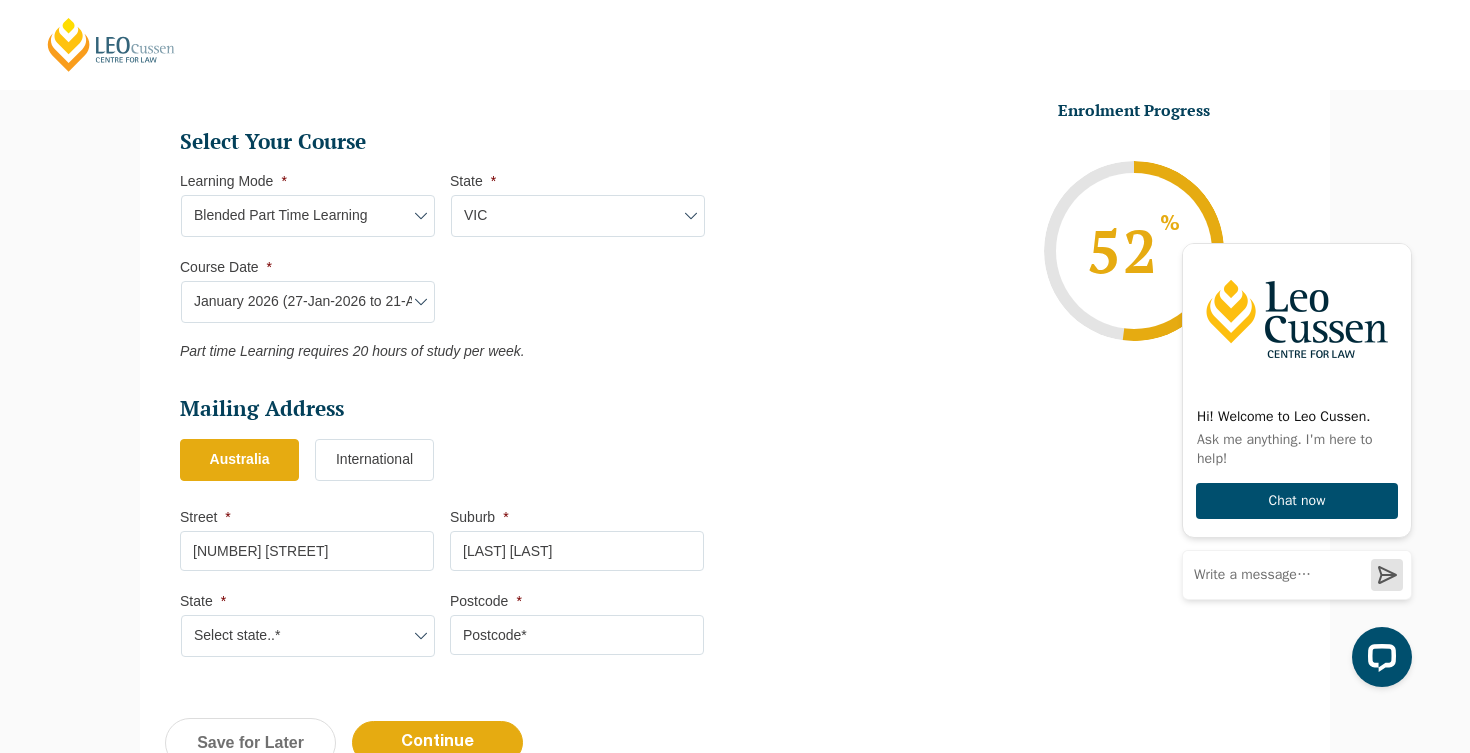 select on "VIC" 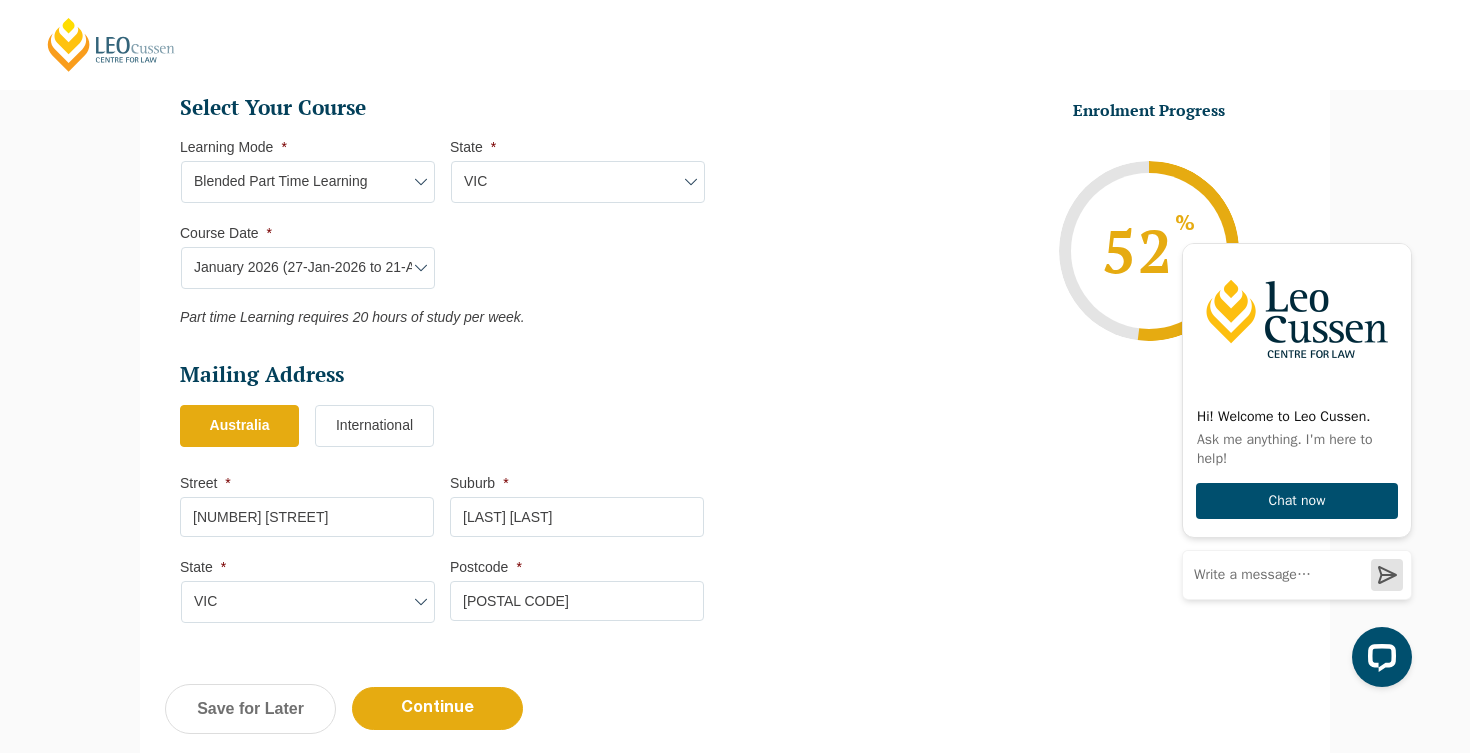 scroll, scrollTop: 916, scrollLeft: 0, axis: vertical 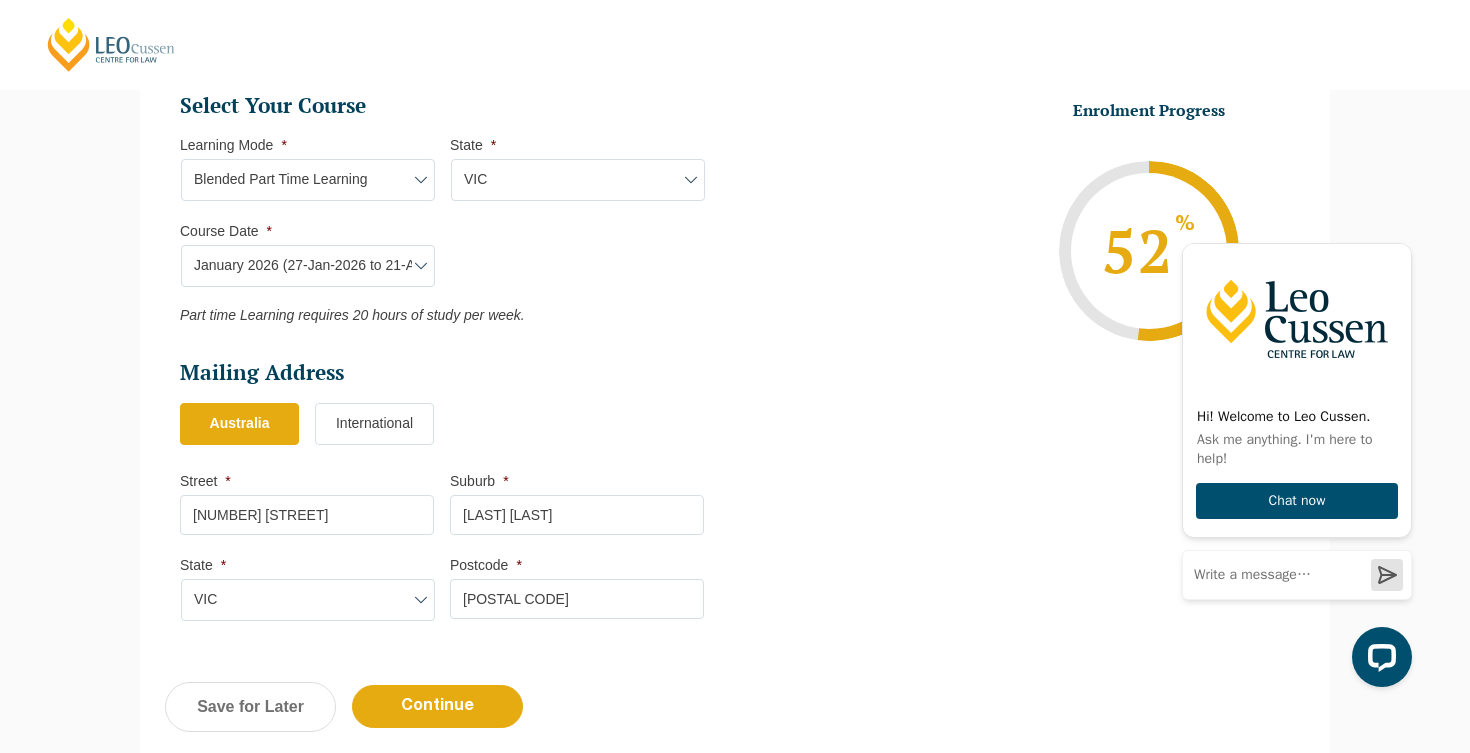 type on "3023" 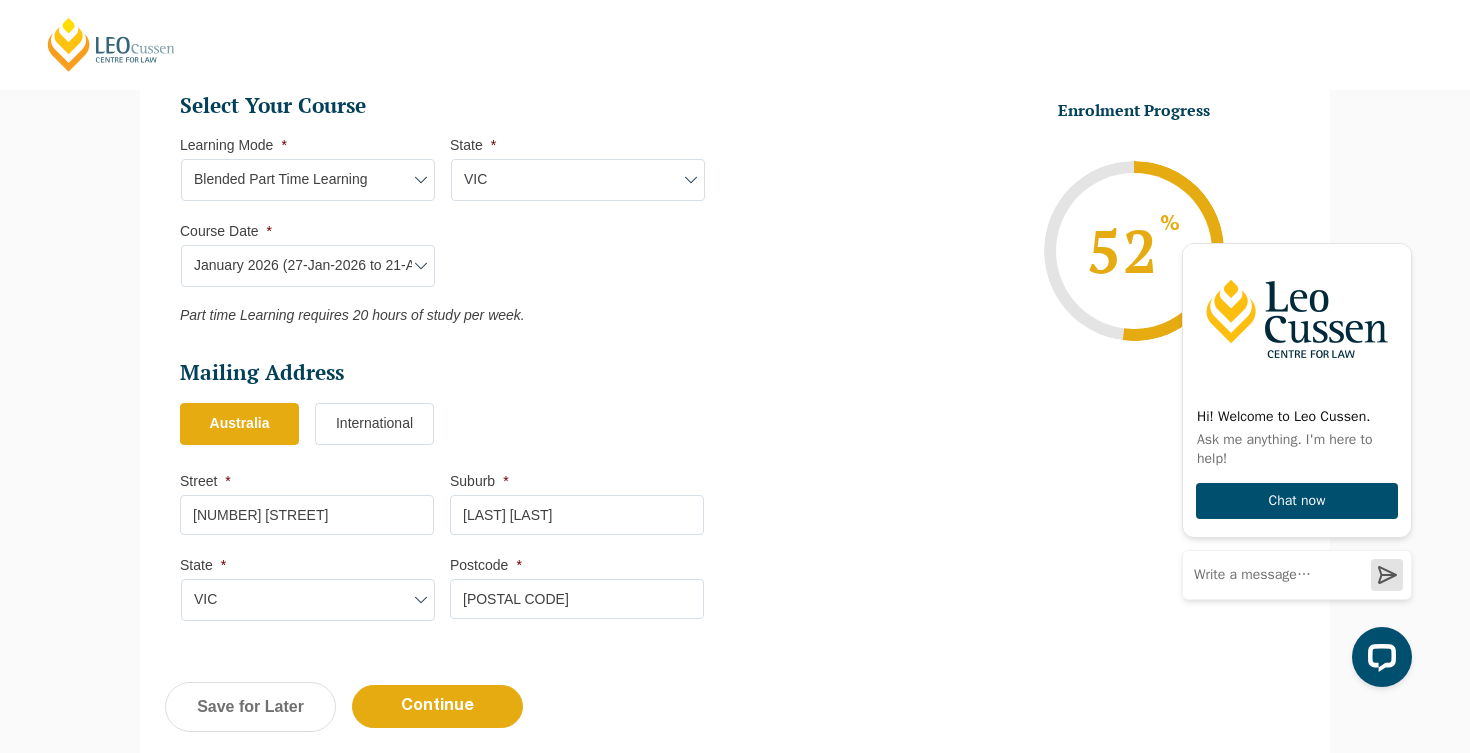 click on "burnside heights" at bounding box center (577, 515) 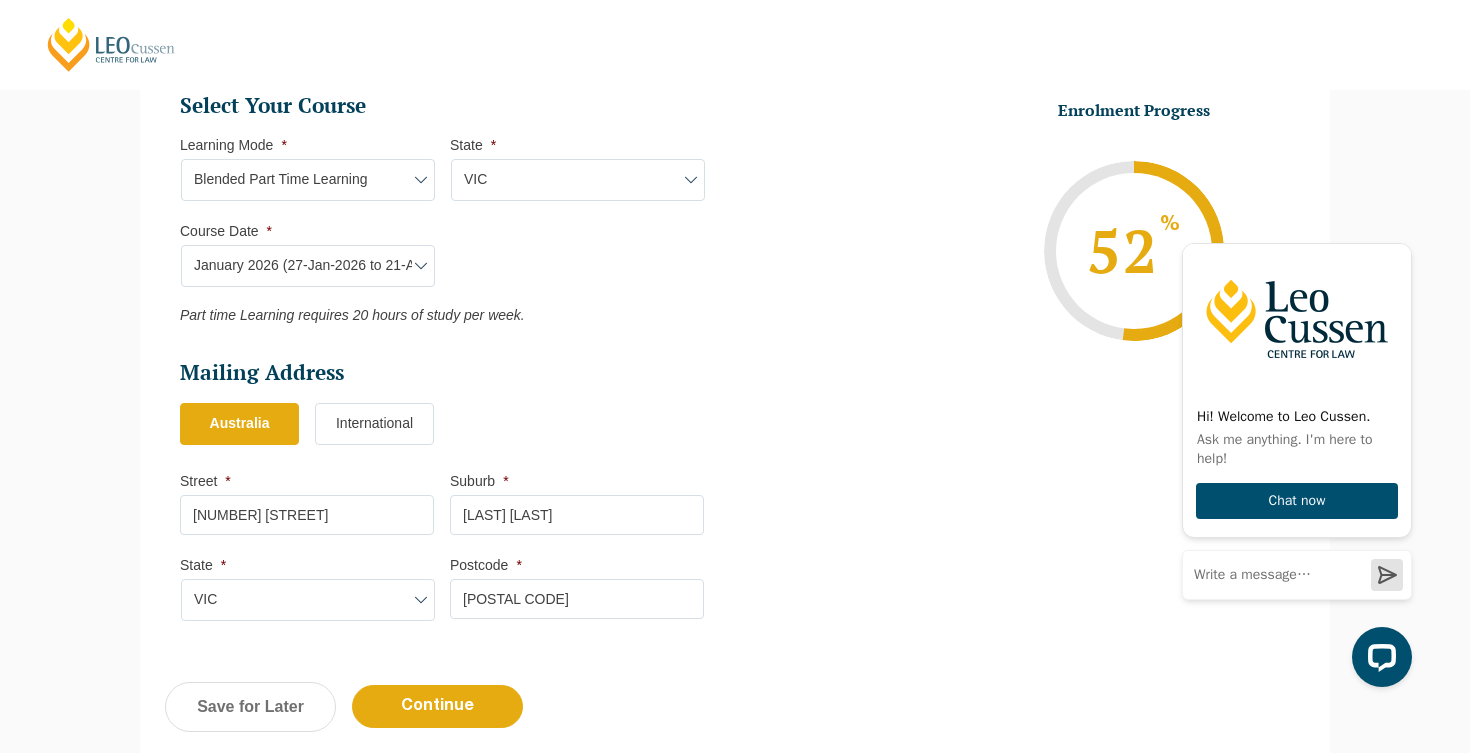 click on "Burnside heights" at bounding box center (577, 515) 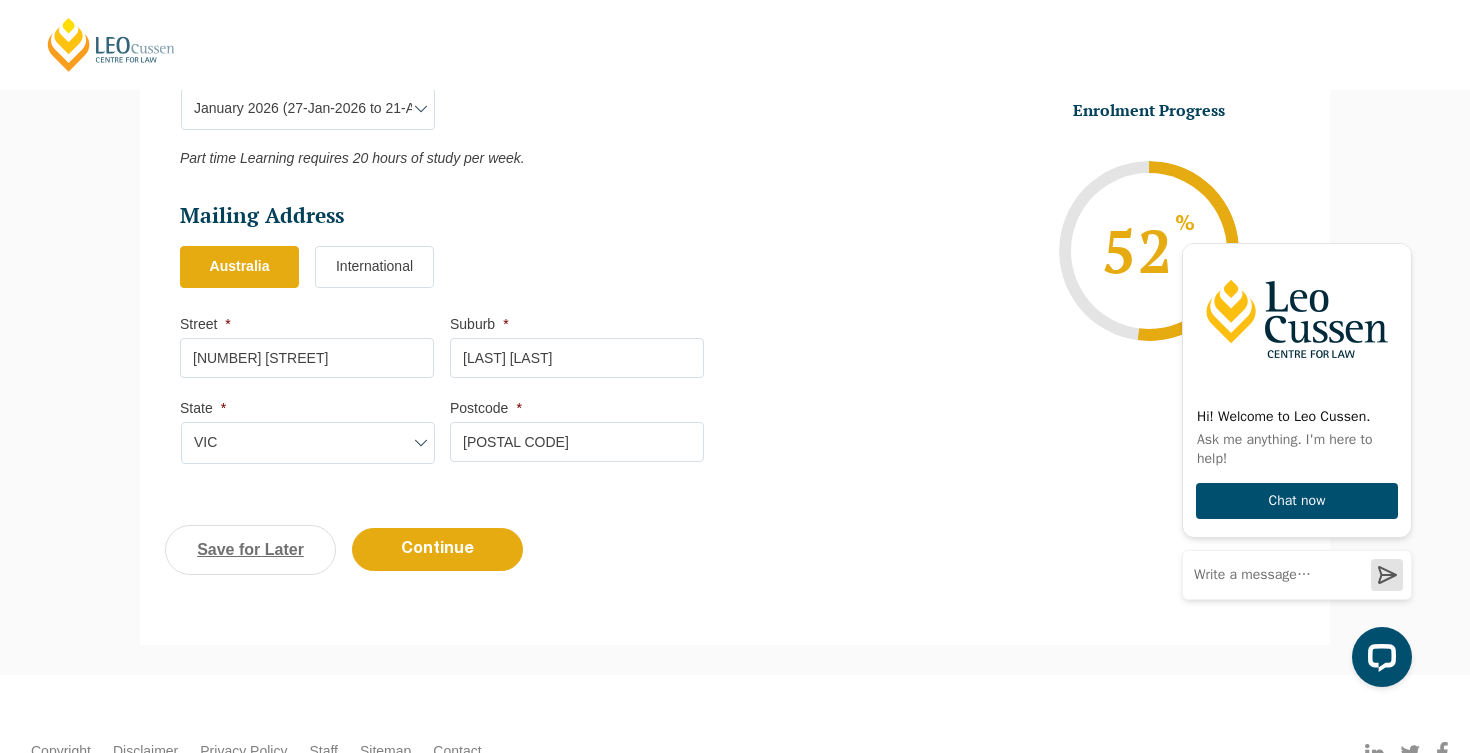 scroll, scrollTop: 1133, scrollLeft: 0, axis: vertical 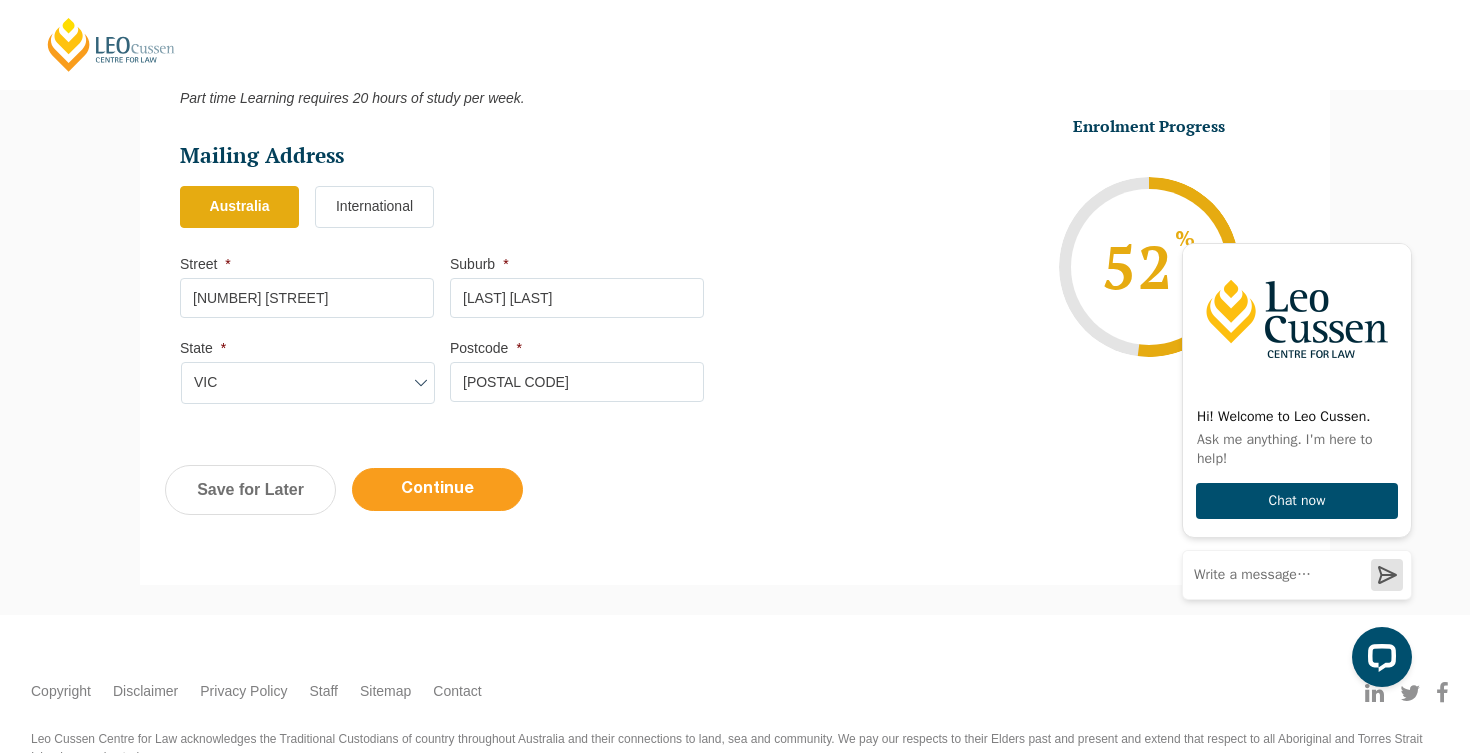 type on "14 Syon Court" 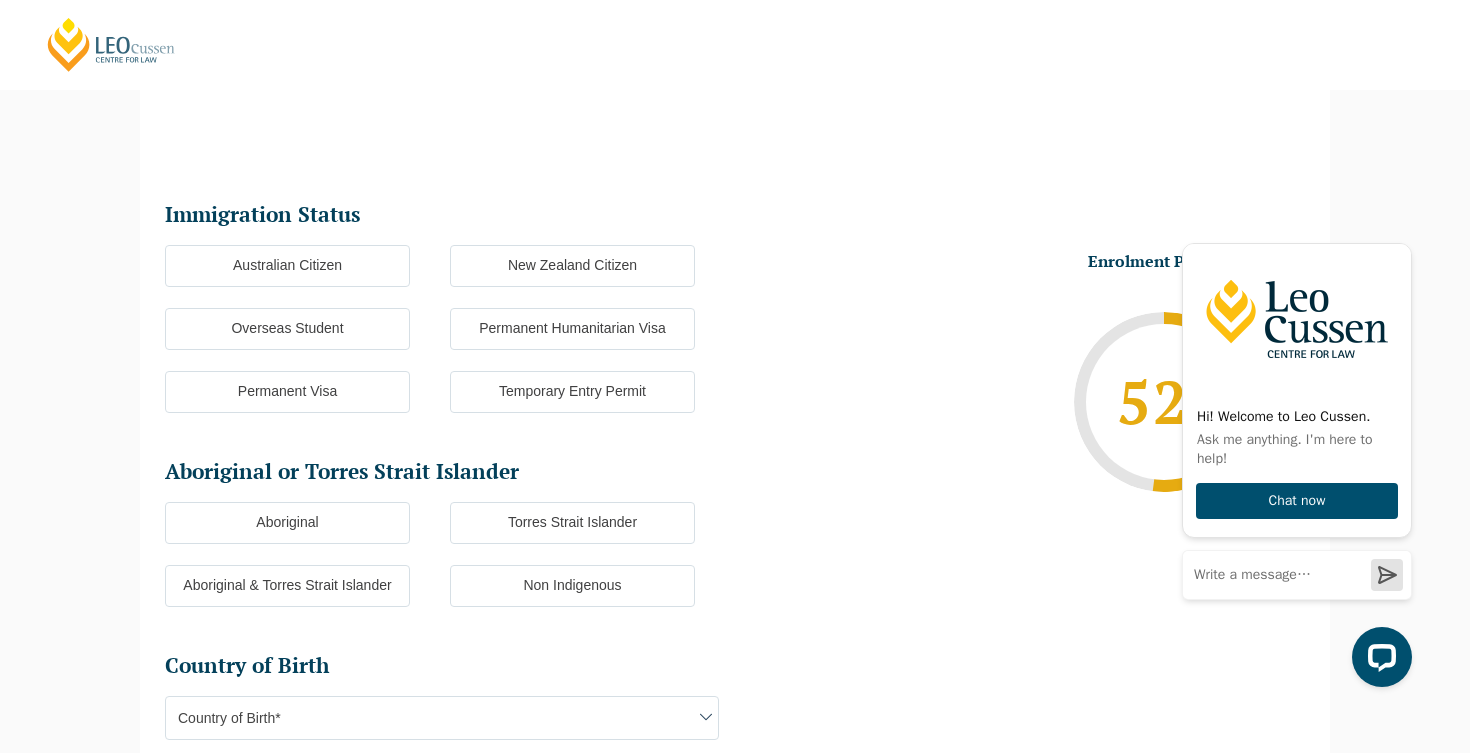 scroll, scrollTop: 173, scrollLeft: 0, axis: vertical 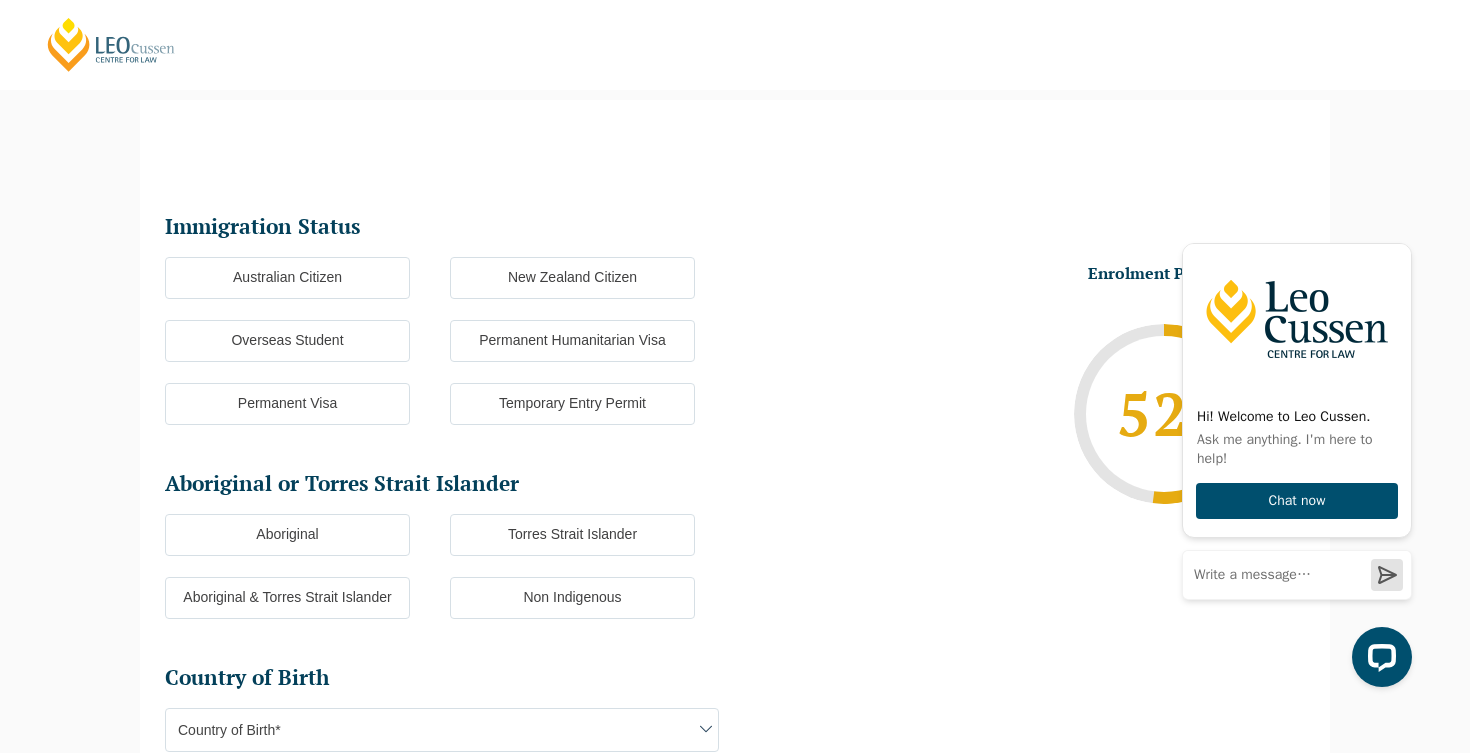 click on "Australian Citizen" at bounding box center (287, 278) 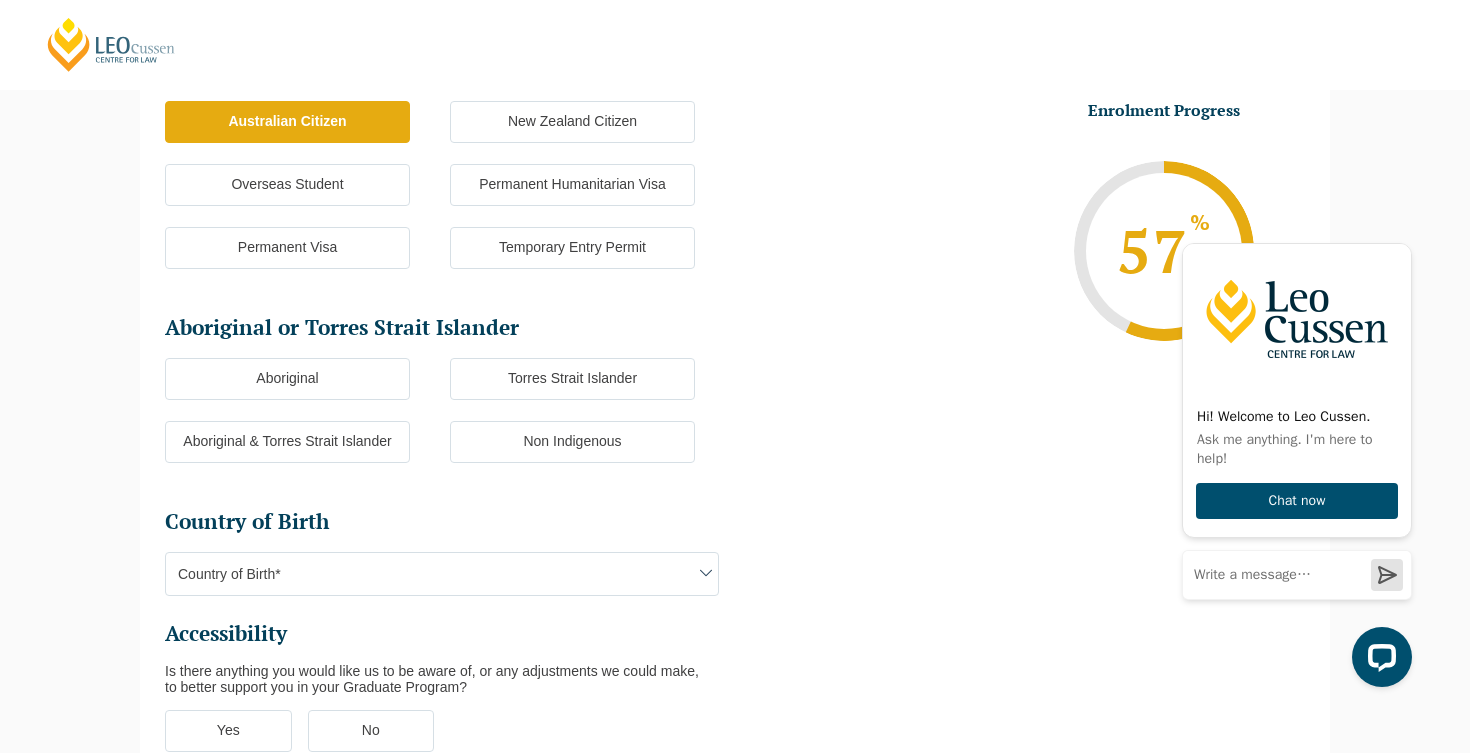 scroll, scrollTop: 344, scrollLeft: 0, axis: vertical 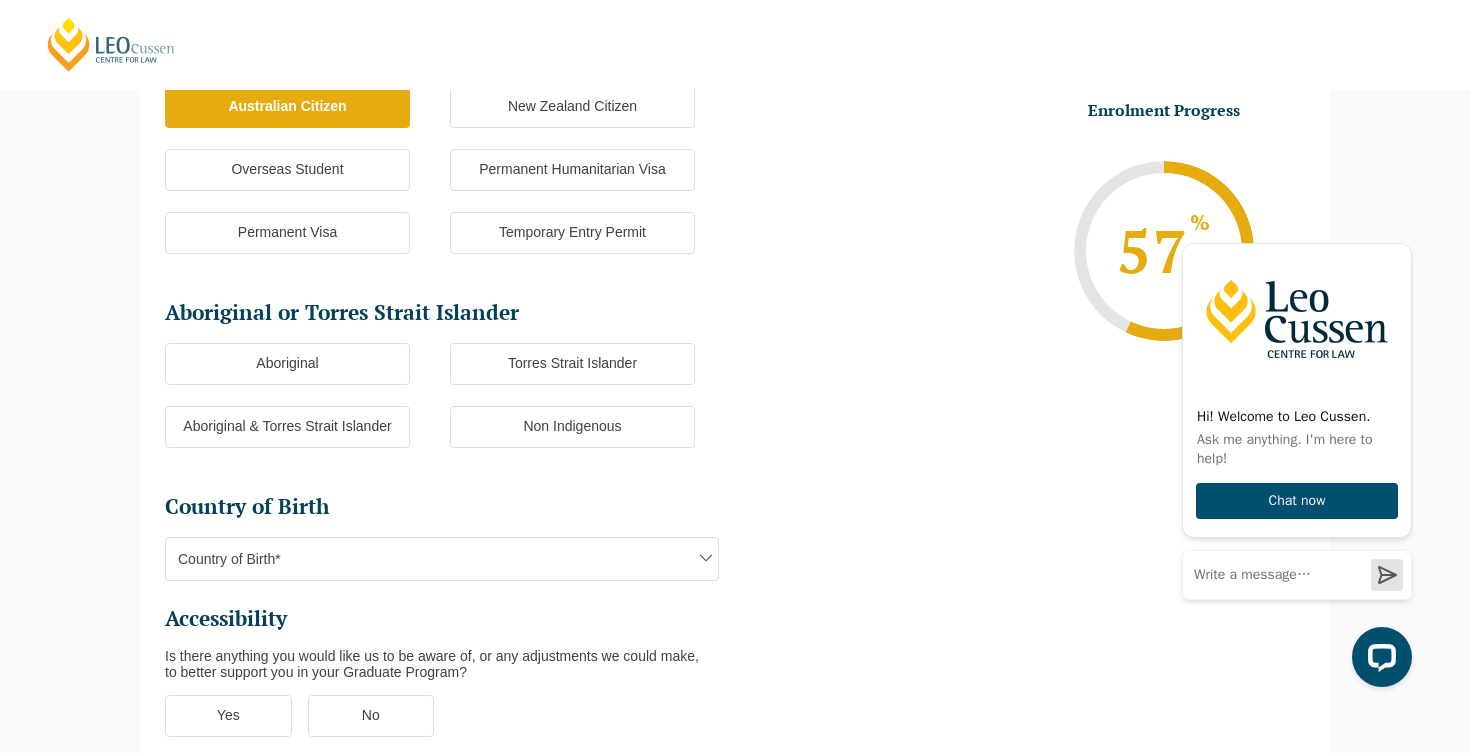 click on "Non Indigenous" at bounding box center [572, 427] 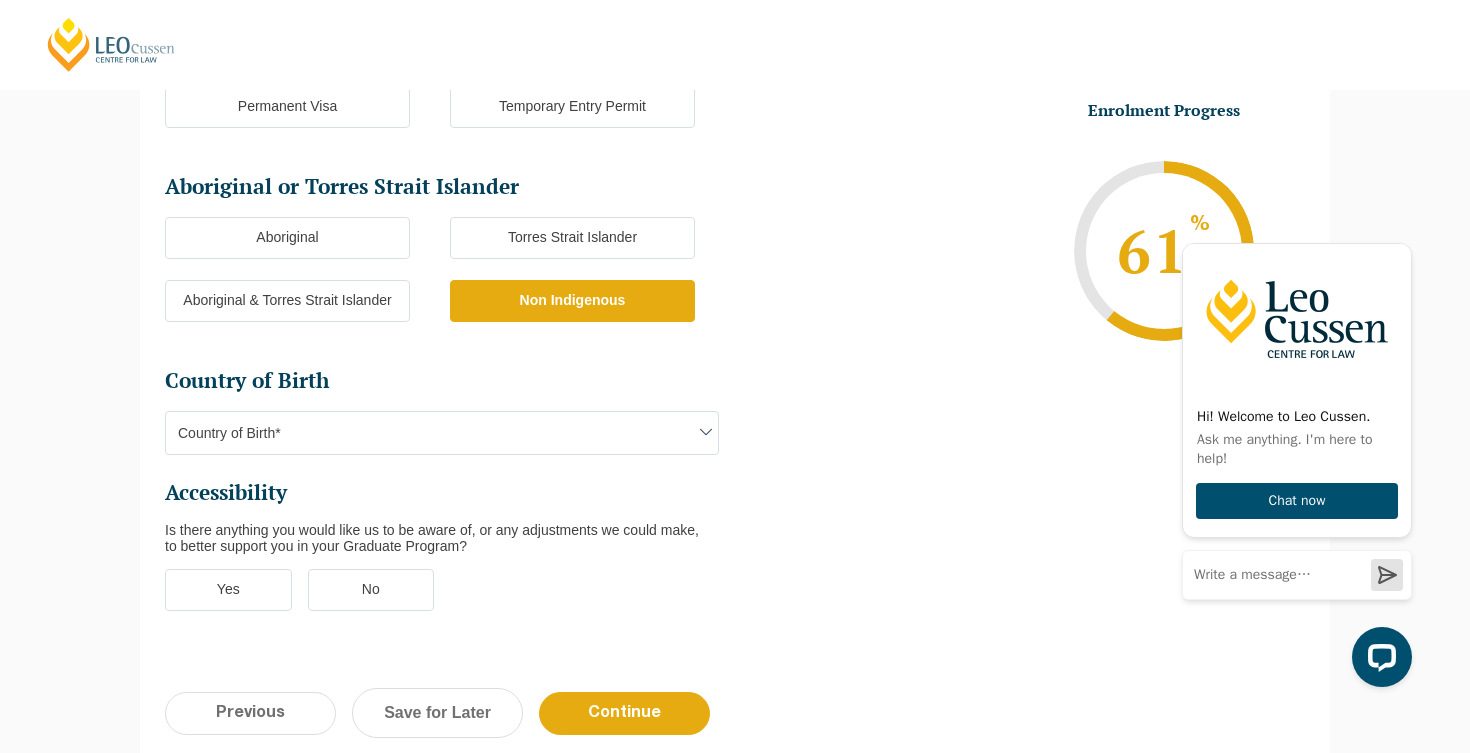 scroll, scrollTop: 479, scrollLeft: 0, axis: vertical 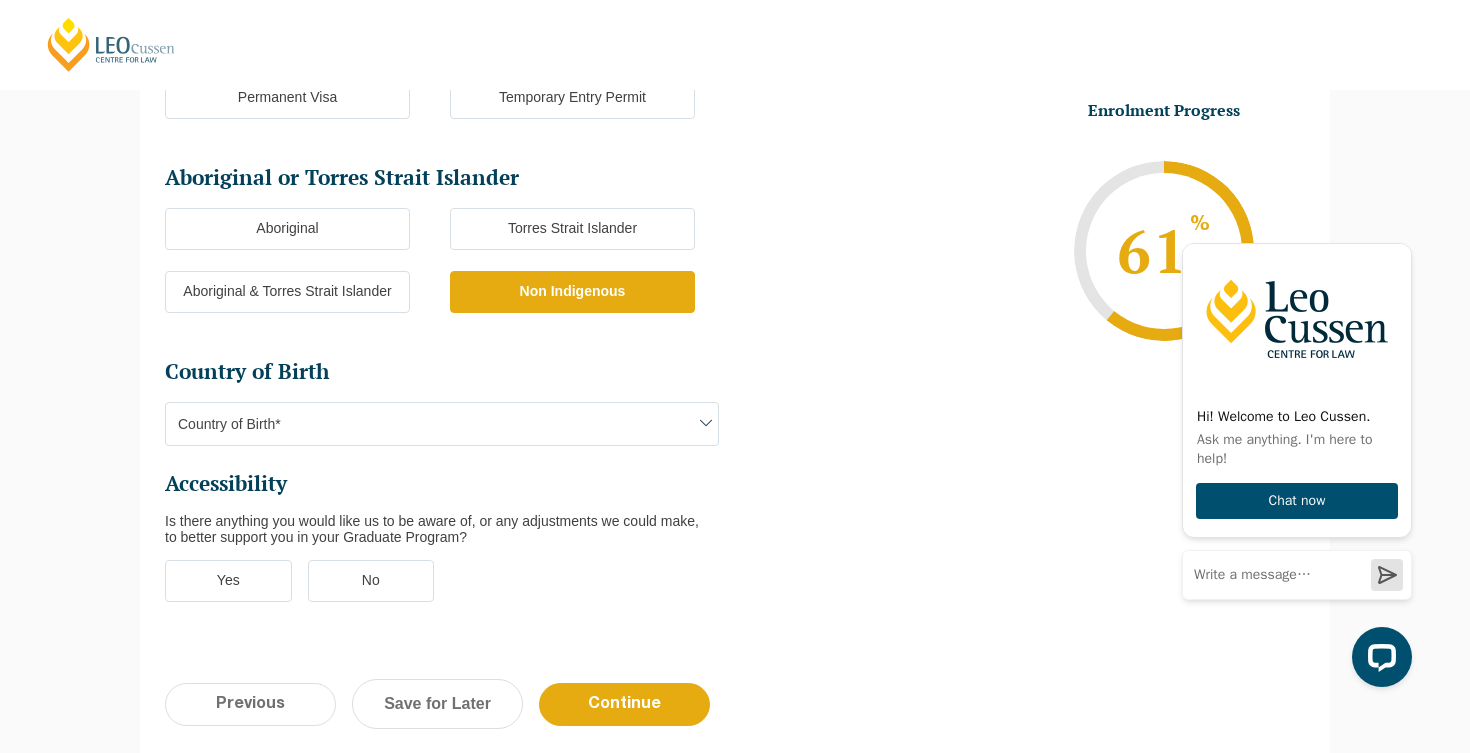 click on "Immigration Status Immigration Status *
Australian Citizen
New Zealand Citizen
Overseas Student
Permanent Humanitarian Visa
Permanent Visa
Temporary Entry Permit
Visa Grant Date
DD dash MM dash YYYY
Please advise Enrolment Team if there are any changes to your Immirgation status whilst enrolled in the PLT course. Aboriginal or Torres Strait Islander Aboriginal or Torres Strait Islander *
Aboriginal
Torres Strait Islander
Aboriginal & Torres Strait Islander
Non Indigenous
Country of Birth Country of Birth * Country of Birth* Australia Adelie Land (France) Afghanistan Aland Islands Albania Algeria Andorra Angola Anguilla Antigua and Barbuda Argentina Argentinian Antarctic Territory * *" at bounding box center [450, 265] 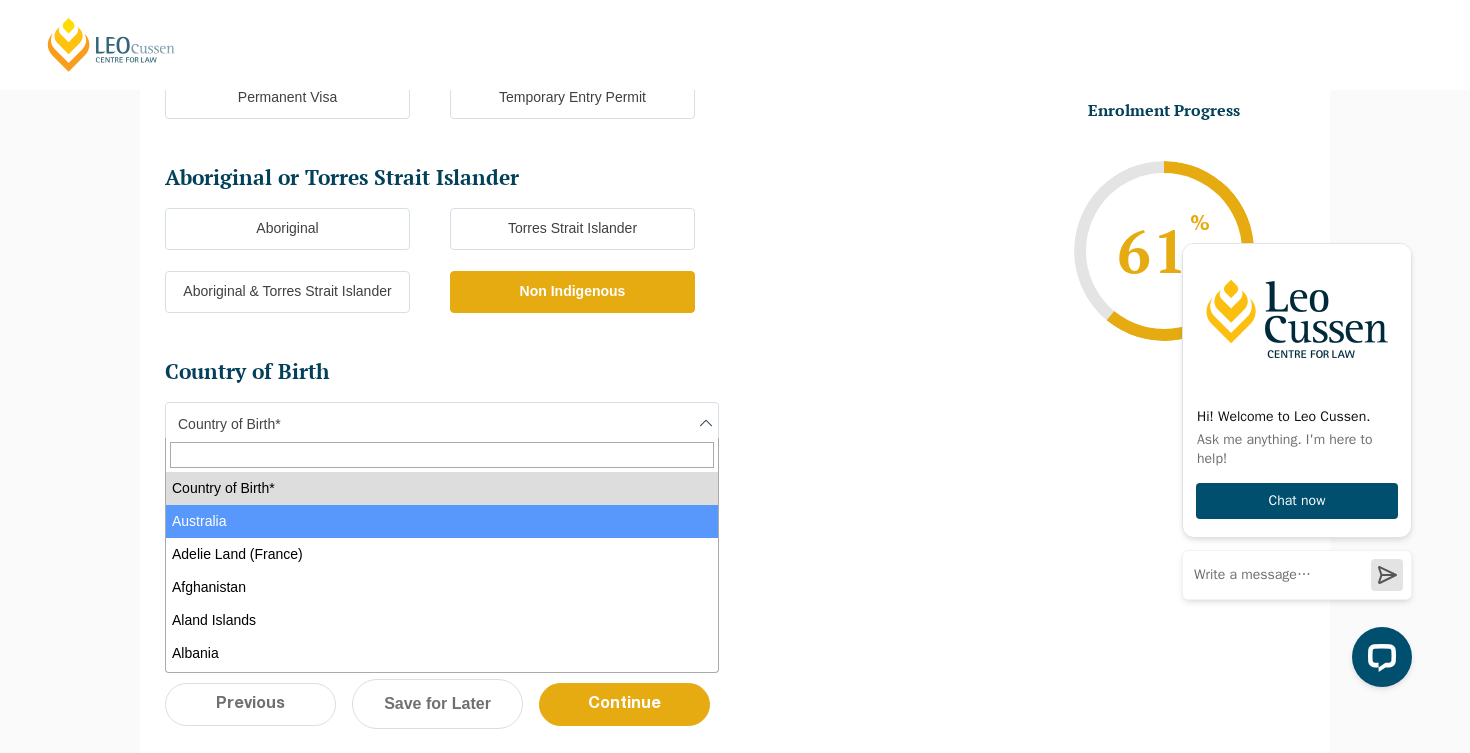 select on "Australia 1101" 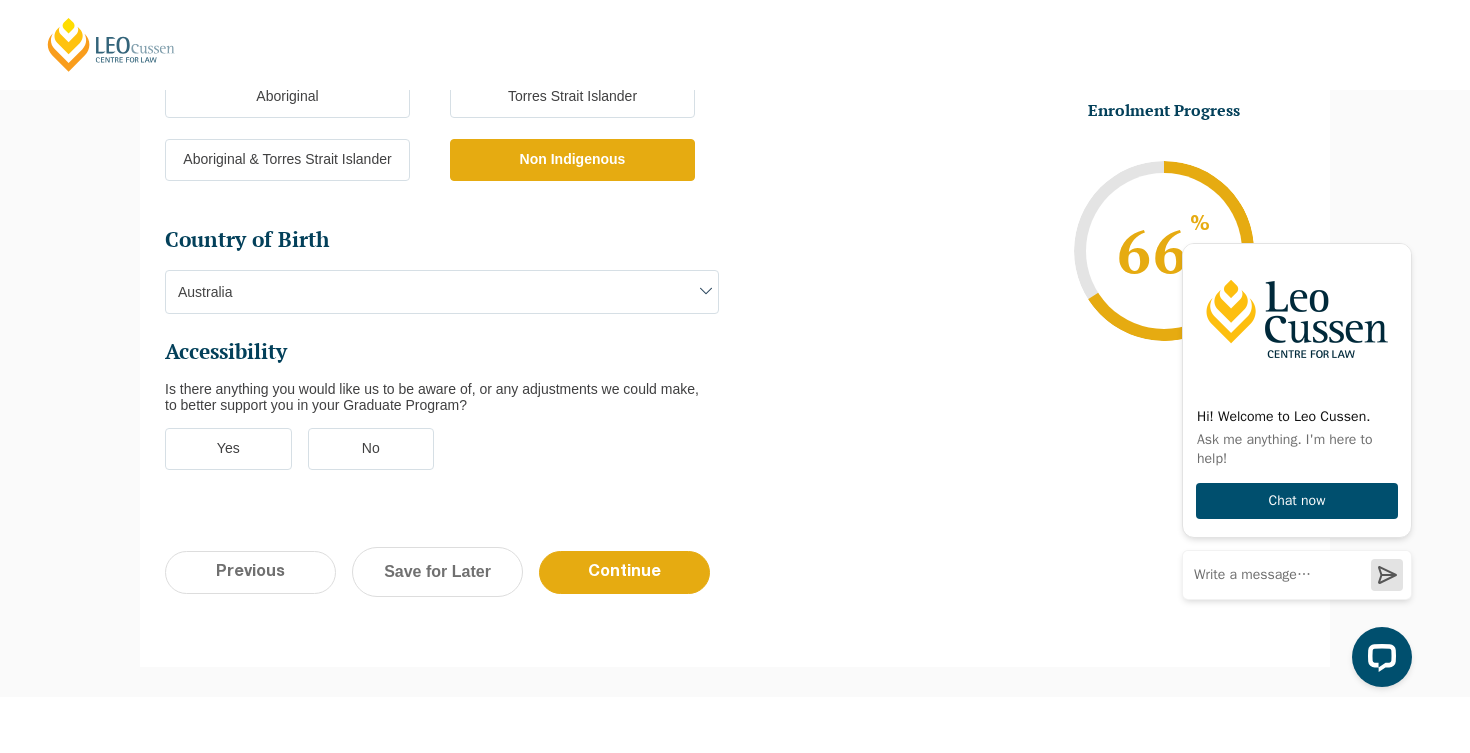 scroll, scrollTop: 616, scrollLeft: 0, axis: vertical 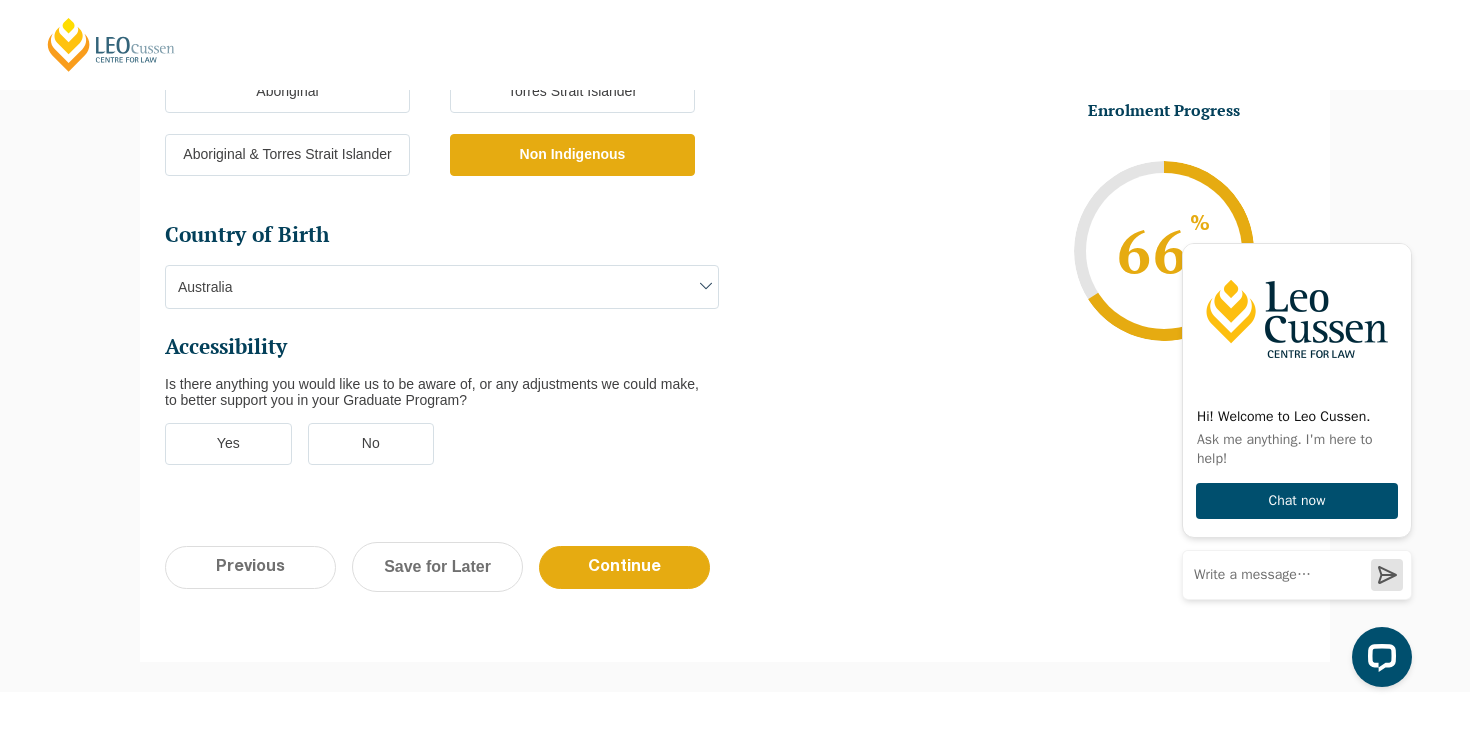 click on "No" at bounding box center (371, 444) 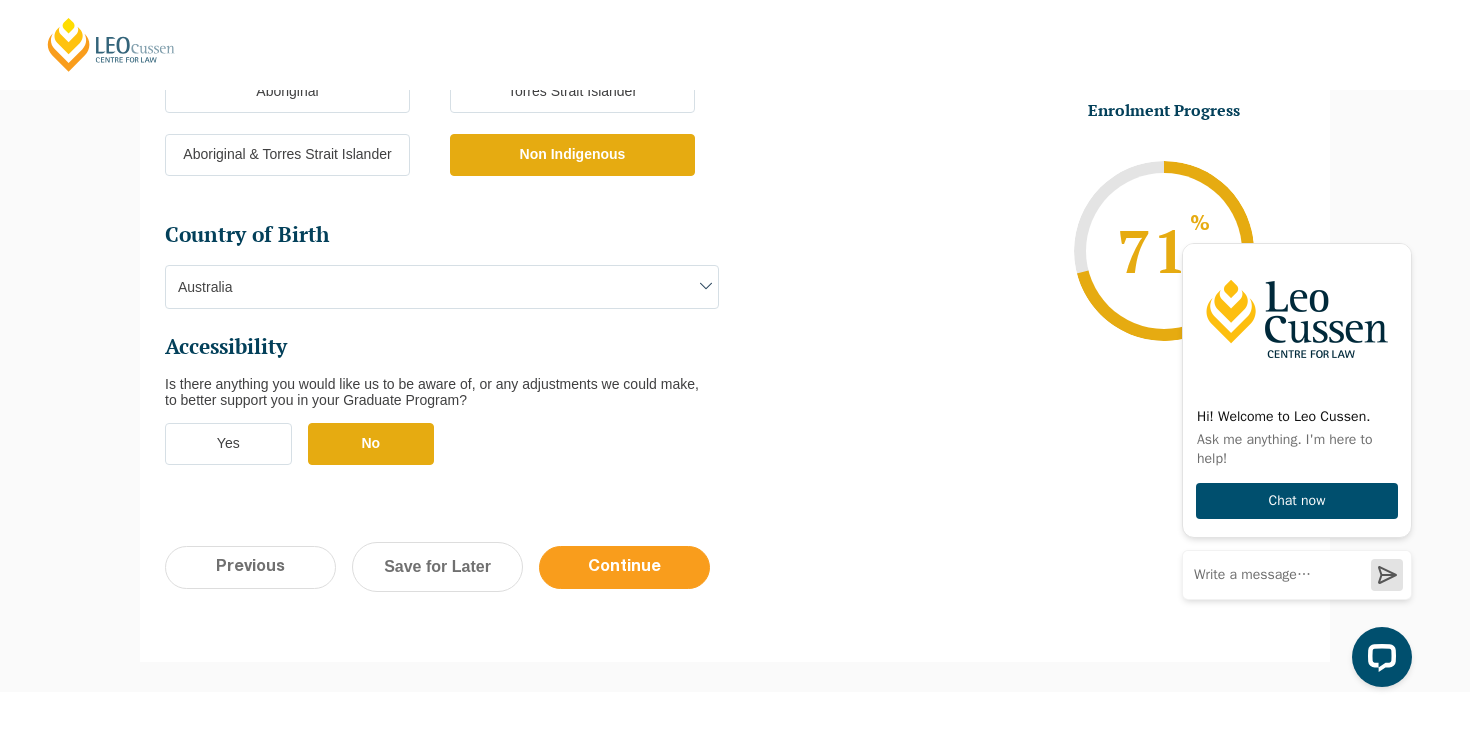 click on "Continue" at bounding box center [624, 567] 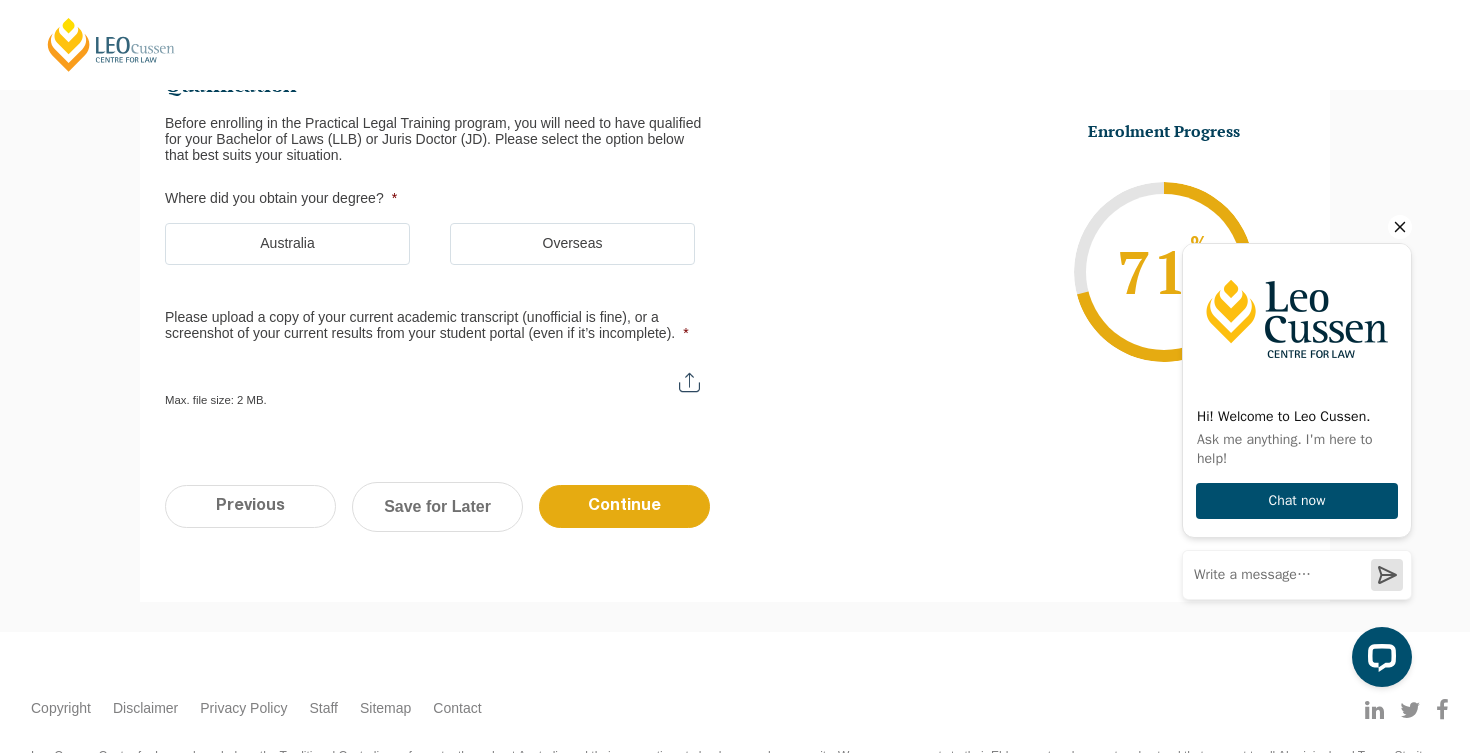 scroll, scrollTop: 177, scrollLeft: 0, axis: vertical 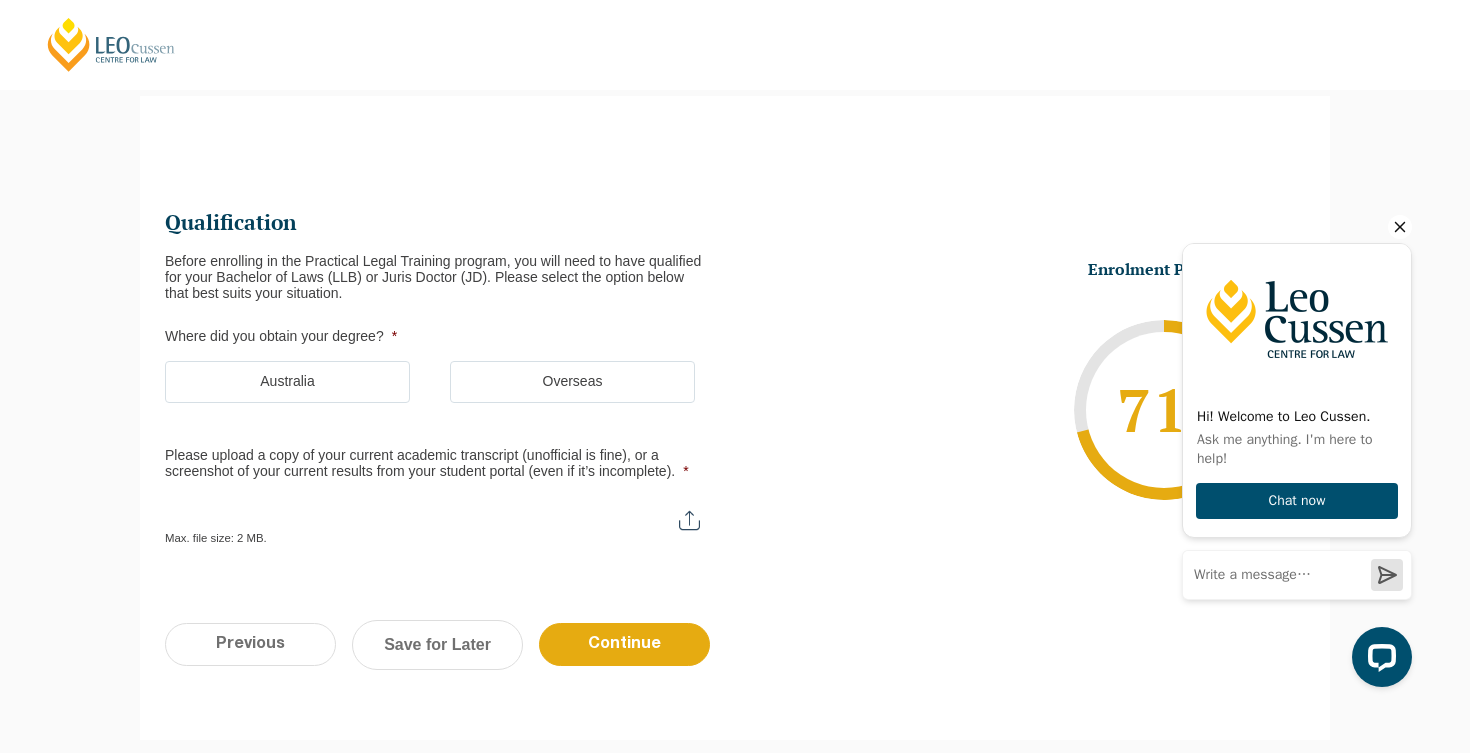 click 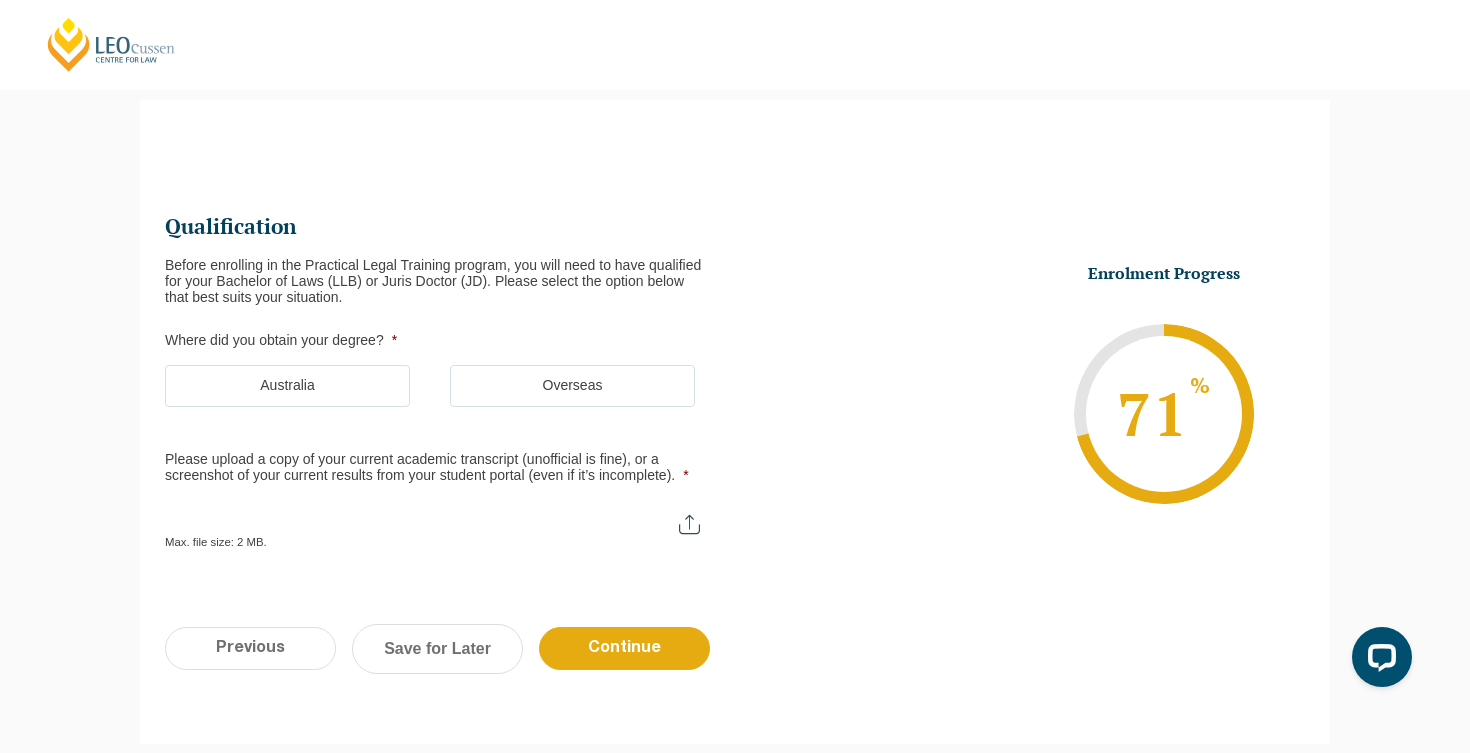 scroll, scrollTop: 131, scrollLeft: 0, axis: vertical 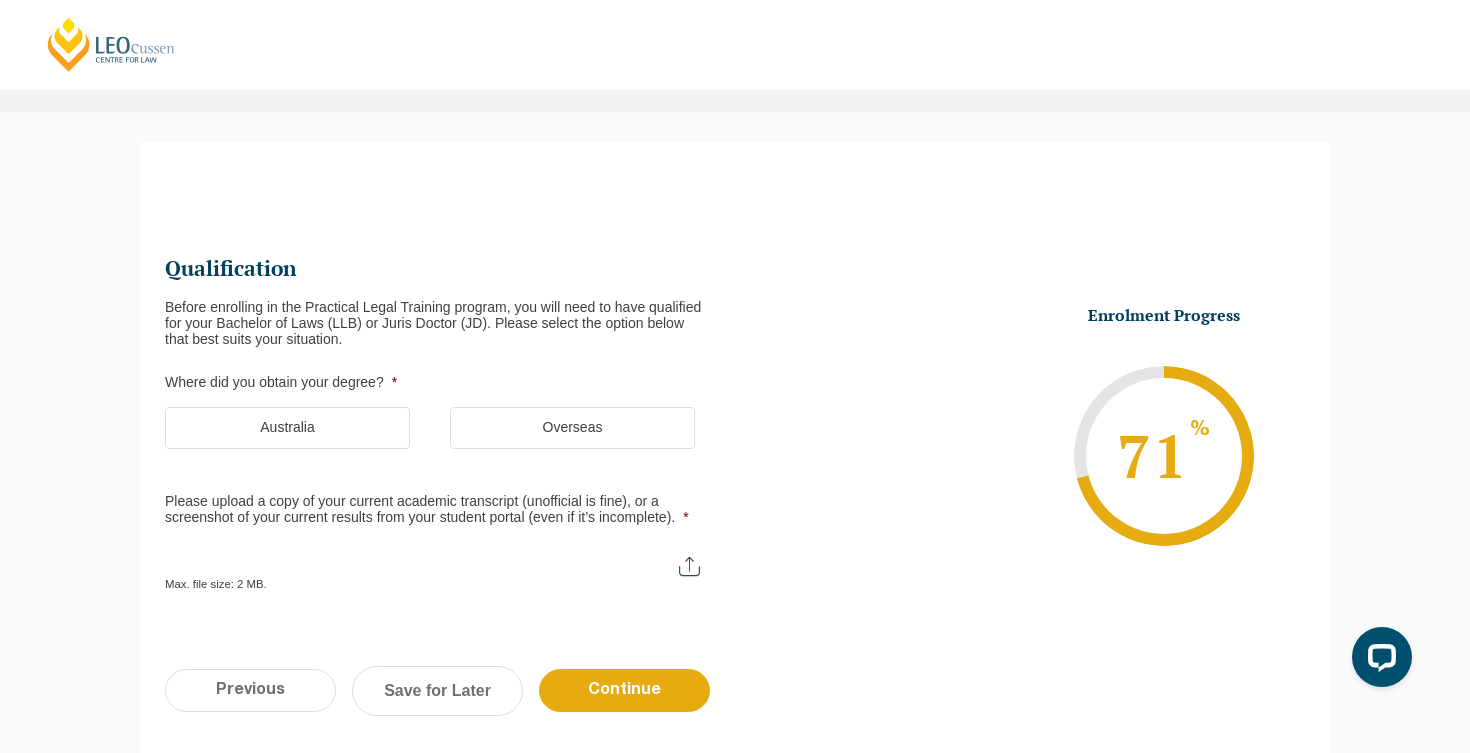 click on "Australia" at bounding box center (287, 428) 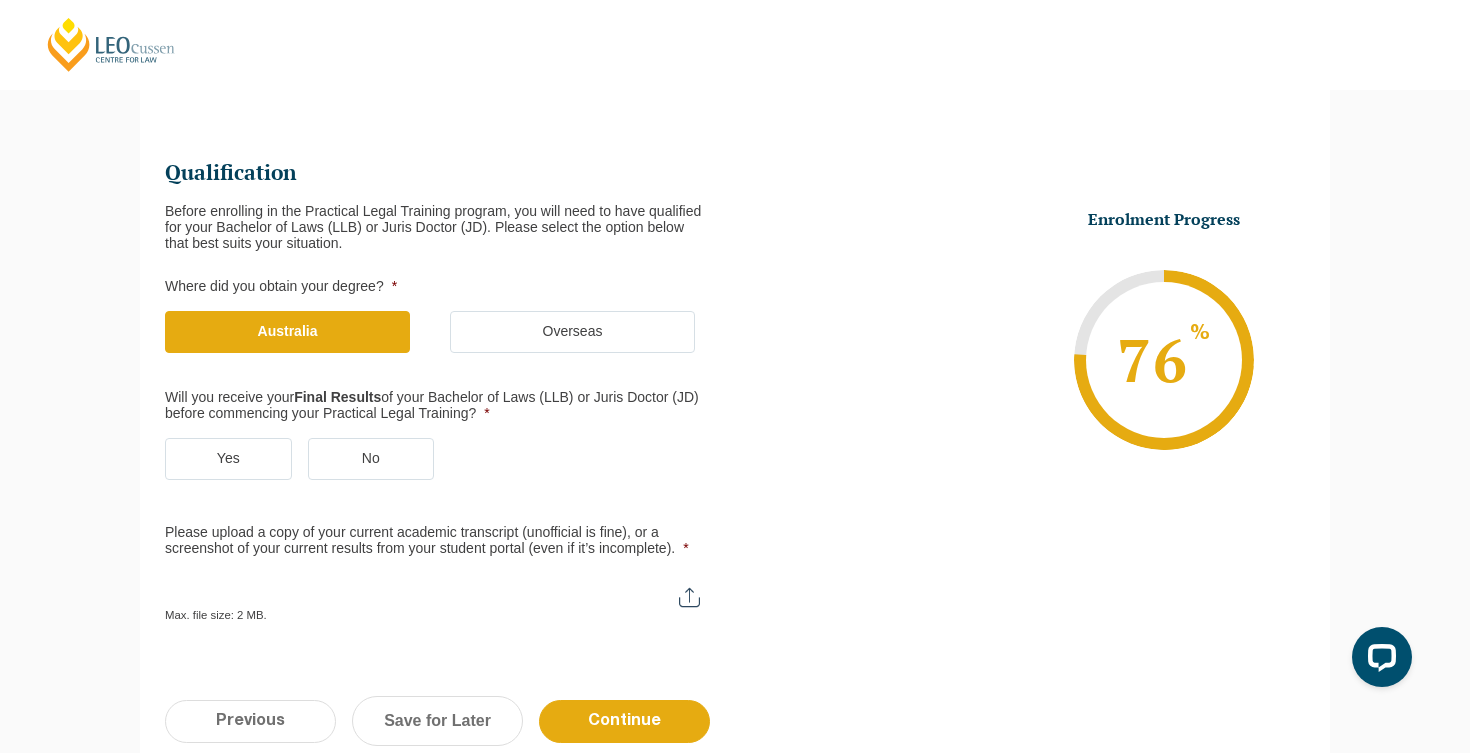 scroll, scrollTop: 228, scrollLeft: 0, axis: vertical 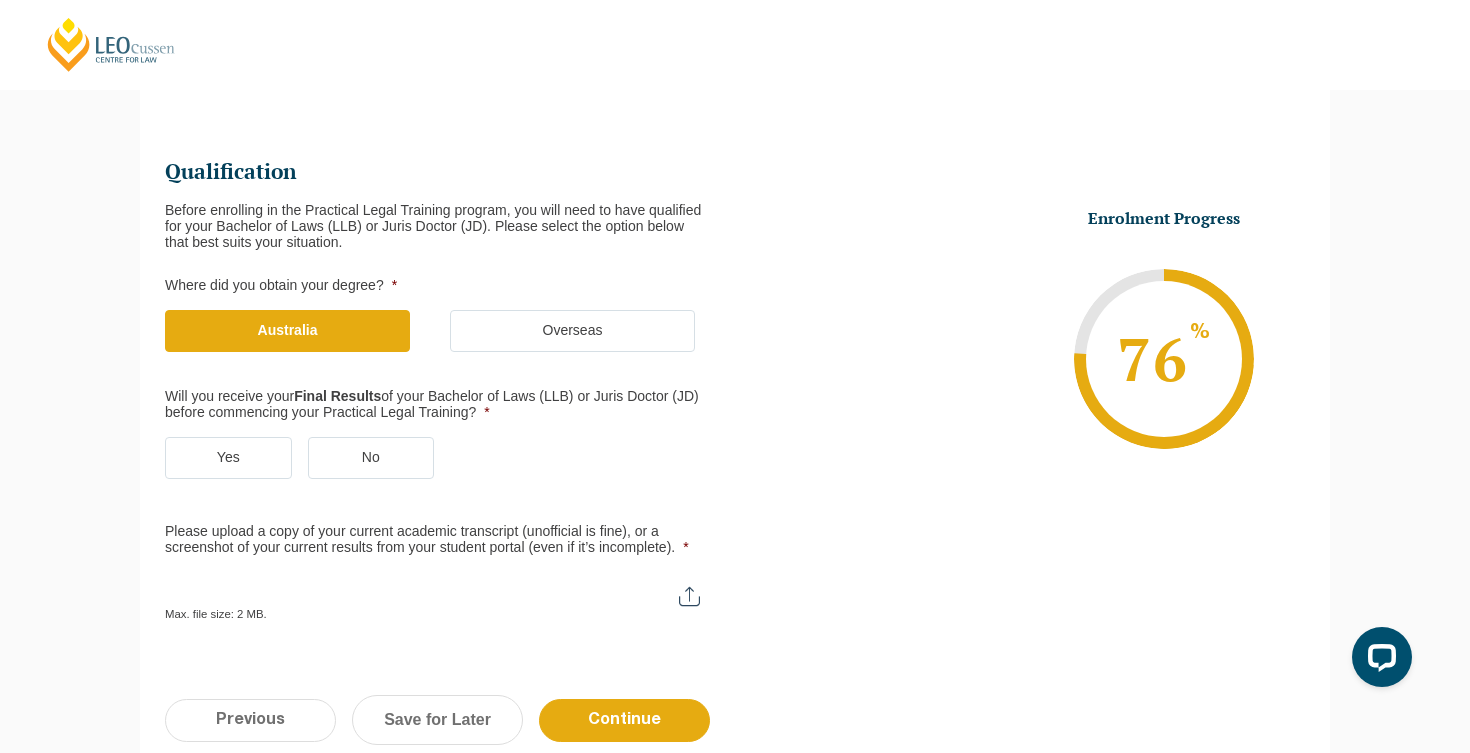 click on "Yes" at bounding box center (228, 458) 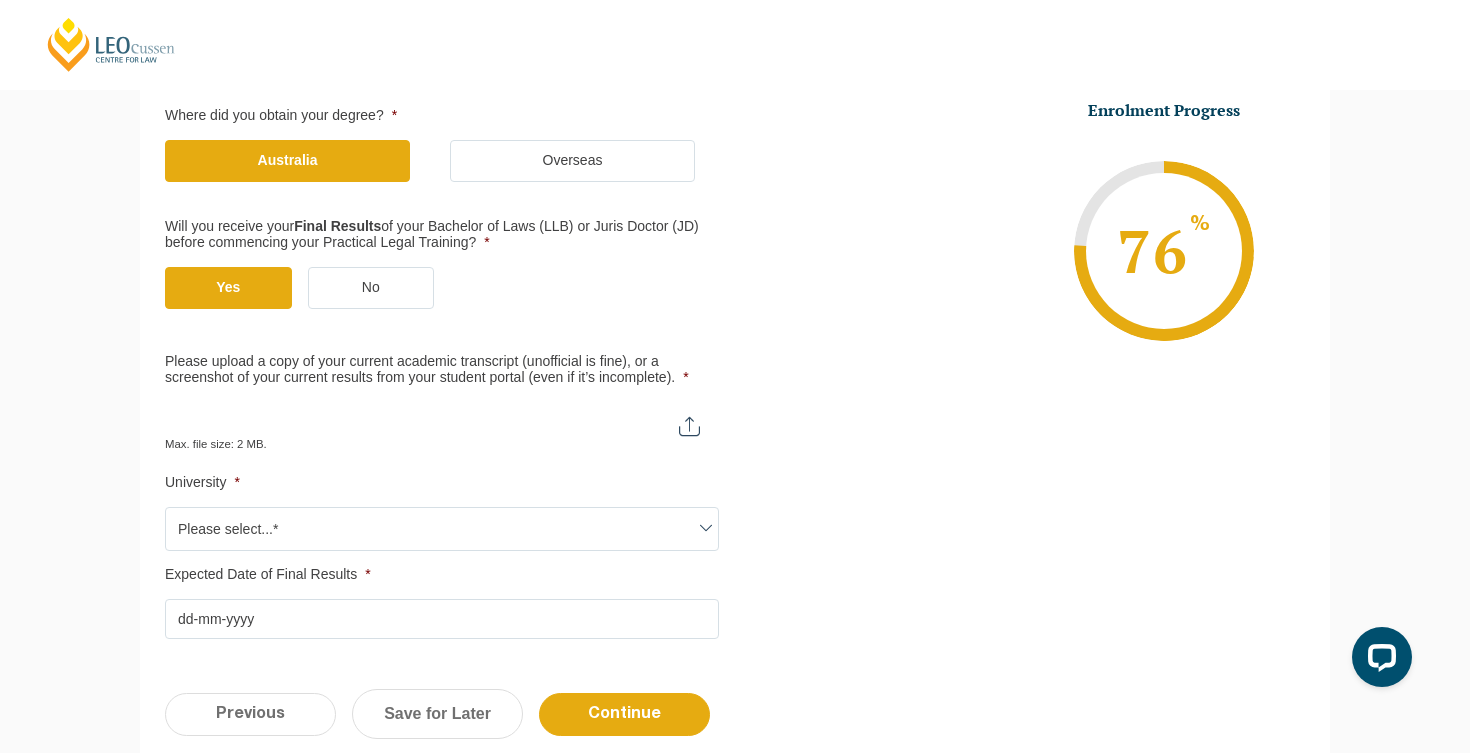 scroll, scrollTop: 416, scrollLeft: 0, axis: vertical 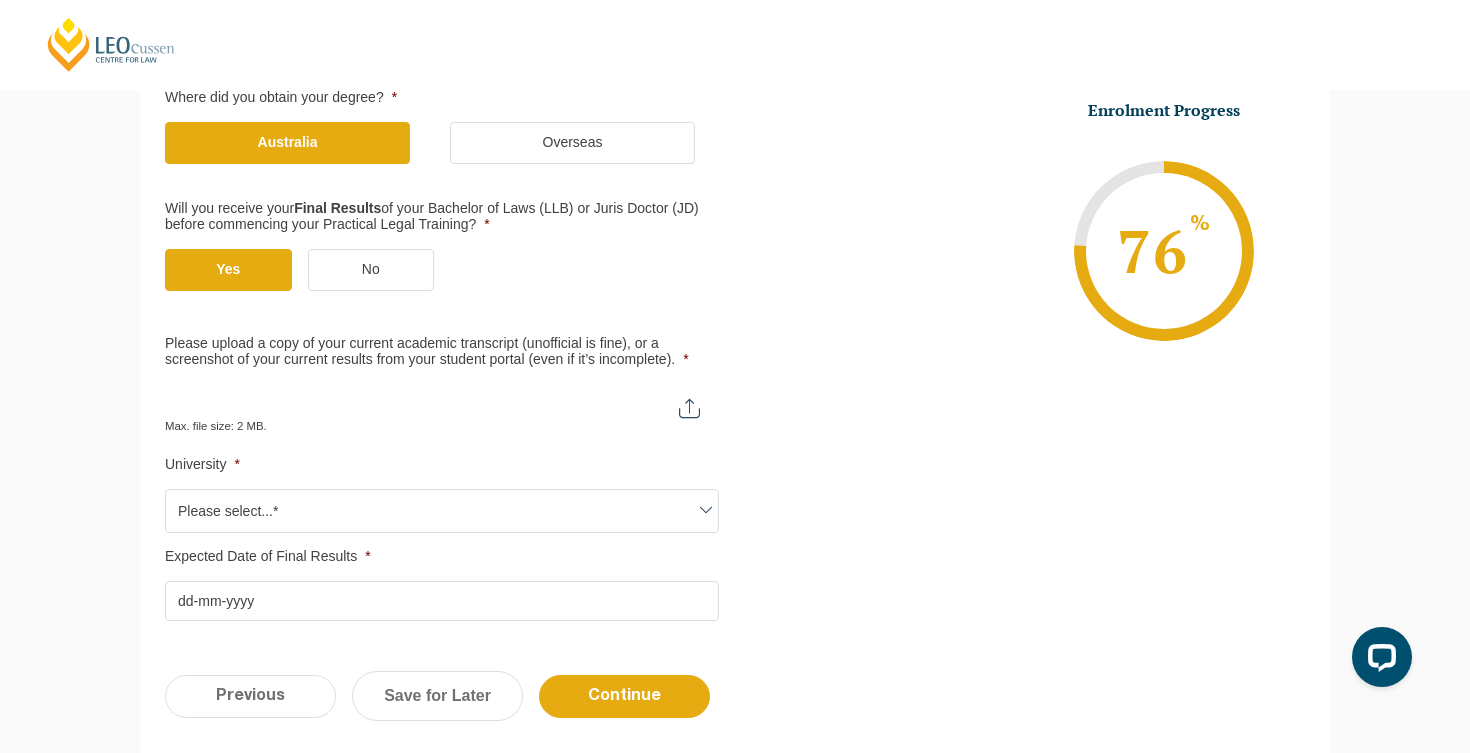 click on "Please upload a copy of your current academic transcript (unofficial is fine), or a screenshot of your current results from your student portal (even if it’s incomplete). *" at bounding box center (442, 401) 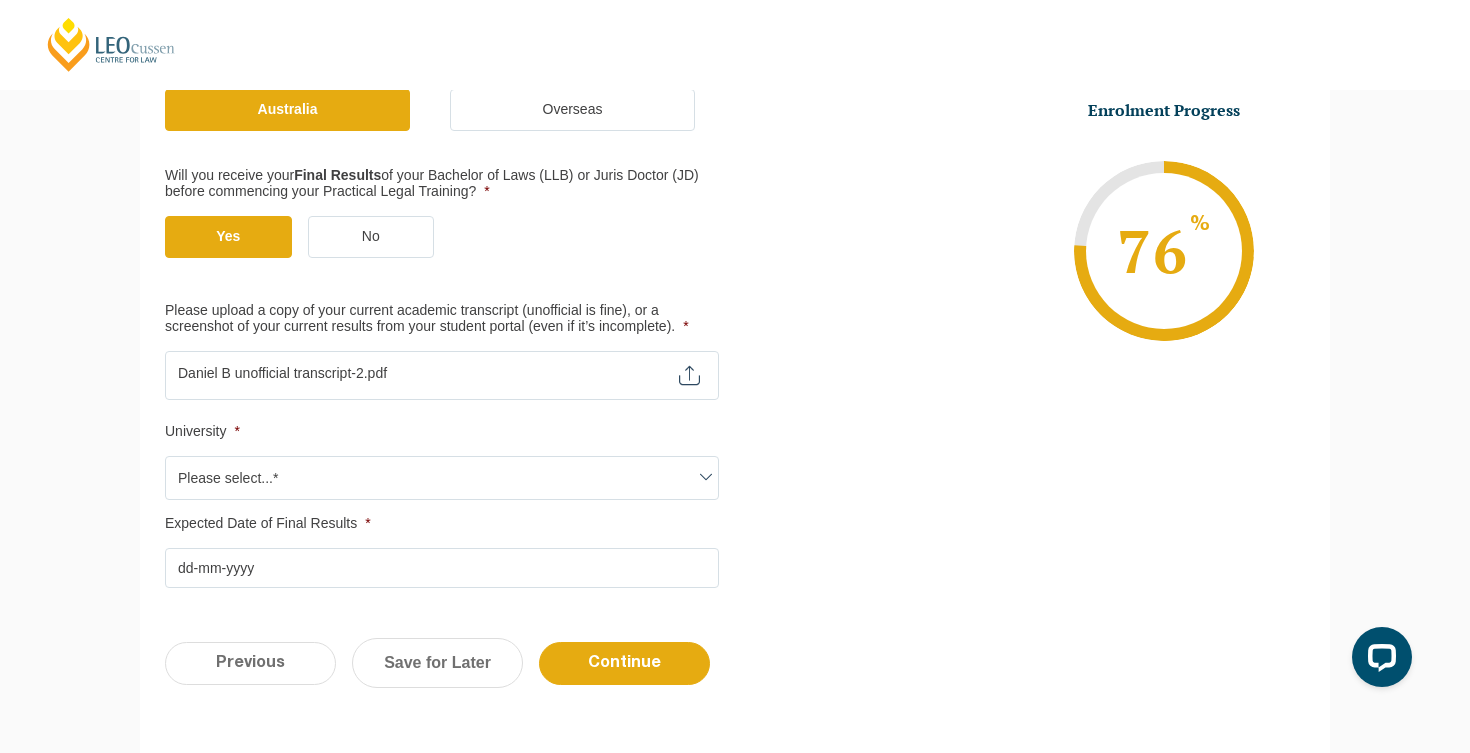 scroll, scrollTop: 460, scrollLeft: 0, axis: vertical 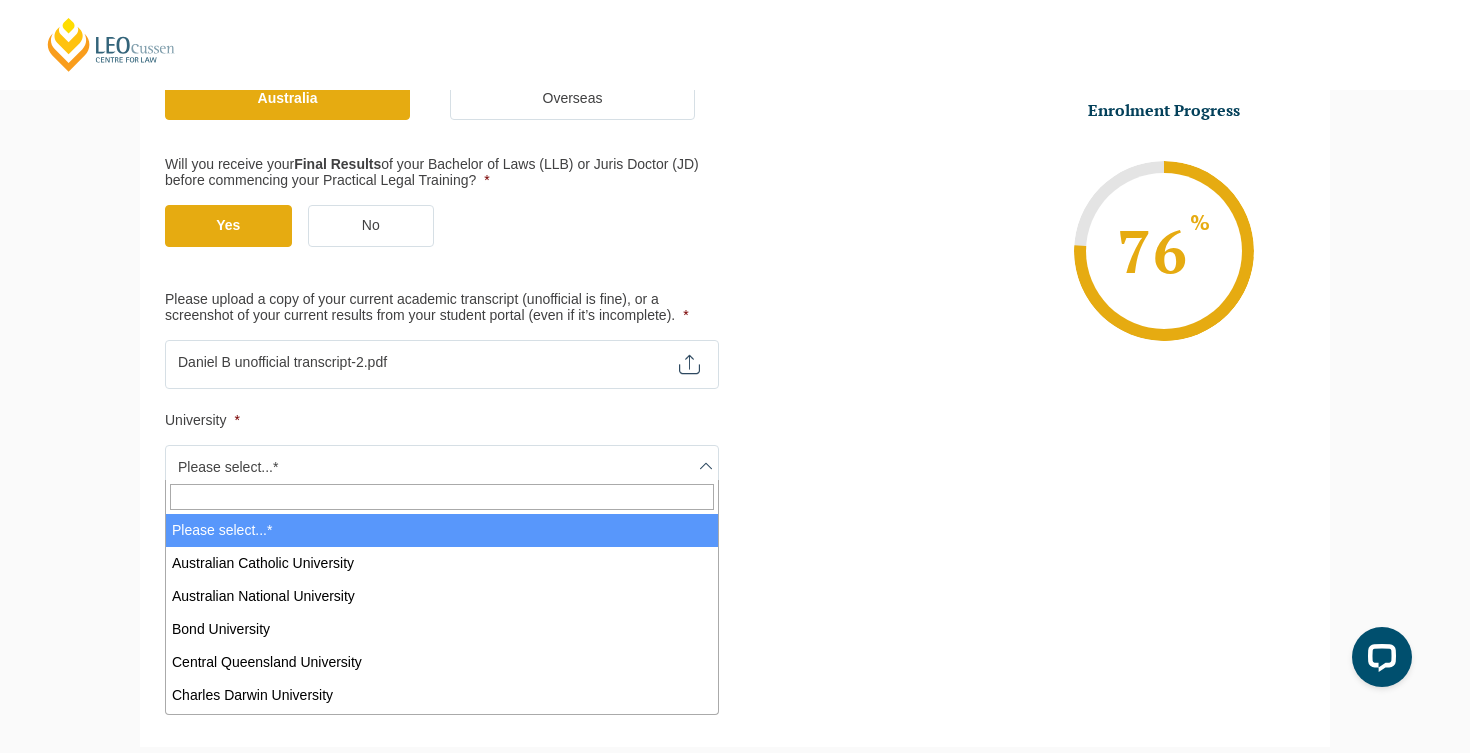 click on "Please select...*" at bounding box center [442, 467] 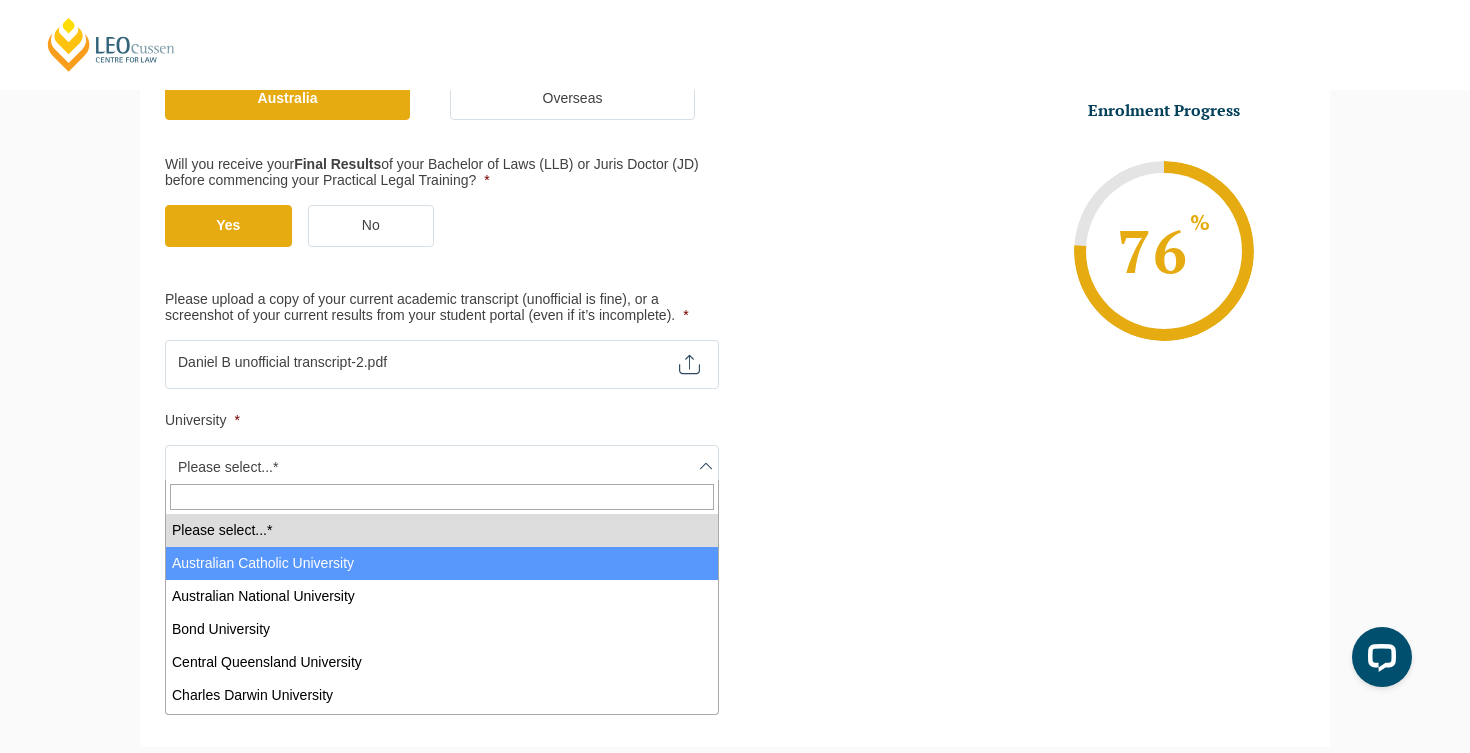 select on "Australian Catholic University" 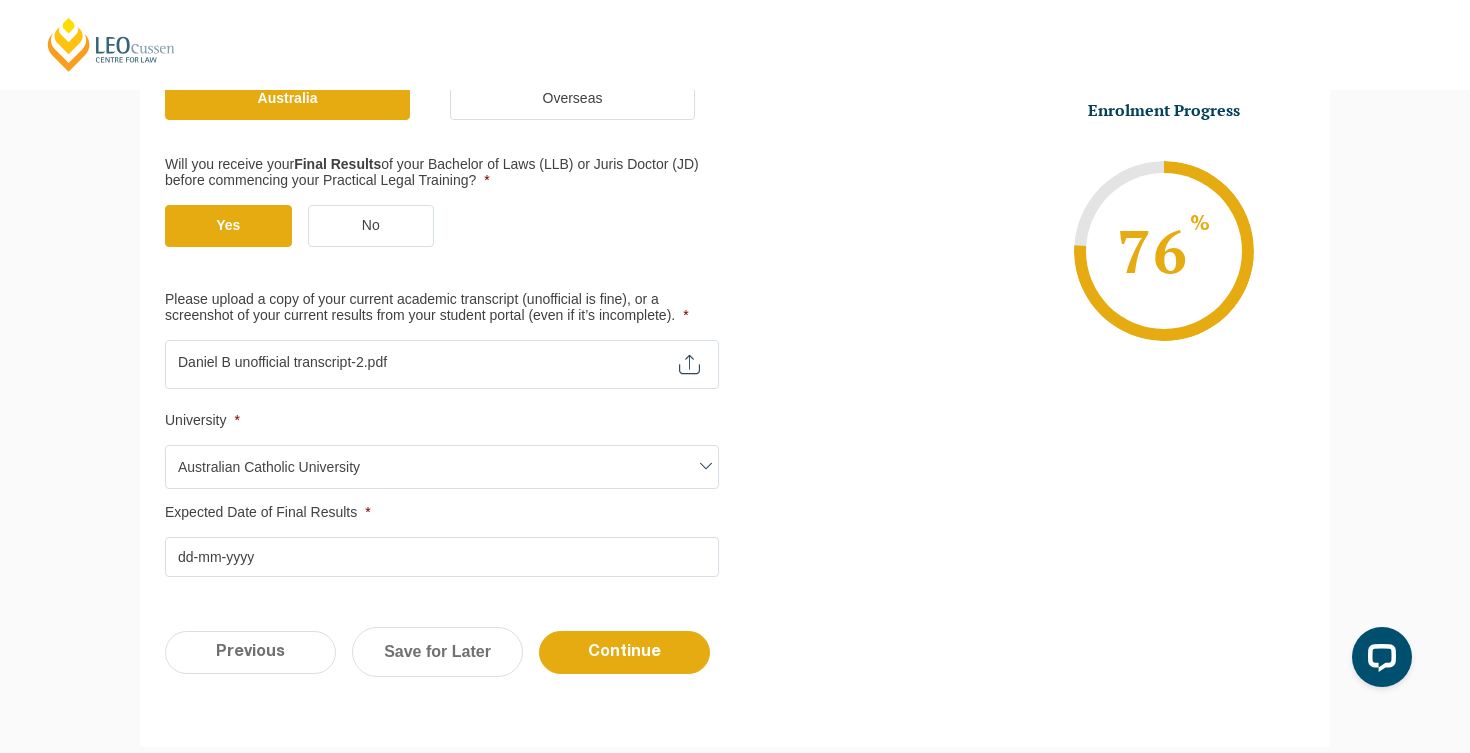 click on "Expected Date of Final Results *" at bounding box center (442, 557) 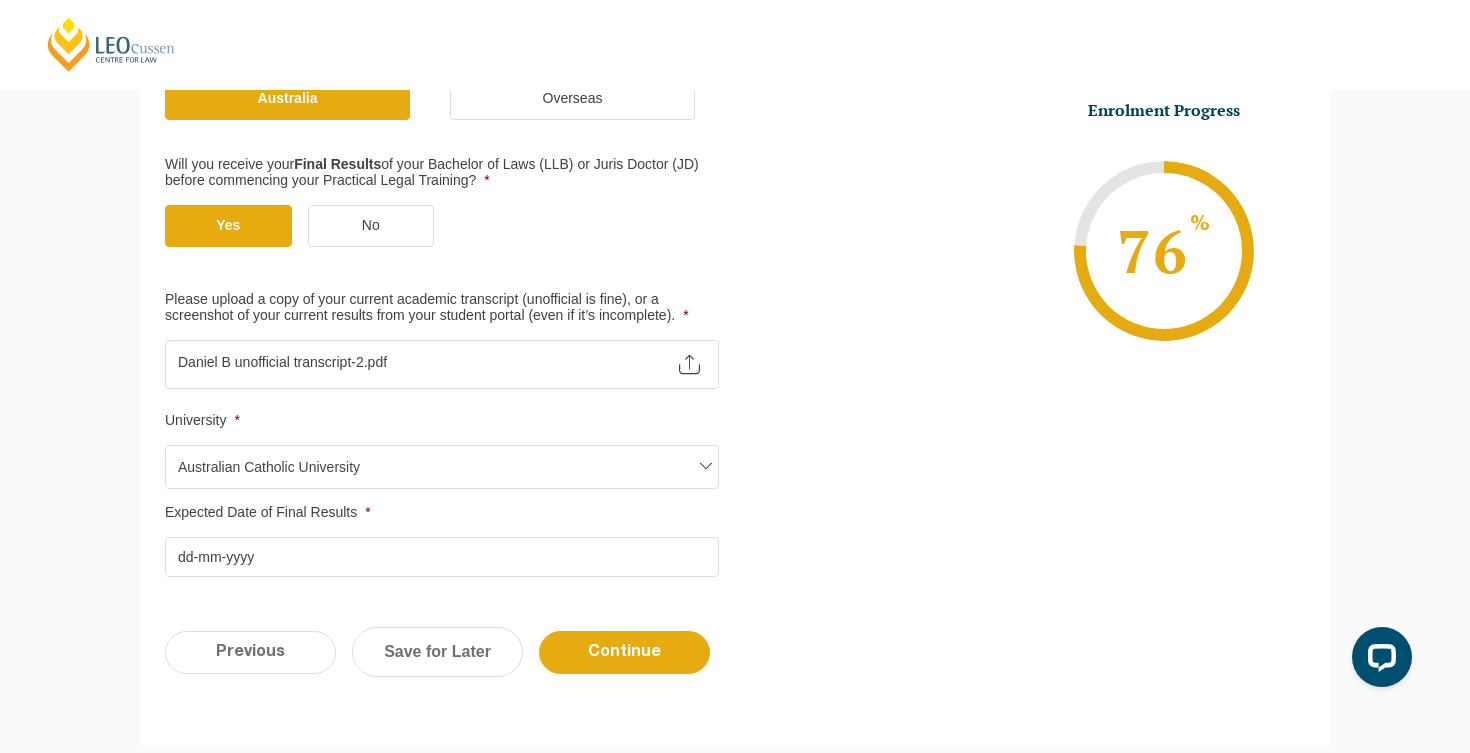 click on "Expected Date of Final Results *" at bounding box center (442, 557) 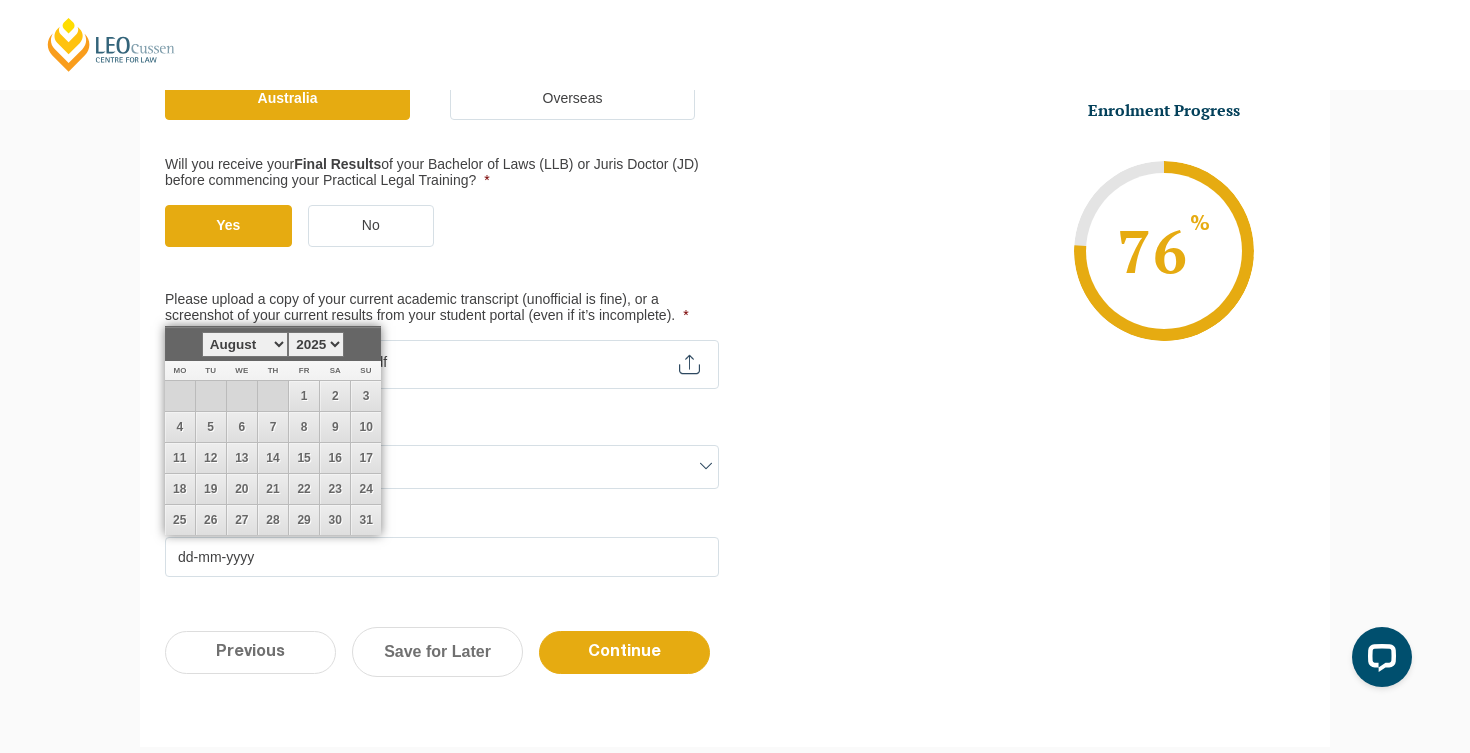 click on "Next" at bounding box center [366, 342] 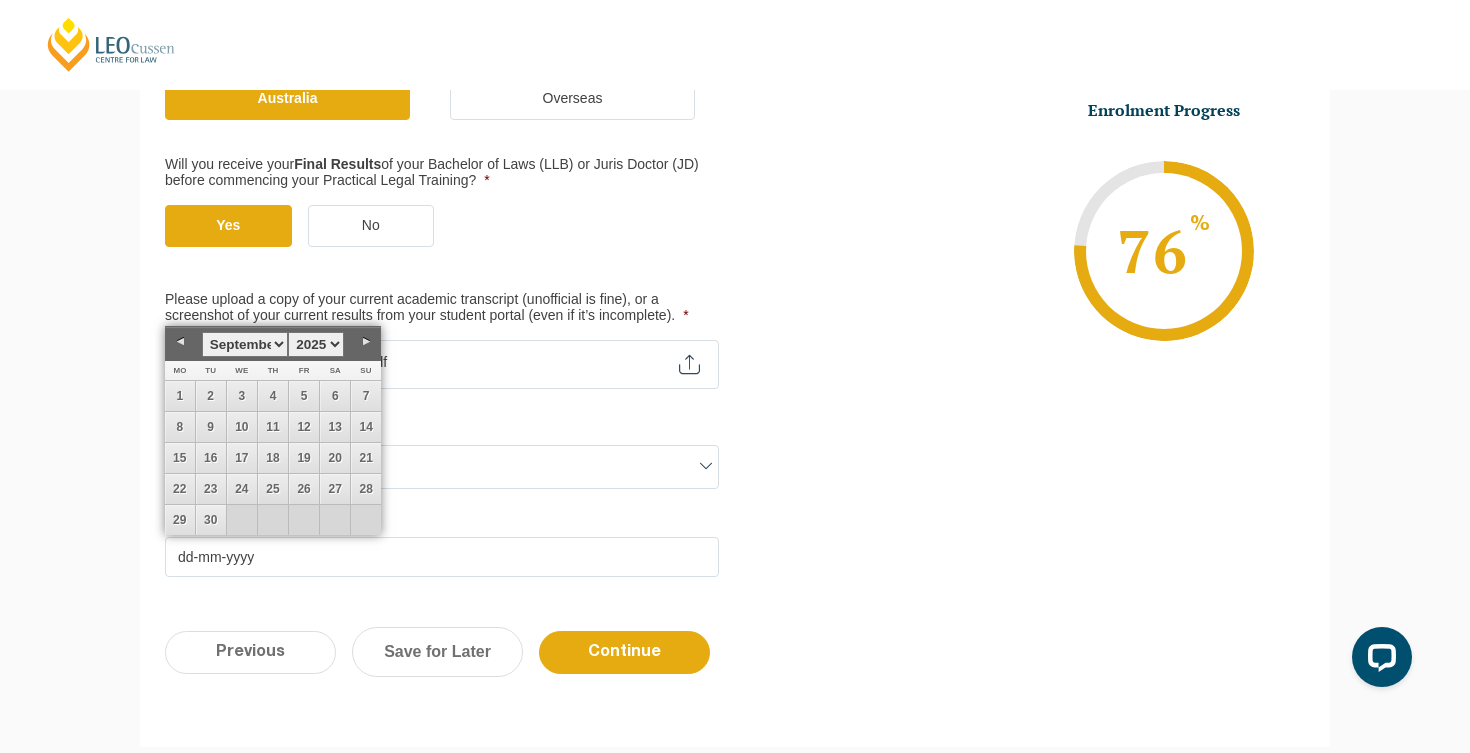 click on "Next" at bounding box center (366, 342) 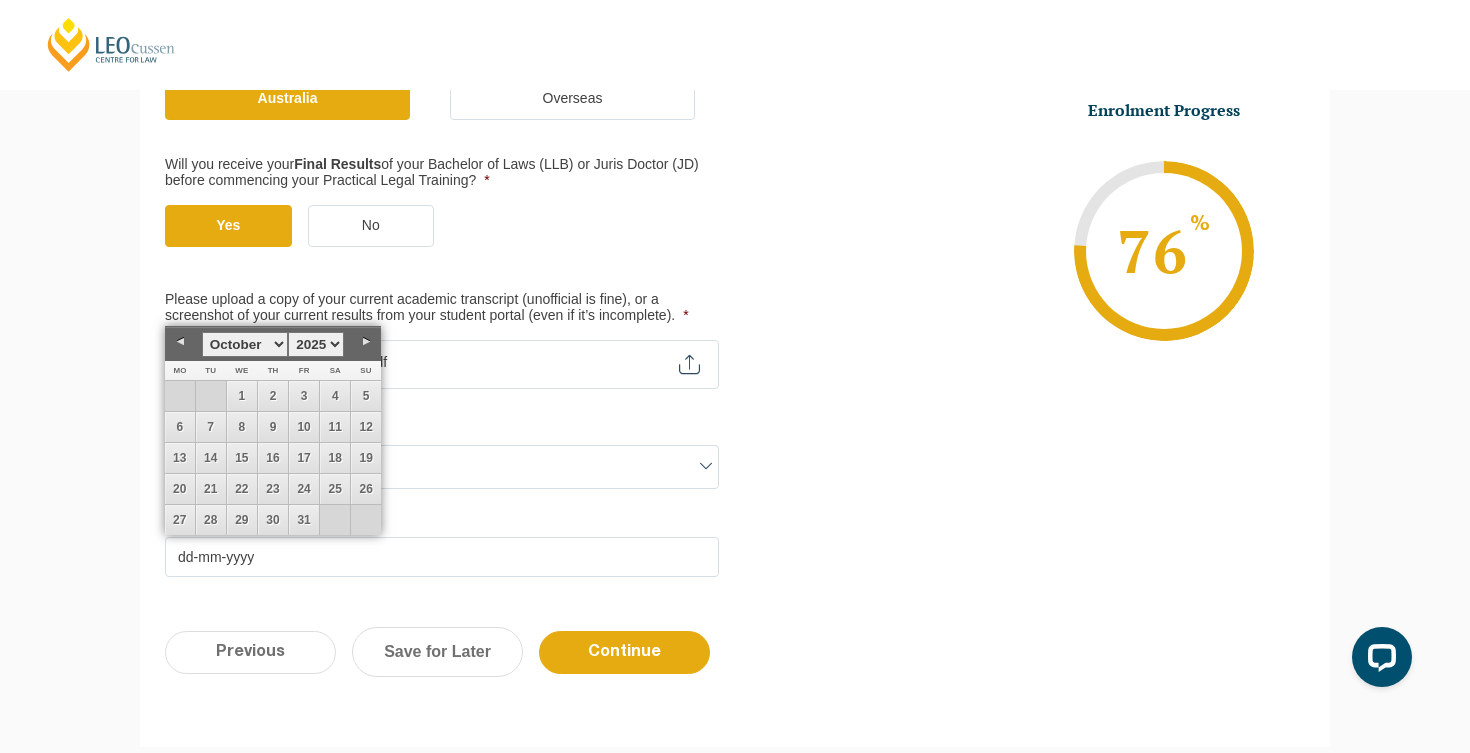 click on "Next" at bounding box center [366, 342] 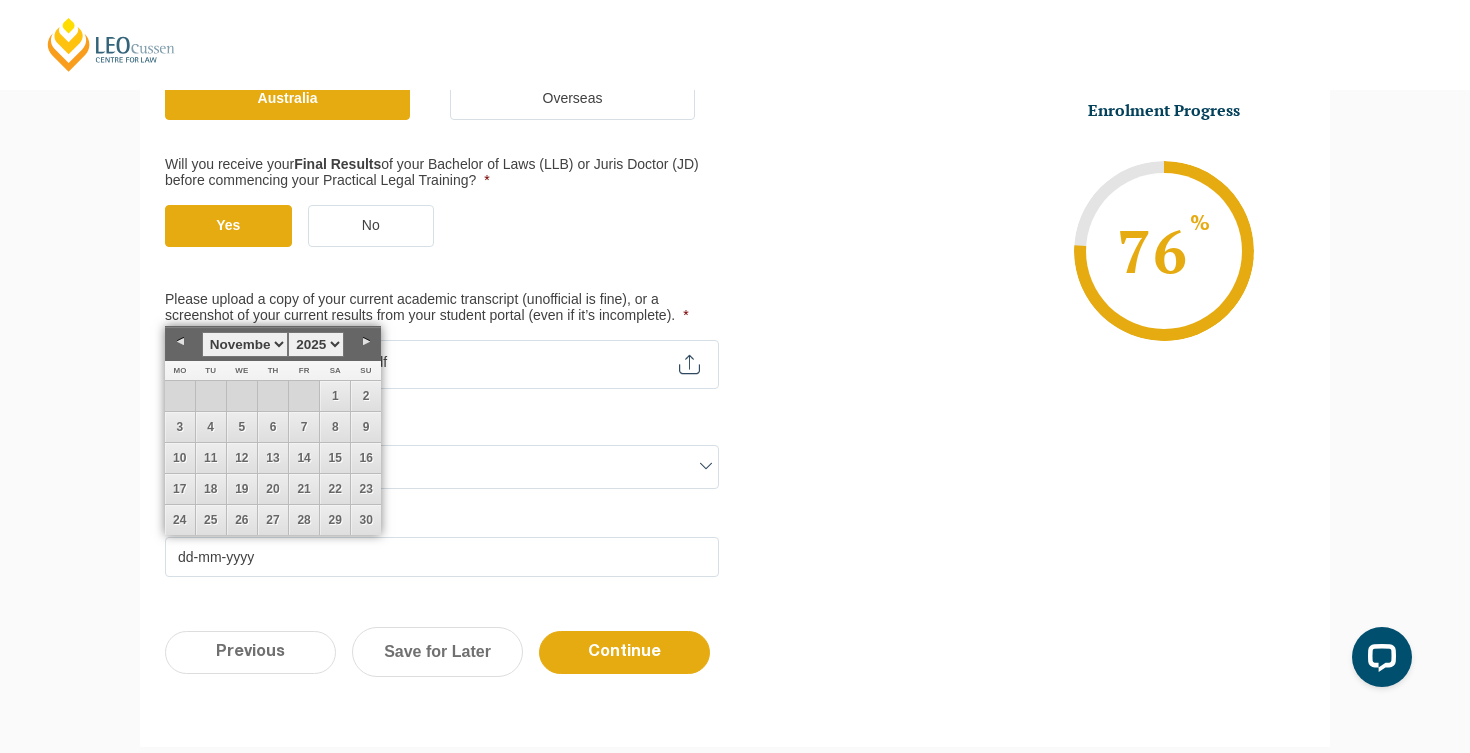 click on "Next" at bounding box center [366, 342] 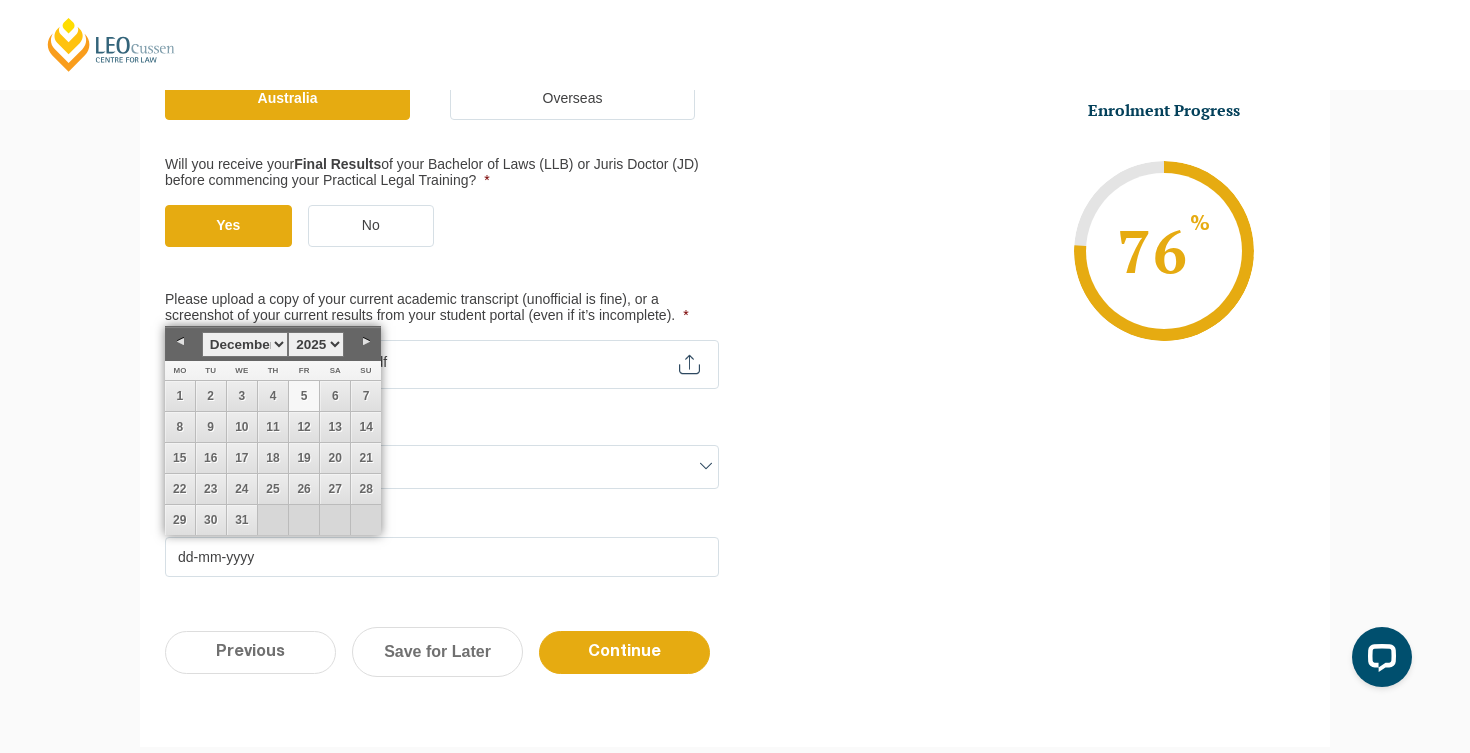 click on "5" at bounding box center [304, 396] 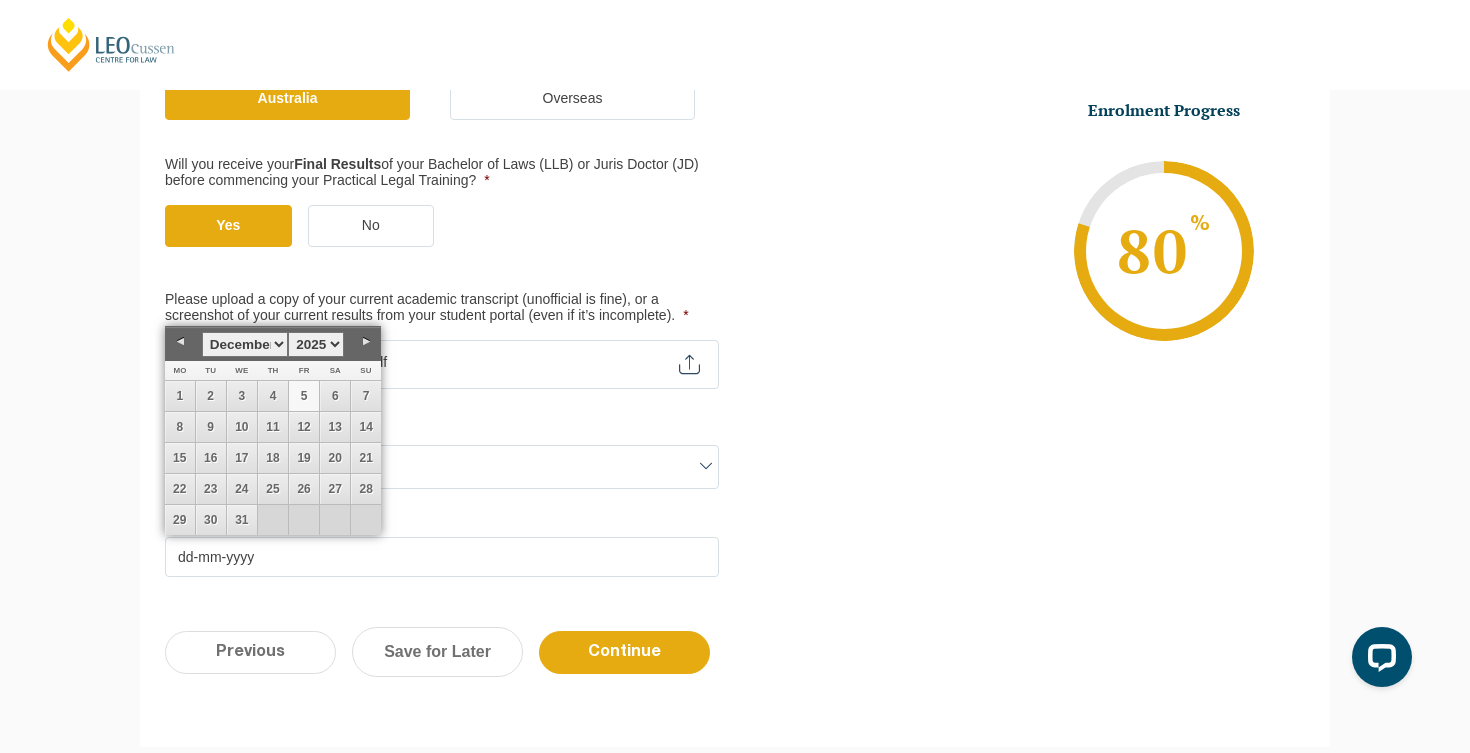 type on "05-12-2025" 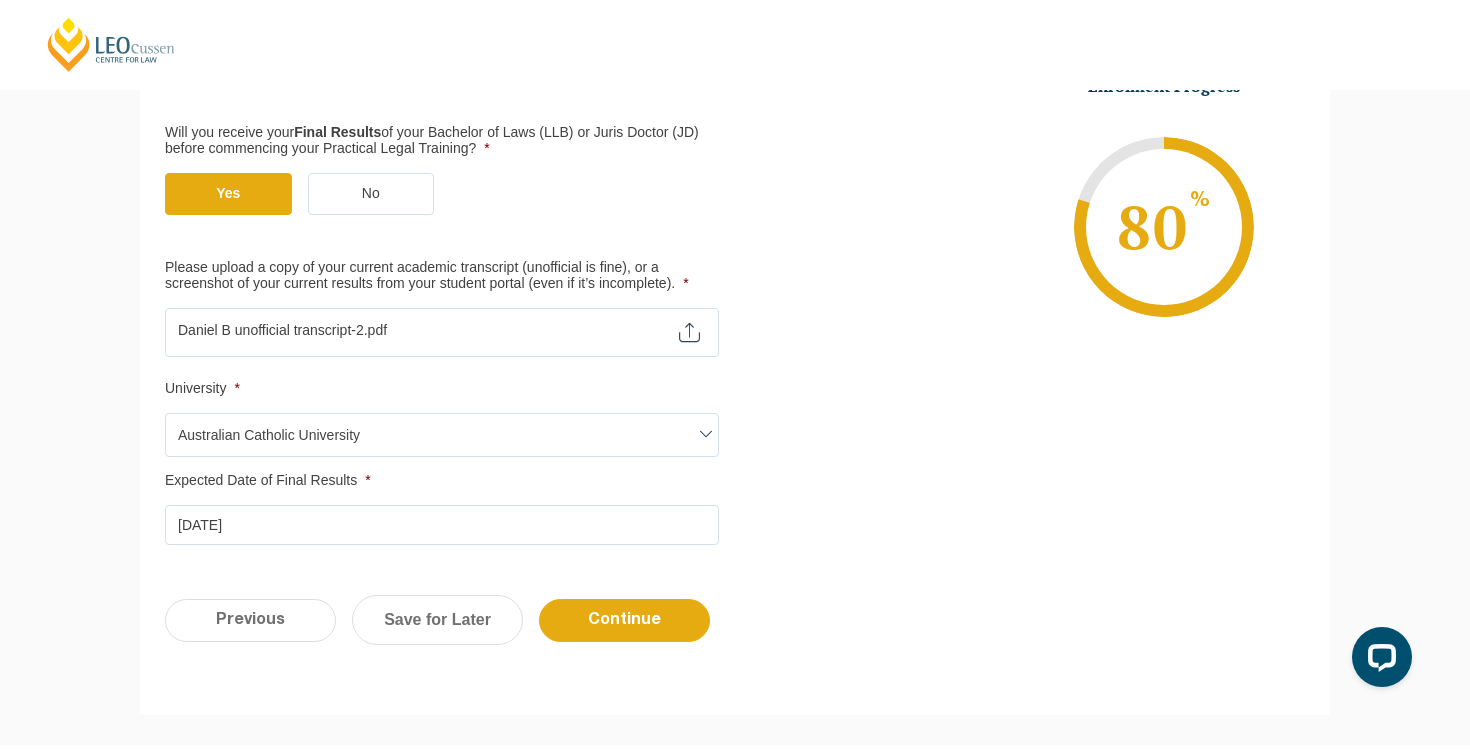 scroll, scrollTop: 520, scrollLeft: 0, axis: vertical 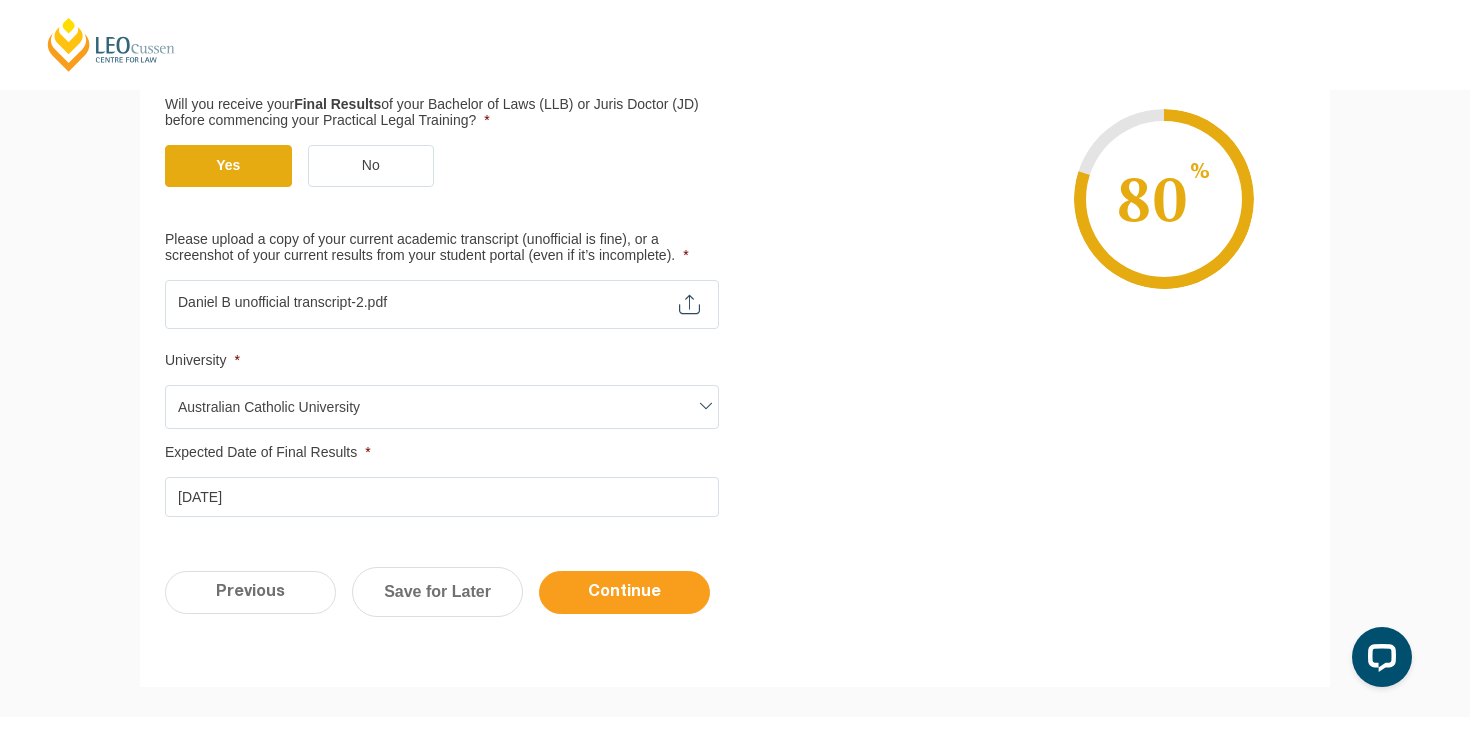 click on "Continue" at bounding box center [624, 592] 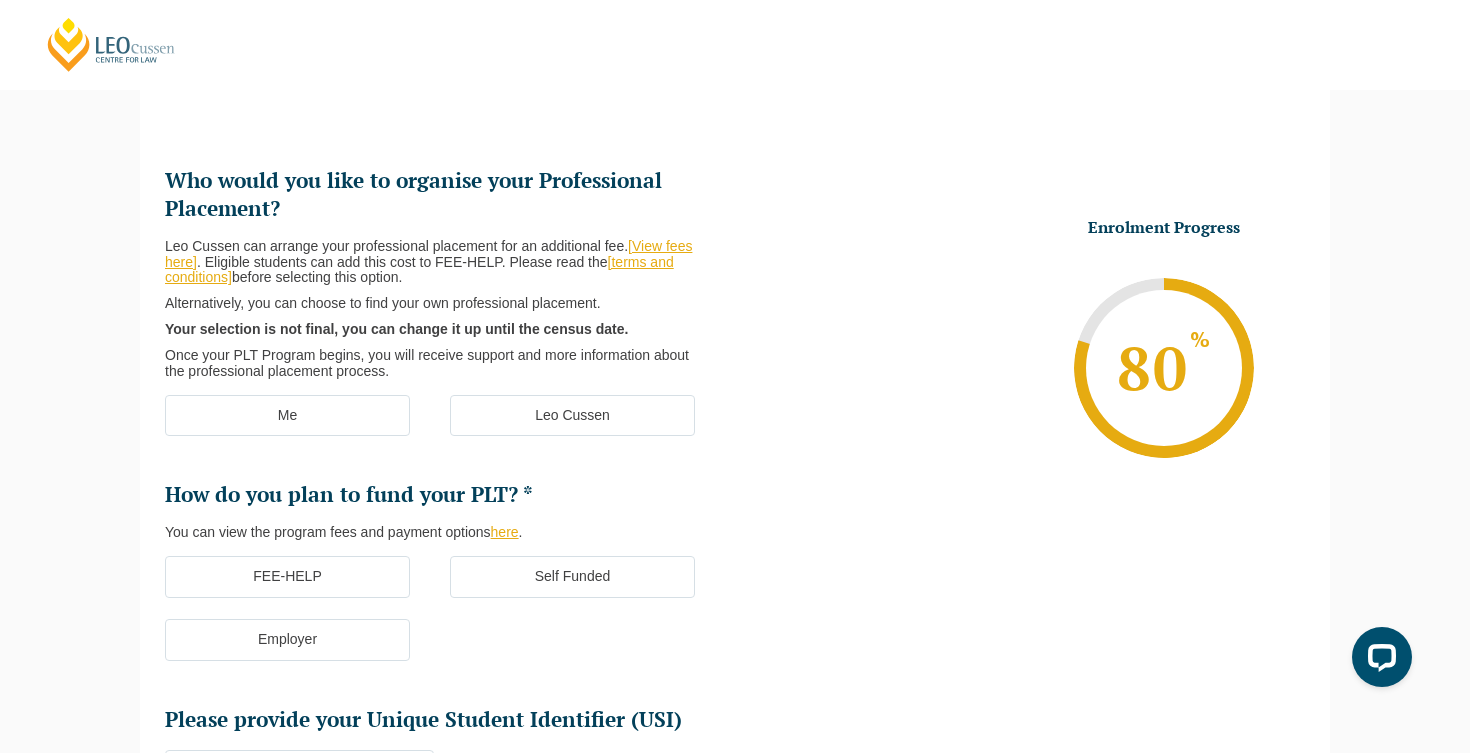scroll, scrollTop: 173, scrollLeft: 0, axis: vertical 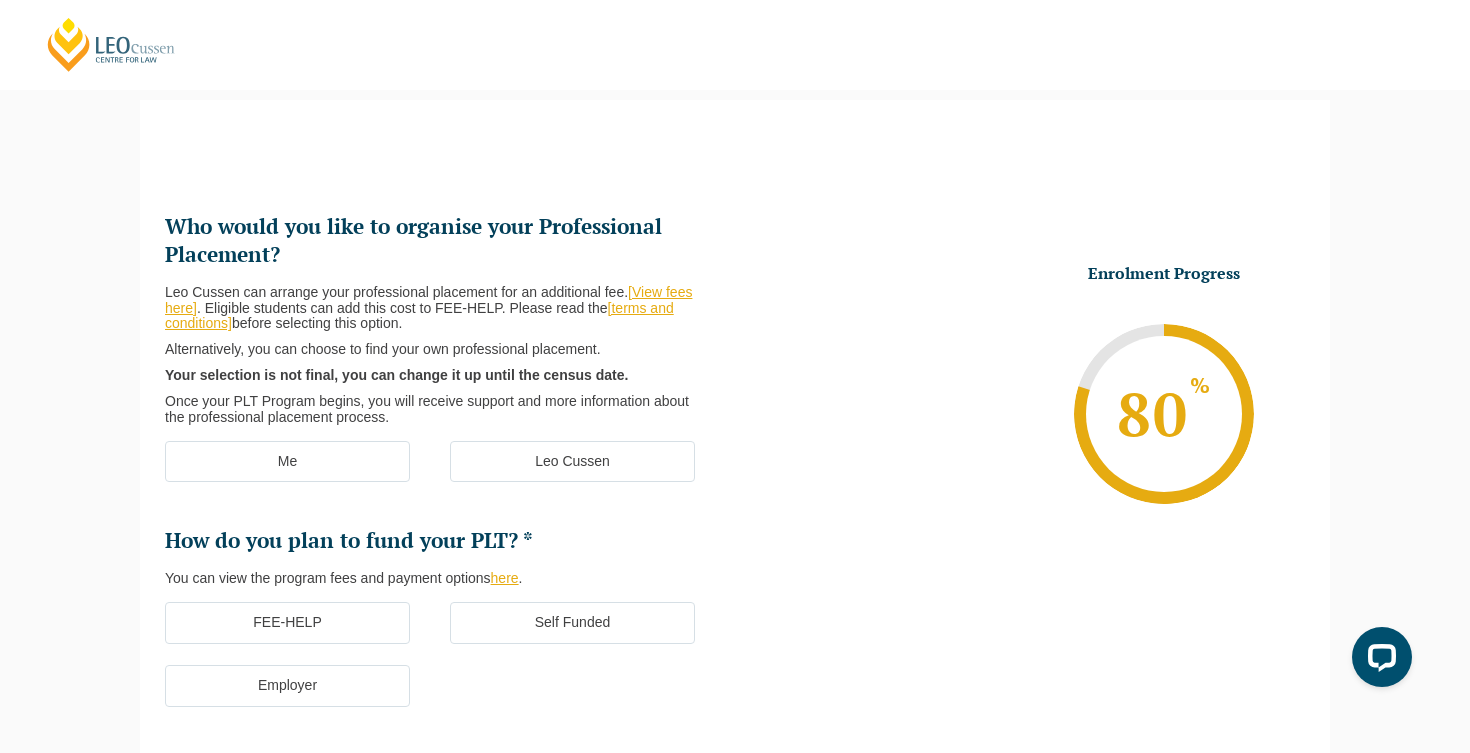 click on "[View fees here]" at bounding box center (428, 300) 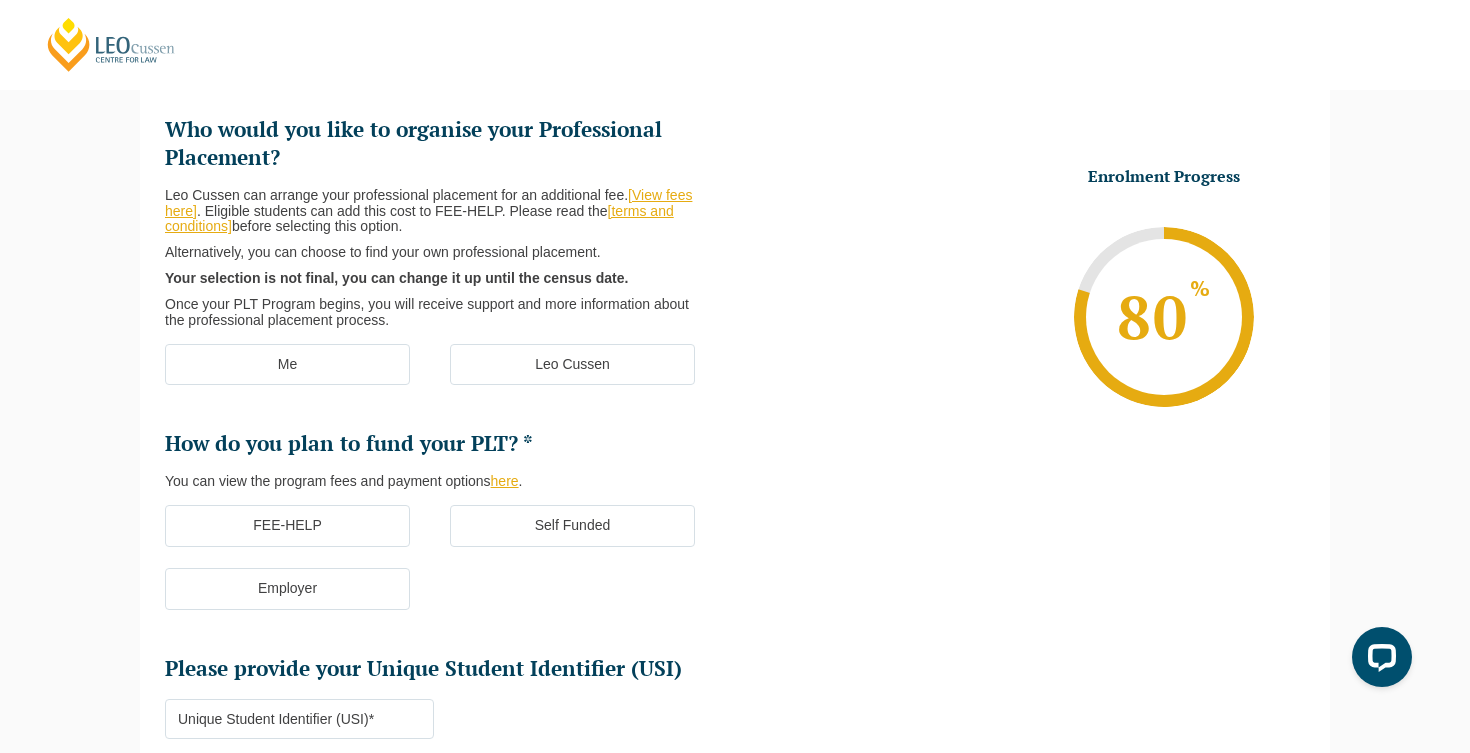scroll, scrollTop: 274, scrollLeft: 0, axis: vertical 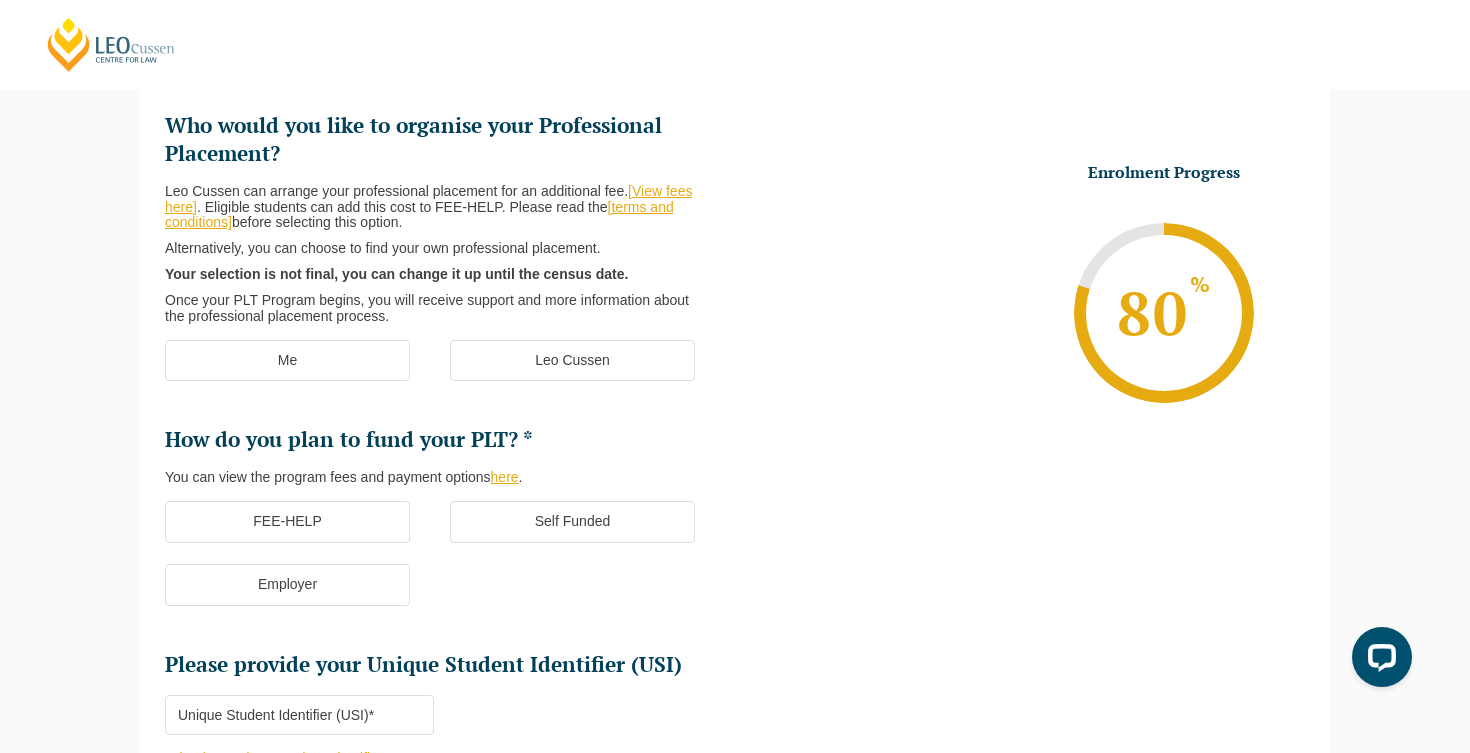 click on "FEE-HELP" at bounding box center (287, 522) 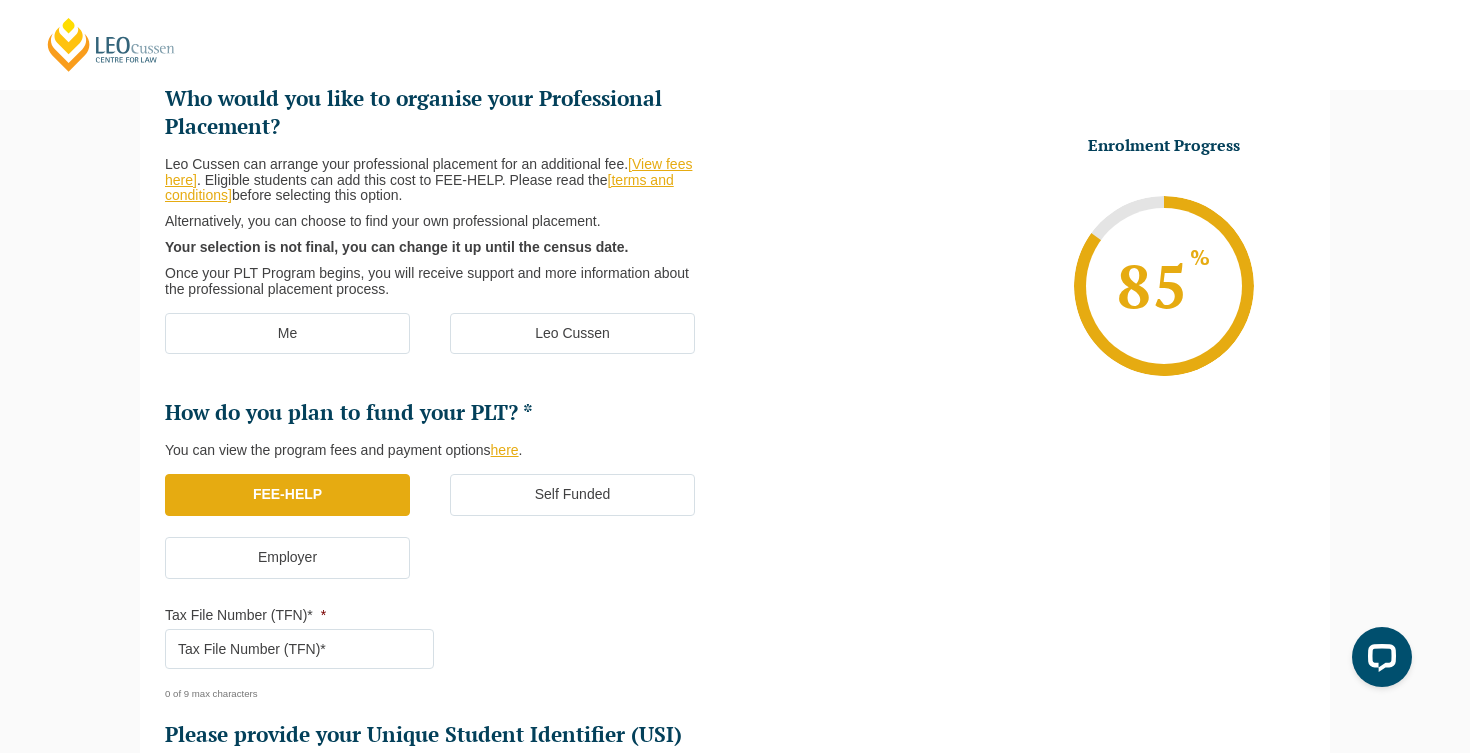 scroll, scrollTop: 278, scrollLeft: 0, axis: vertical 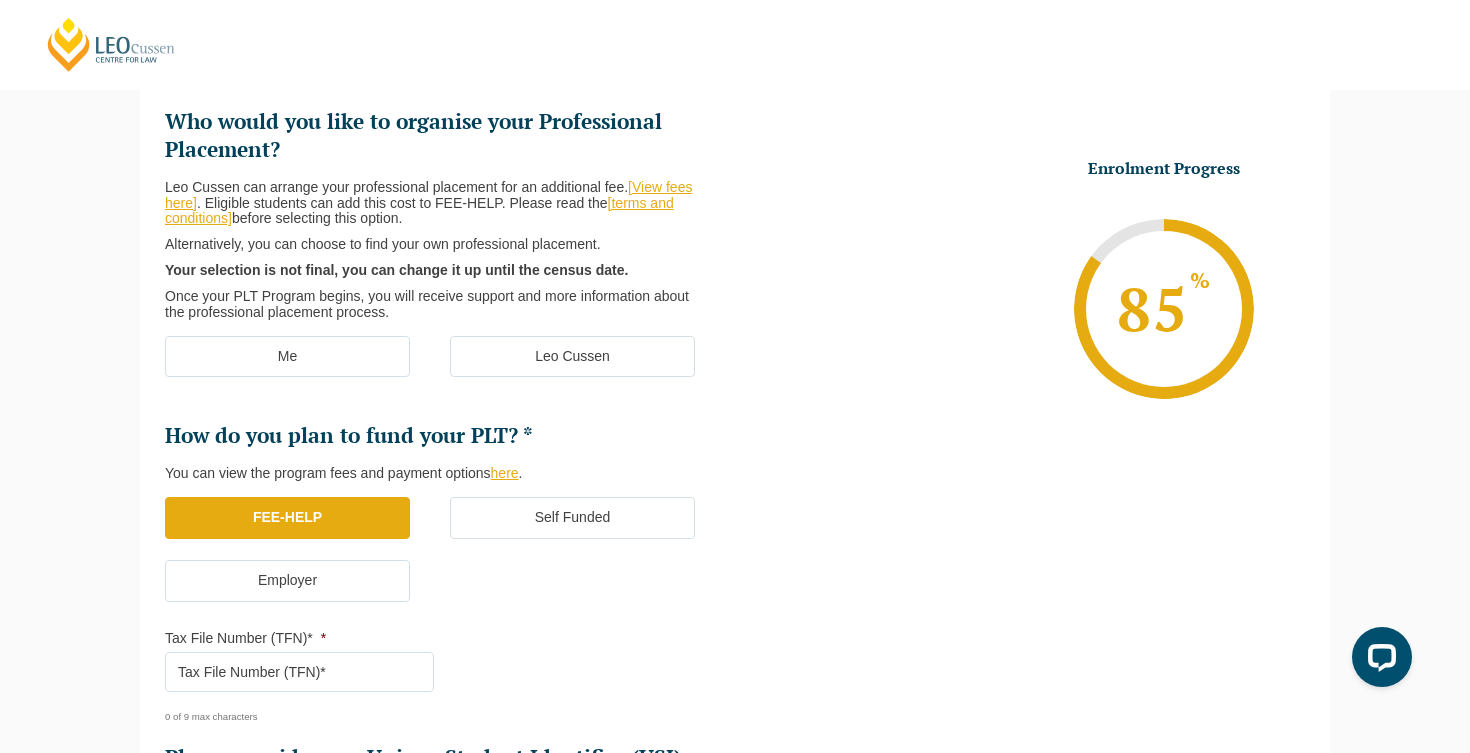 click on "Leo Cussen" at bounding box center [572, 357] 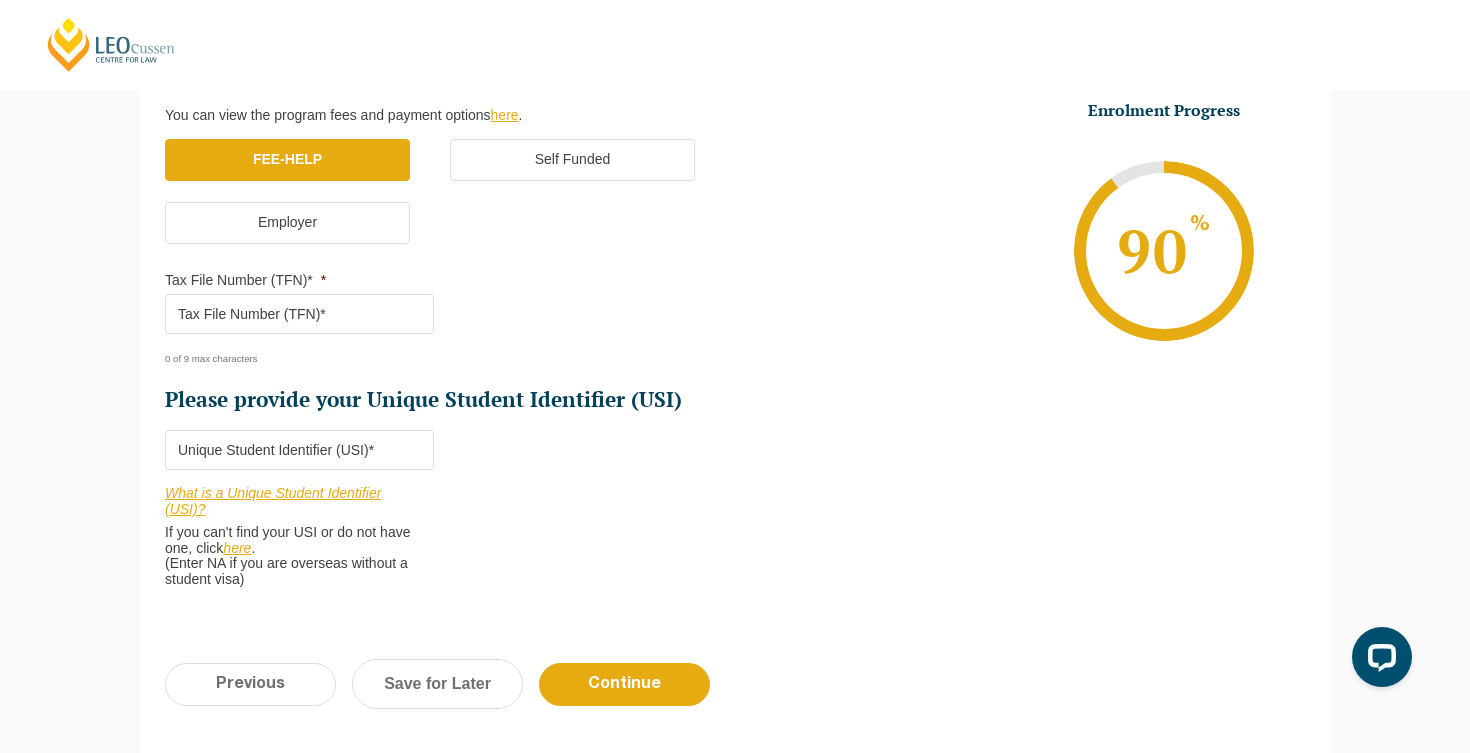 scroll, scrollTop: 637, scrollLeft: 0, axis: vertical 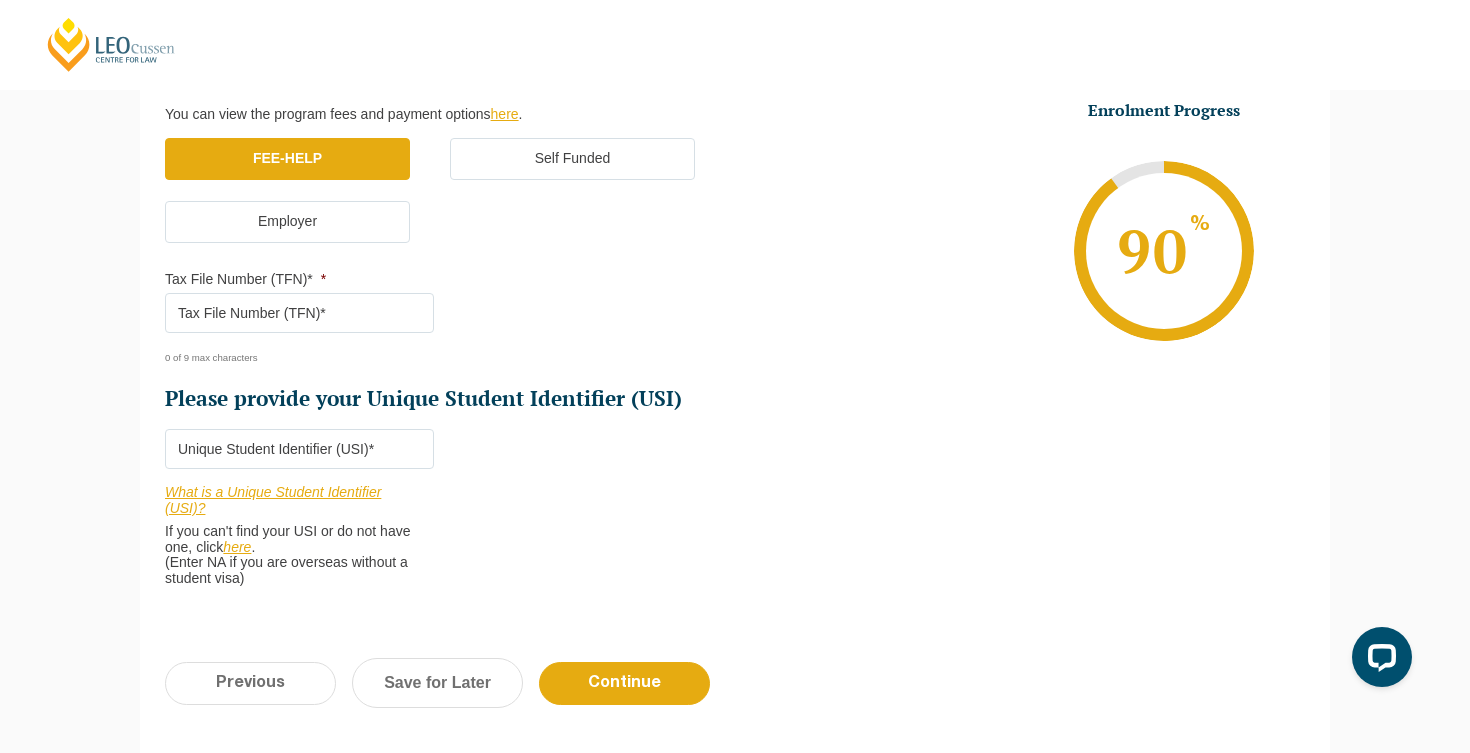 click on "Tax File Number (TFN)* *" at bounding box center (299, 313) 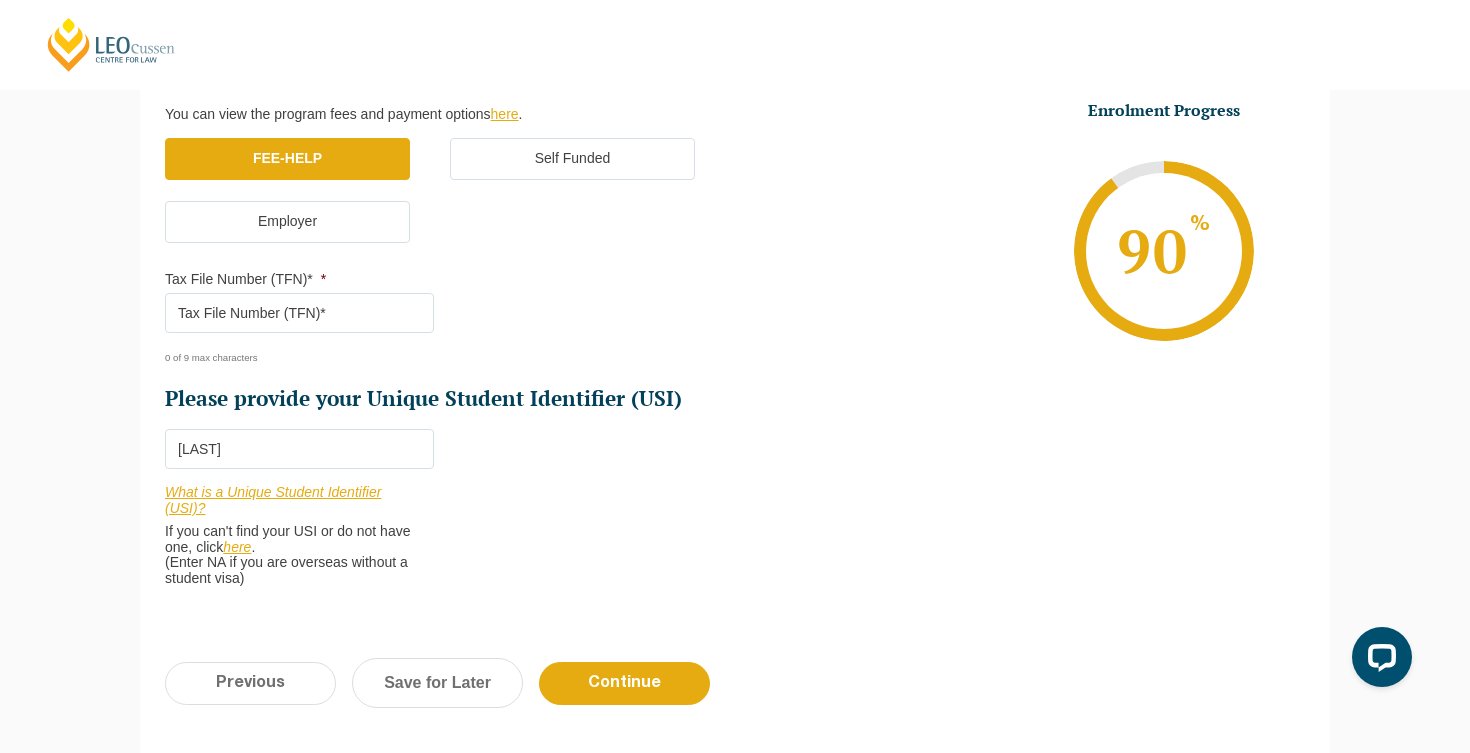 type on "ARNGBHRMAH" 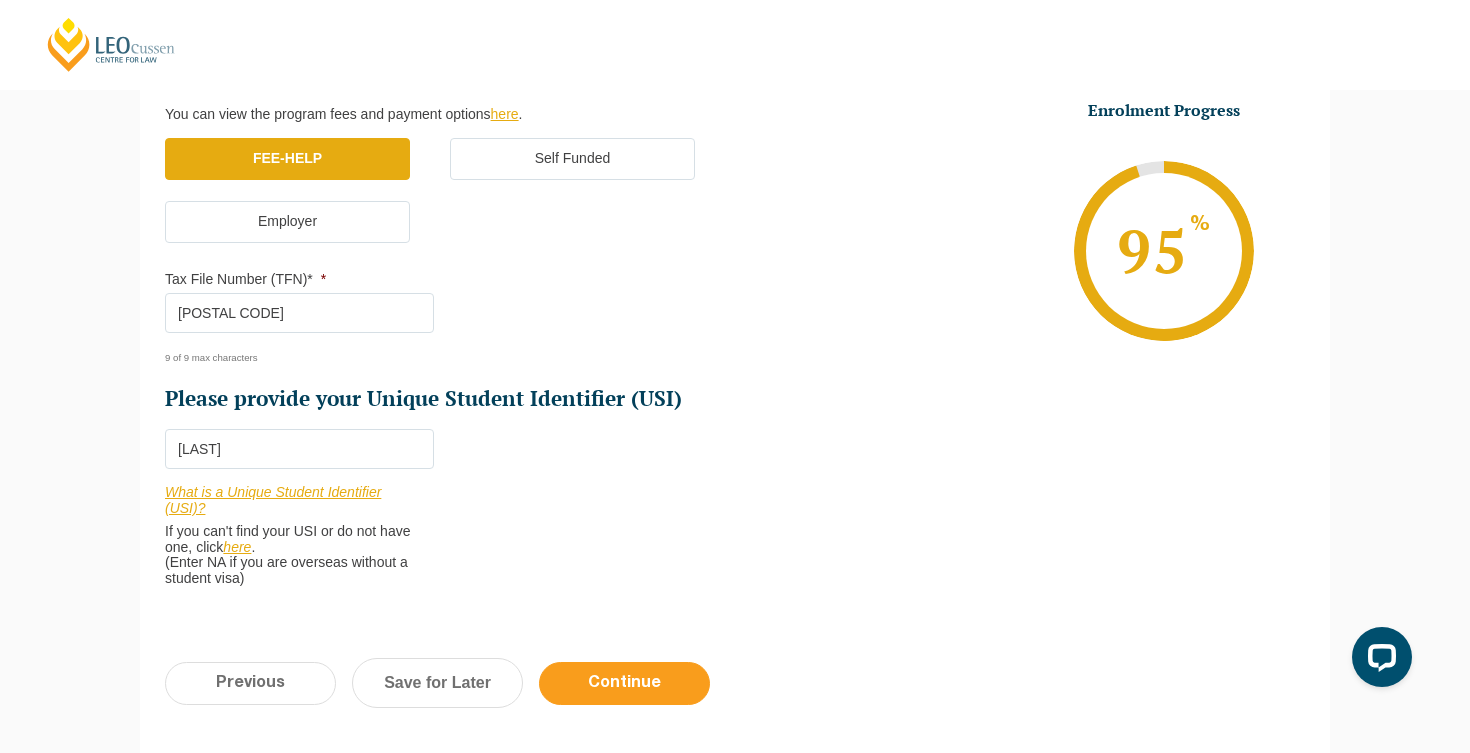 type on "975104787" 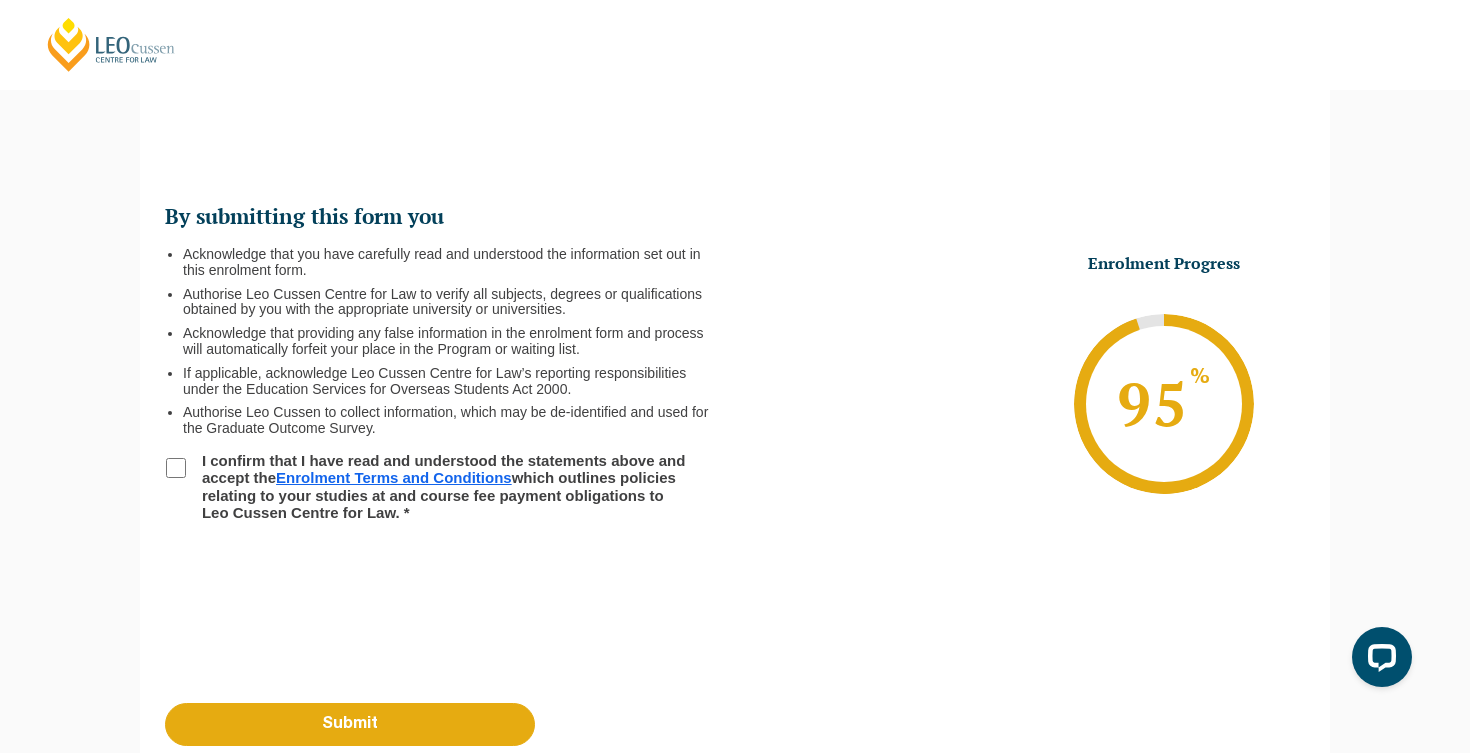 scroll, scrollTop: 173, scrollLeft: 0, axis: vertical 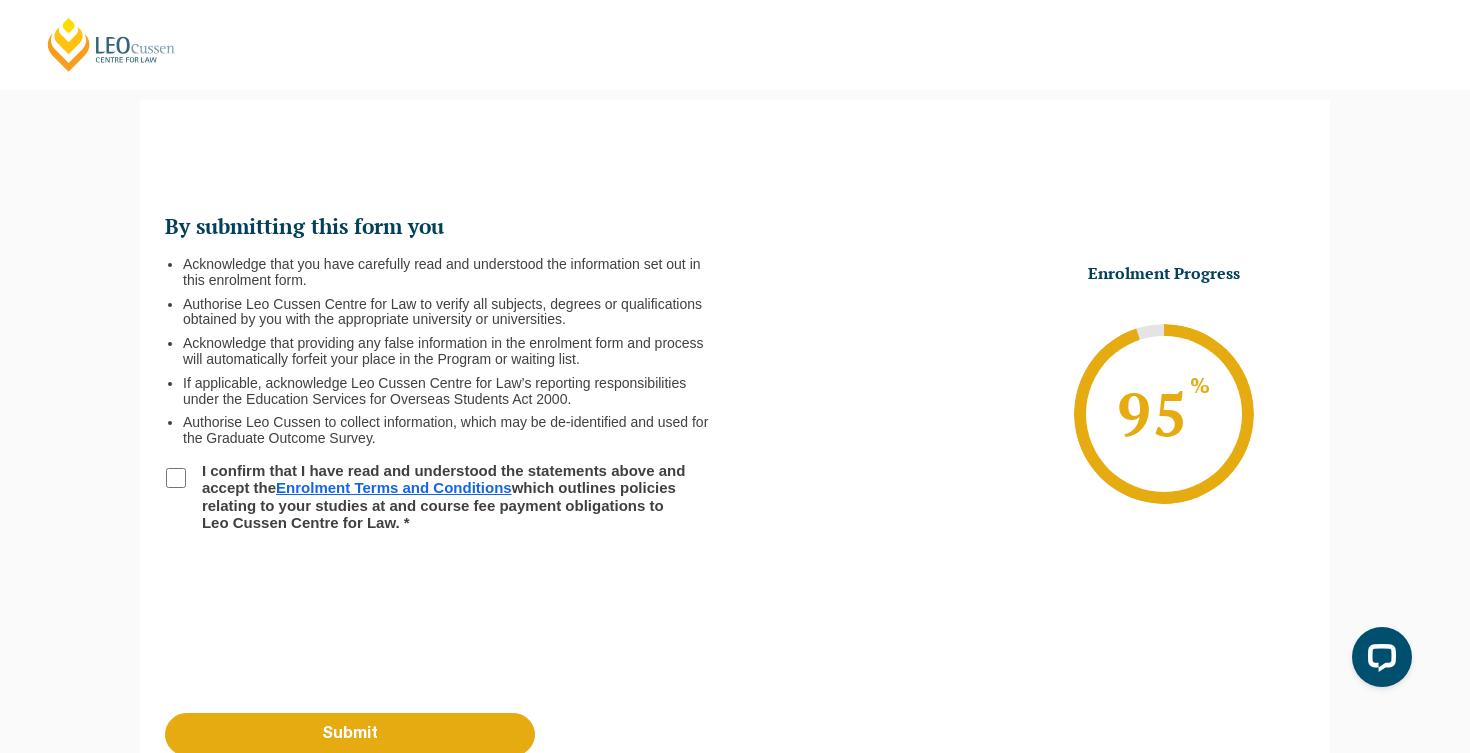 click on "I confirm that I have read and understood the statements above and accept the  Enrolment Terms and Conditions  which outlines policies relating to your studies at and course fee payment obligations to Leo Cussen Centre for Law. *" at bounding box center [176, 478] 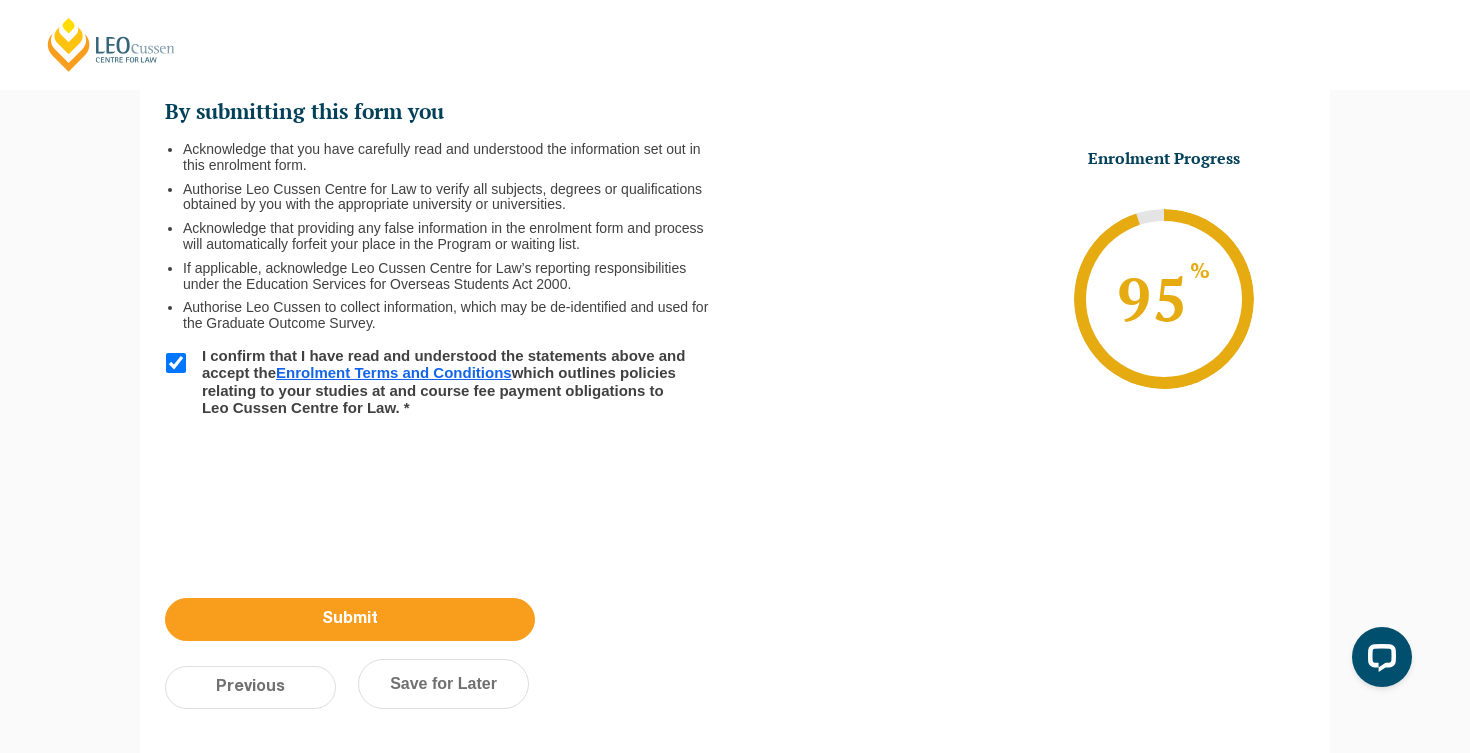 scroll, scrollTop: 298, scrollLeft: 0, axis: vertical 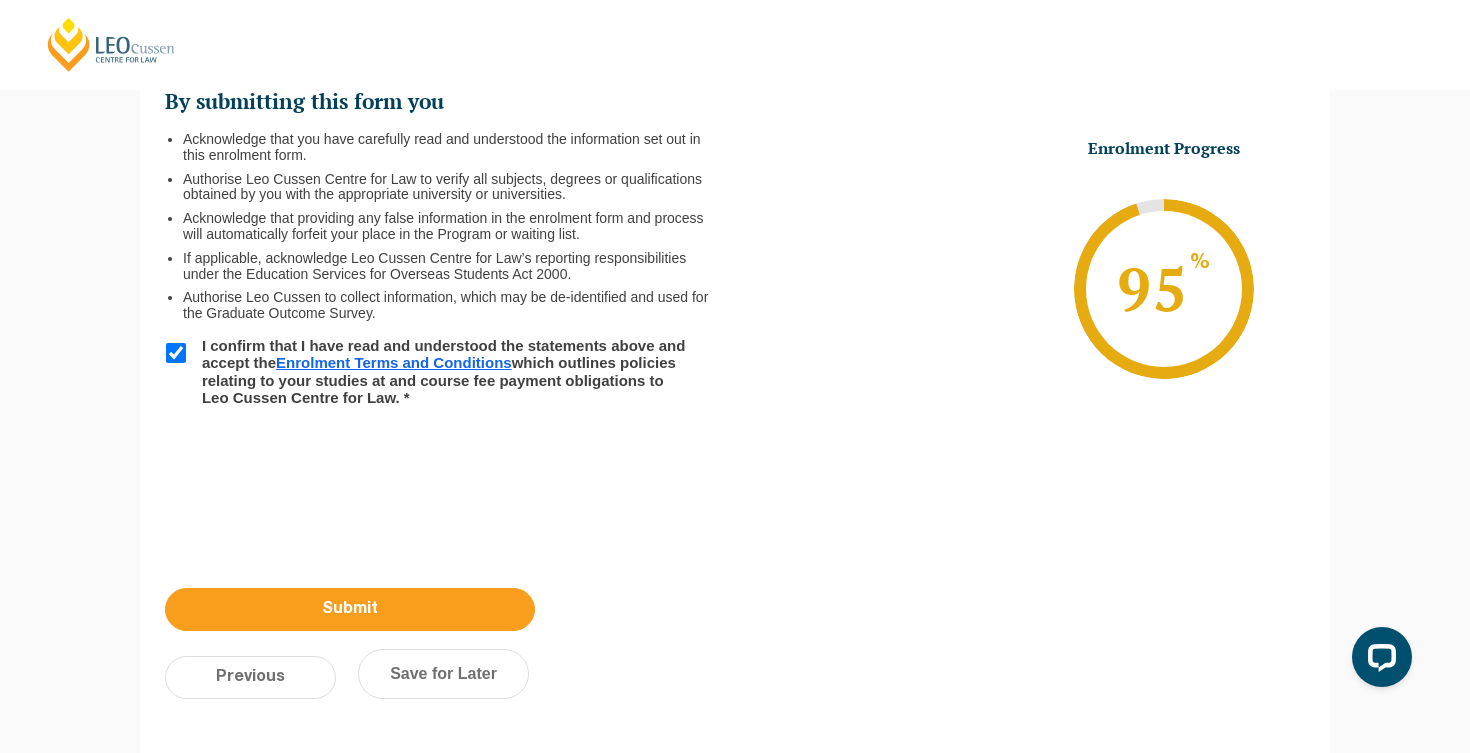 click on "Submit" at bounding box center [350, 609] 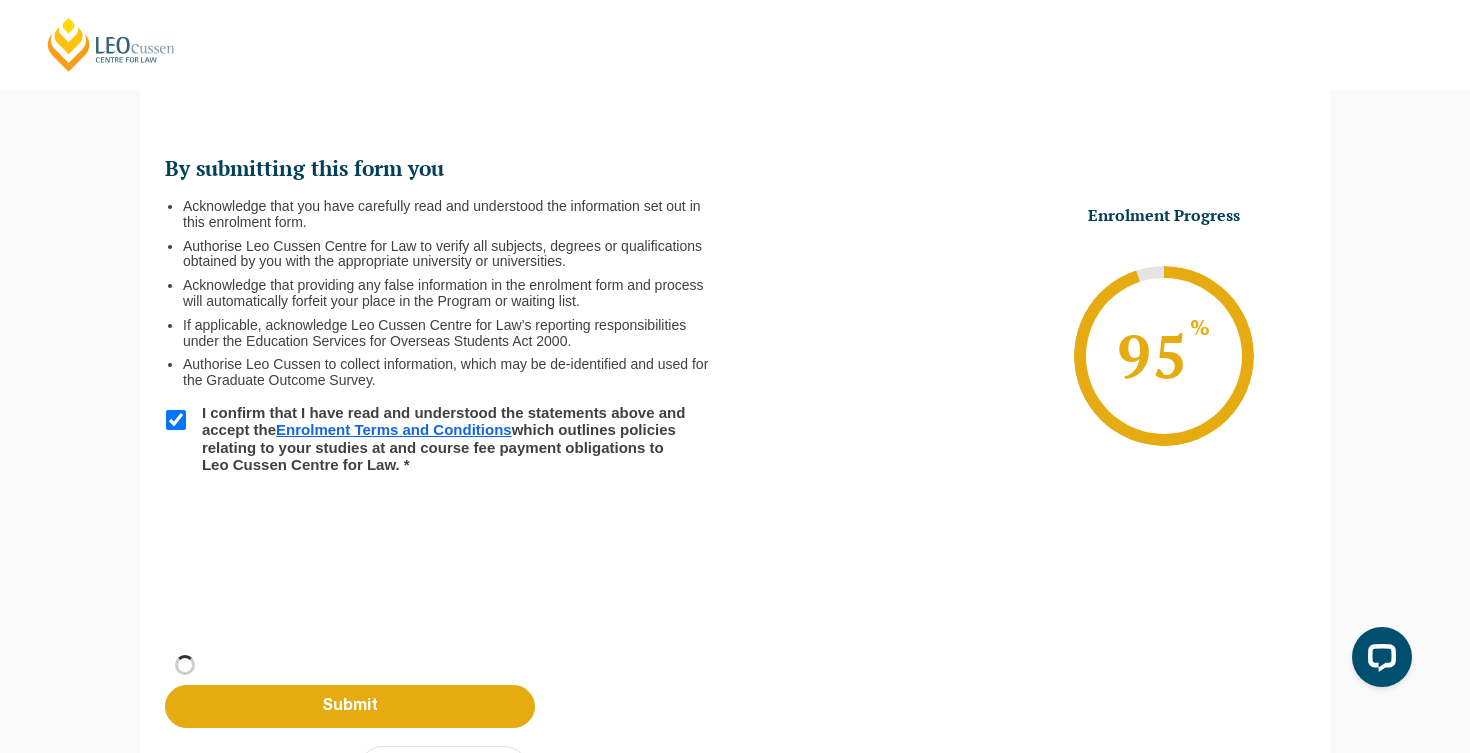 scroll, scrollTop: 247, scrollLeft: 0, axis: vertical 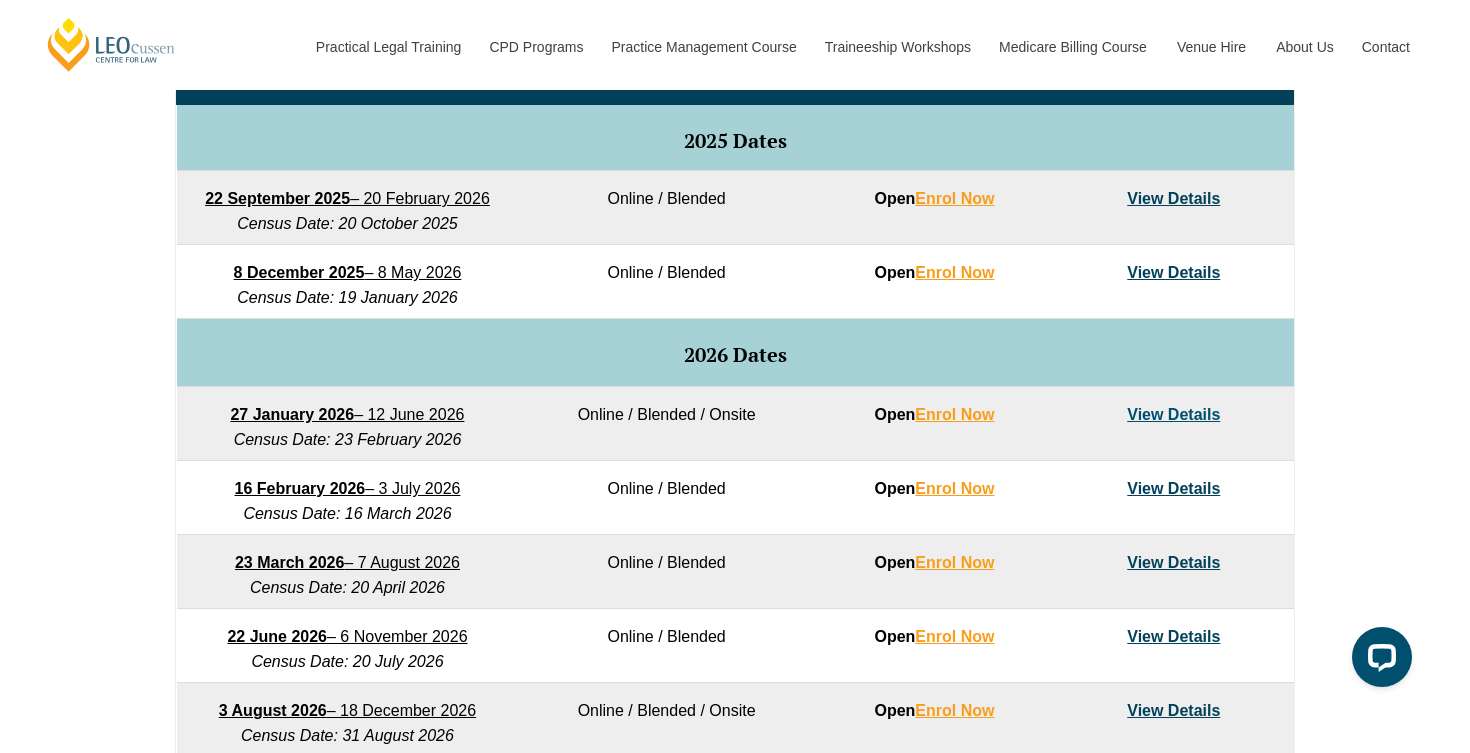 click on "View Details" at bounding box center [1173, 414] 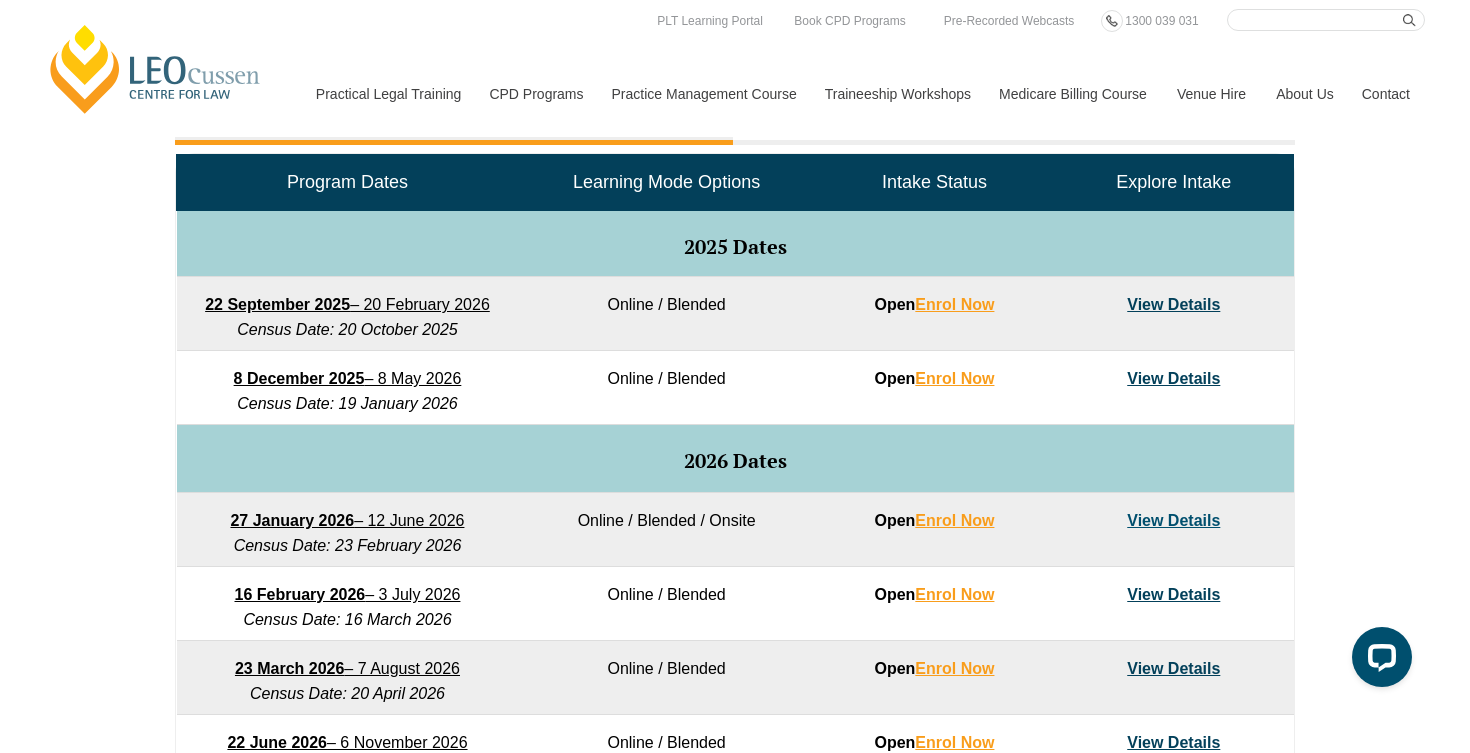scroll, scrollTop: 896, scrollLeft: 0, axis: vertical 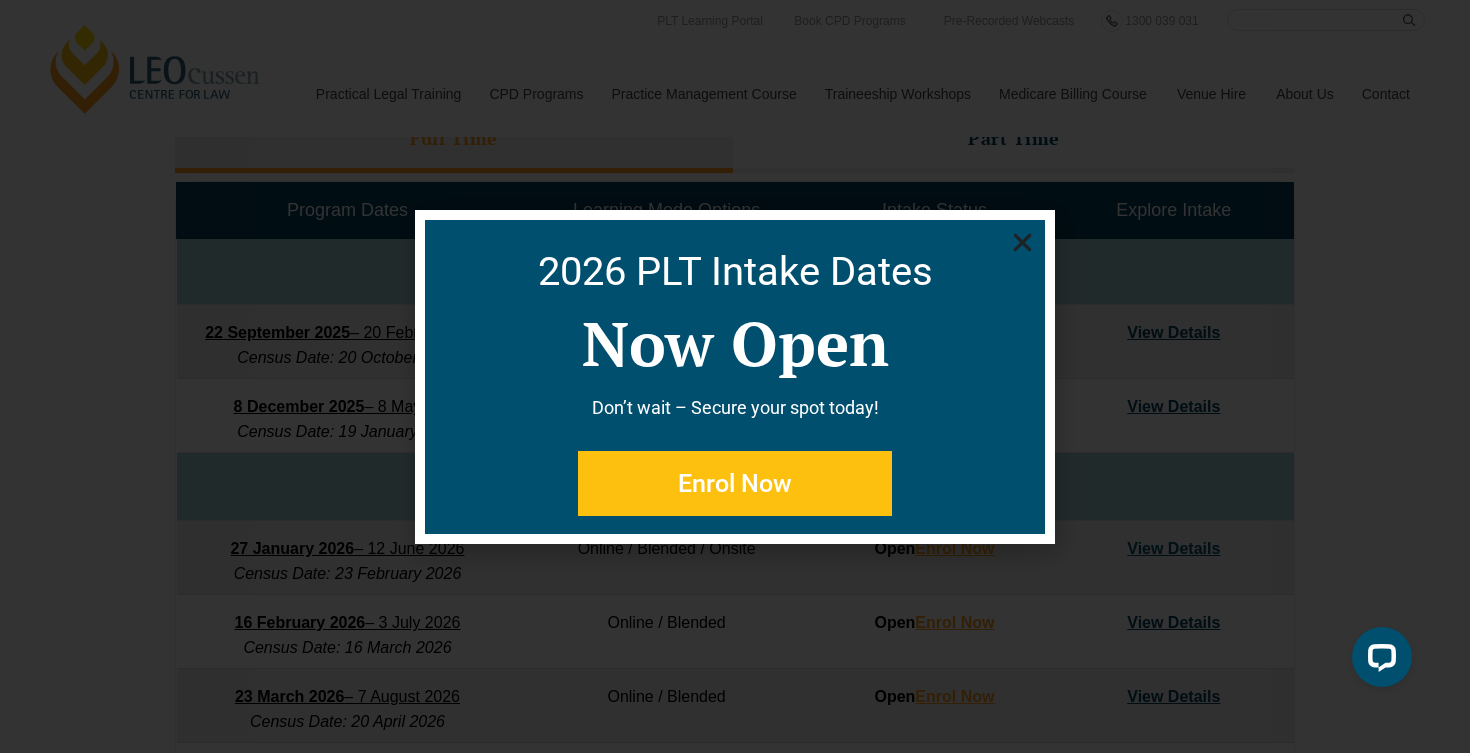 click 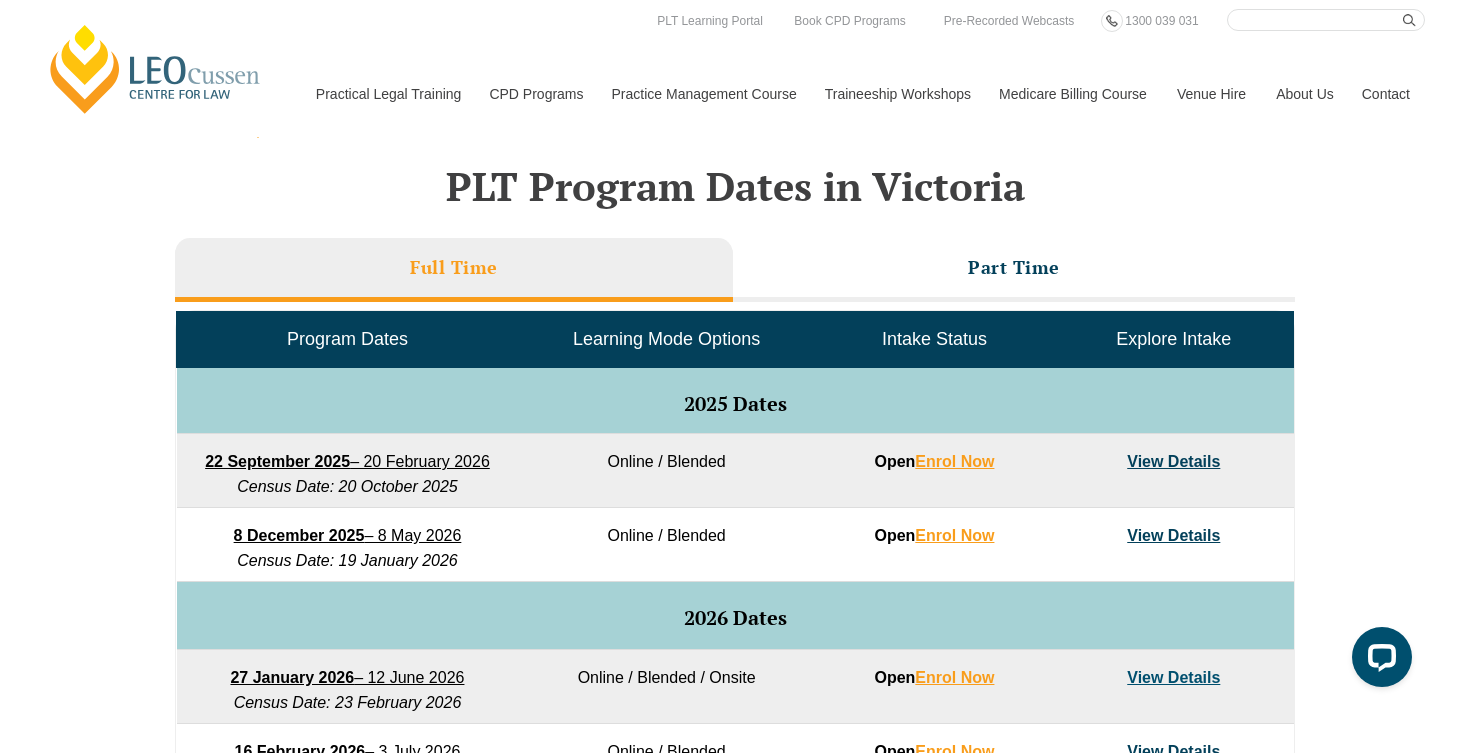 scroll, scrollTop: 765, scrollLeft: 0, axis: vertical 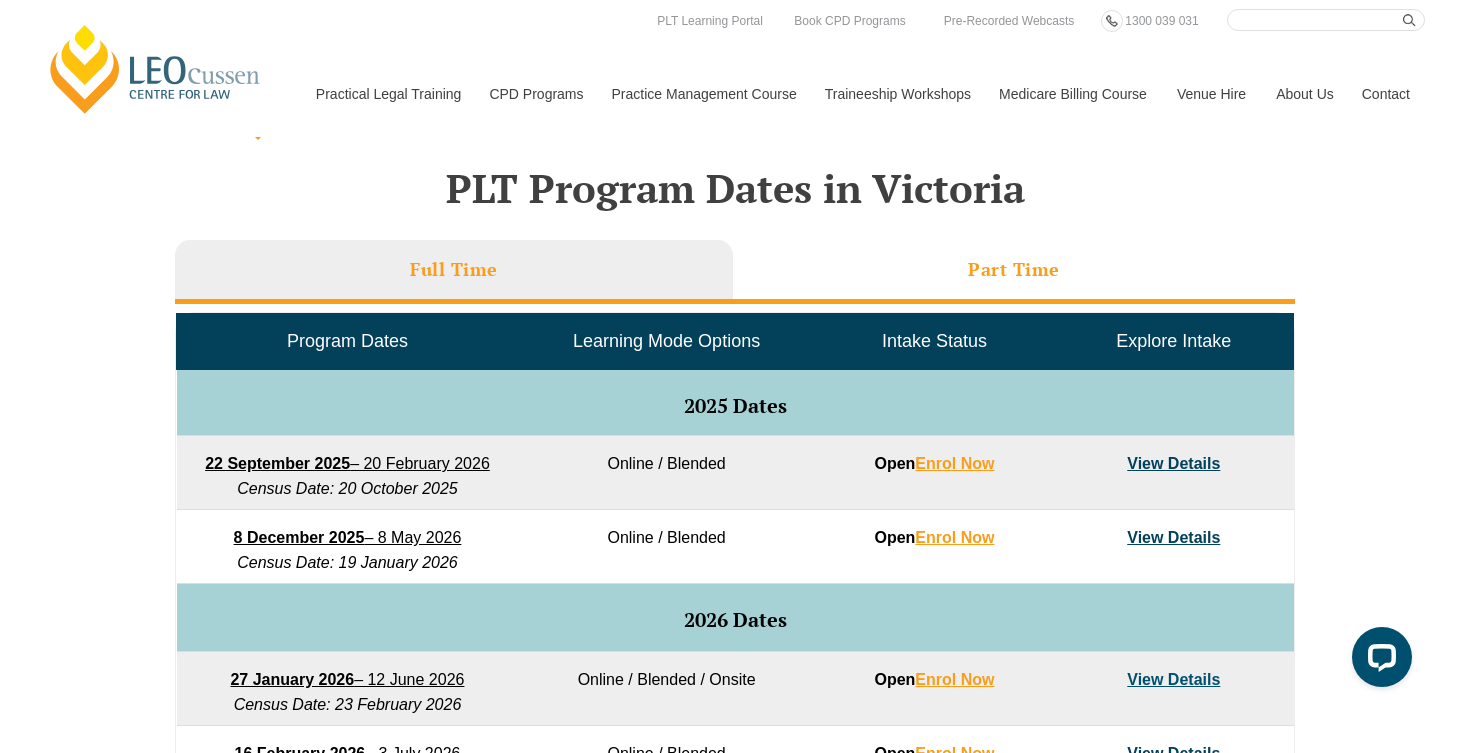 click on "Part Time" at bounding box center [1014, 269] 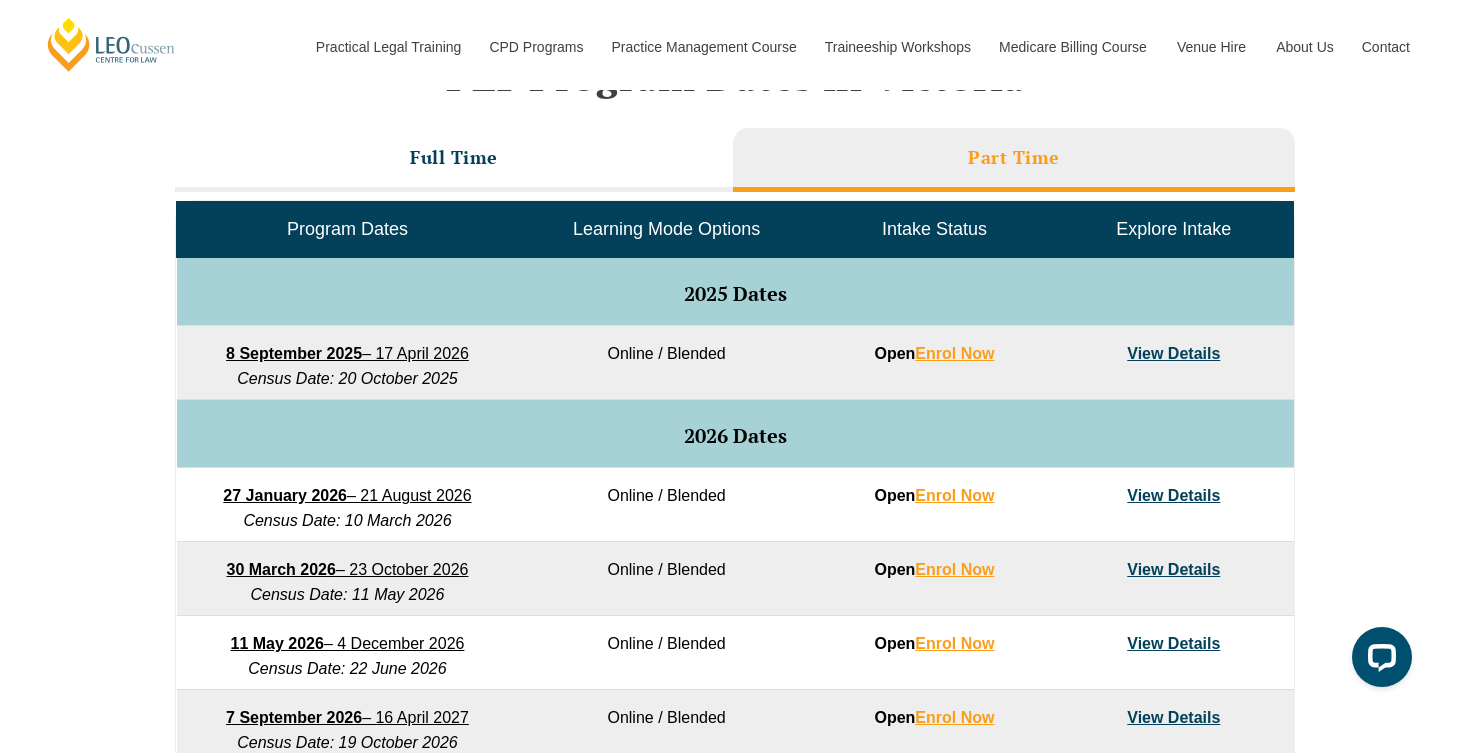 scroll, scrollTop: 883, scrollLeft: 0, axis: vertical 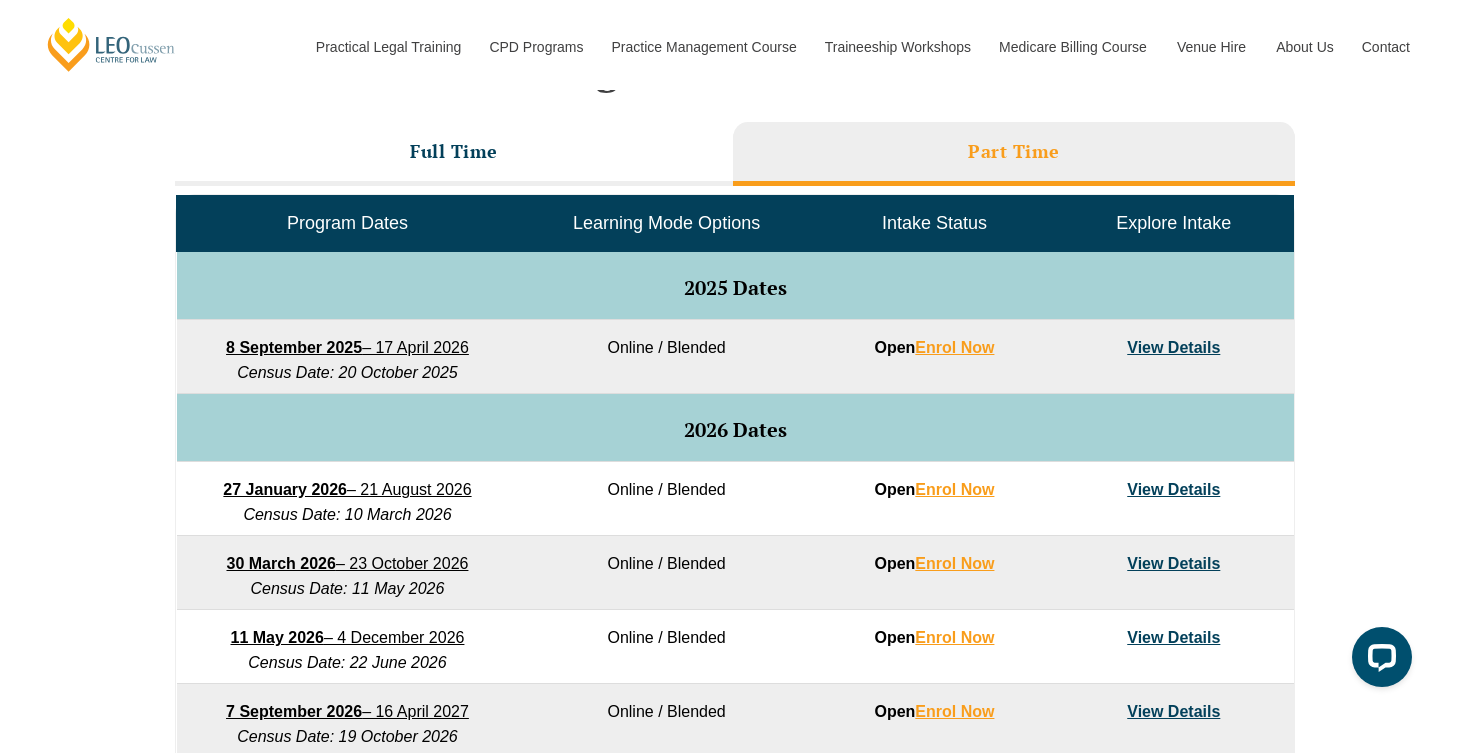 click on "View Details" at bounding box center (1173, 489) 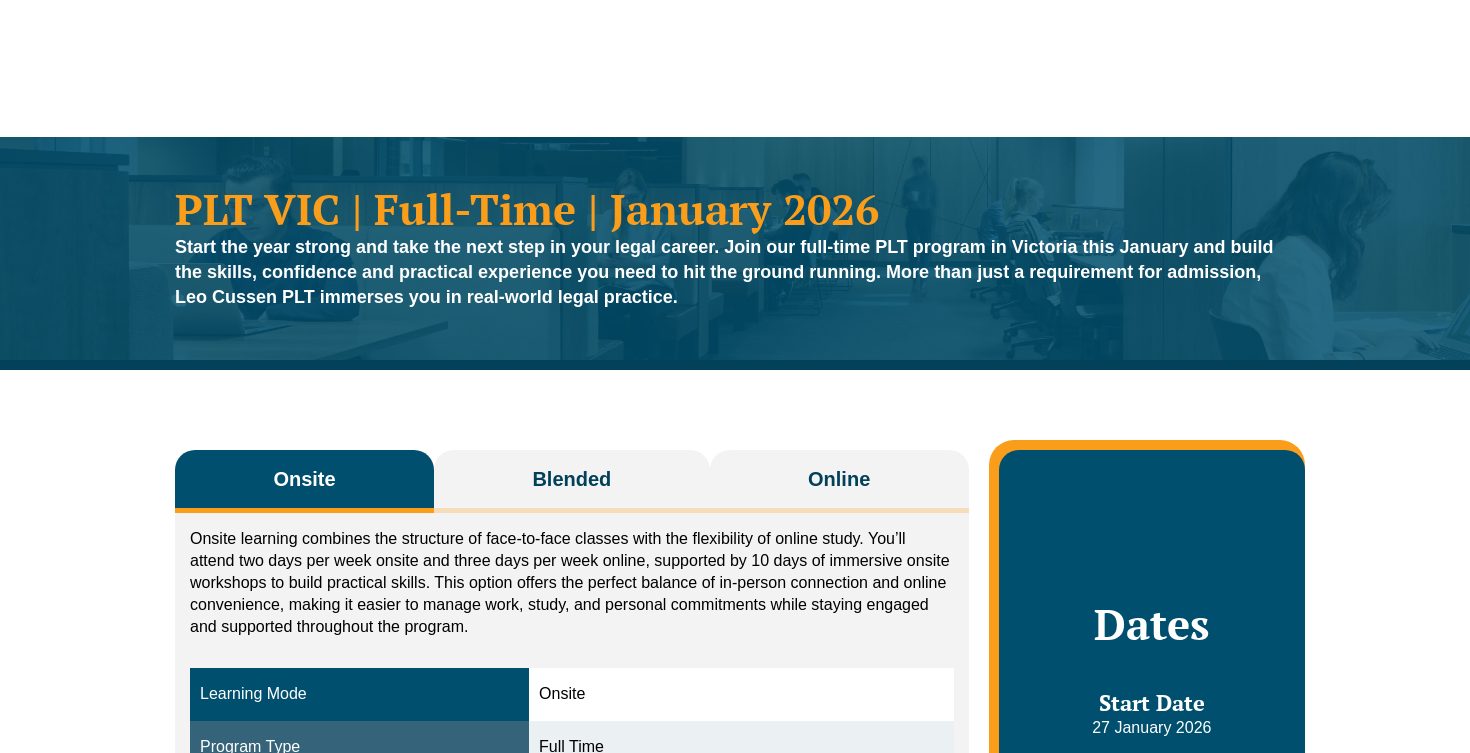 scroll, scrollTop: 0, scrollLeft: 0, axis: both 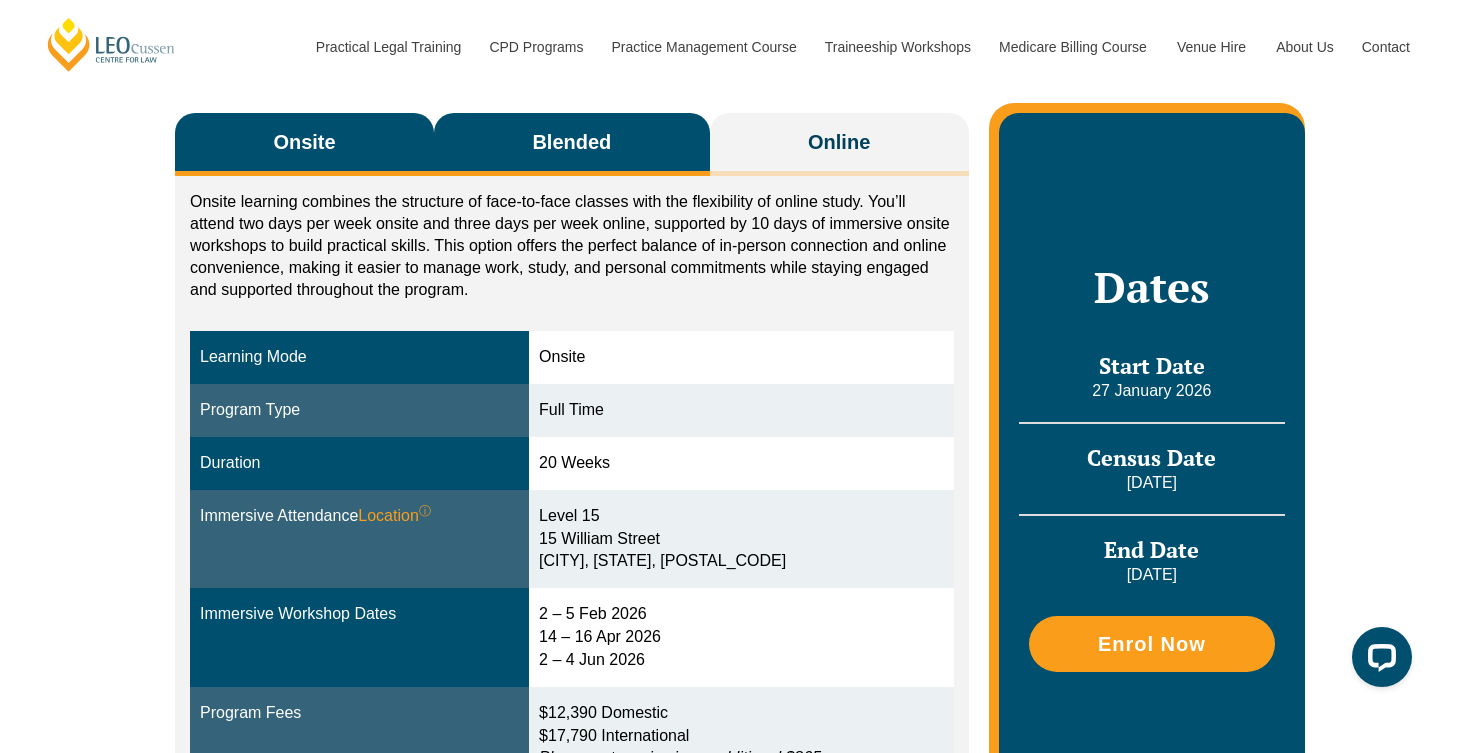 click on "Blended" at bounding box center [571, 142] 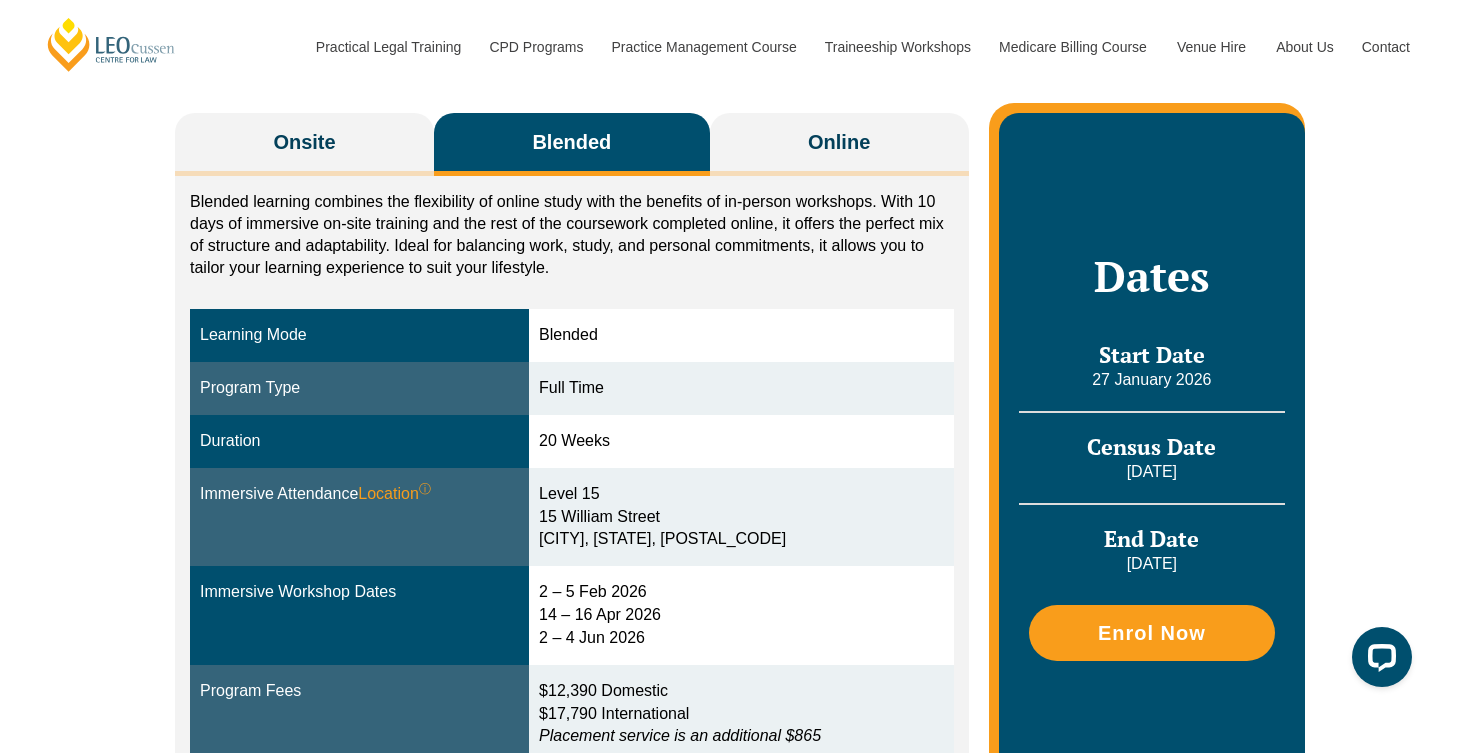 scroll, scrollTop: 343, scrollLeft: 0, axis: vertical 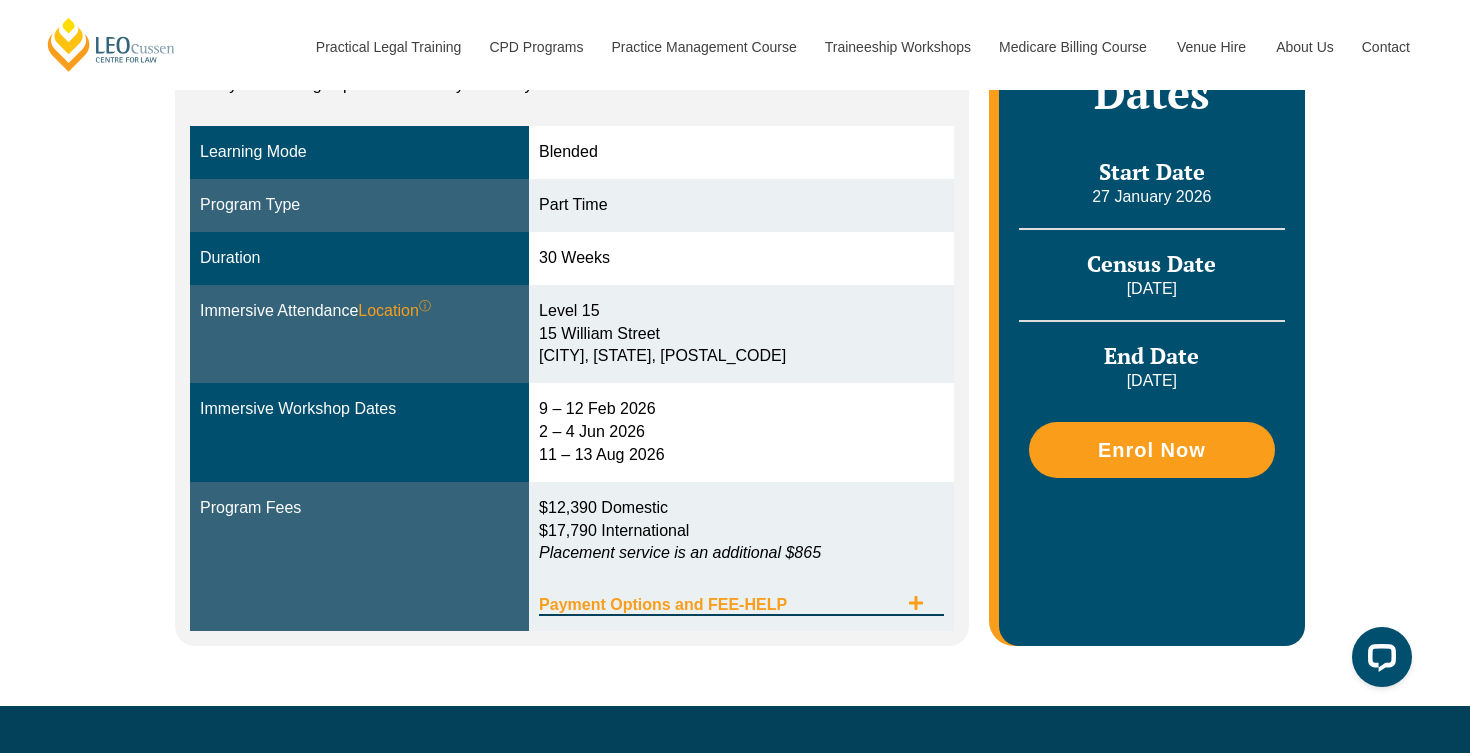 click on "Payment Options and FEE-HELP" at bounding box center (718, 605) 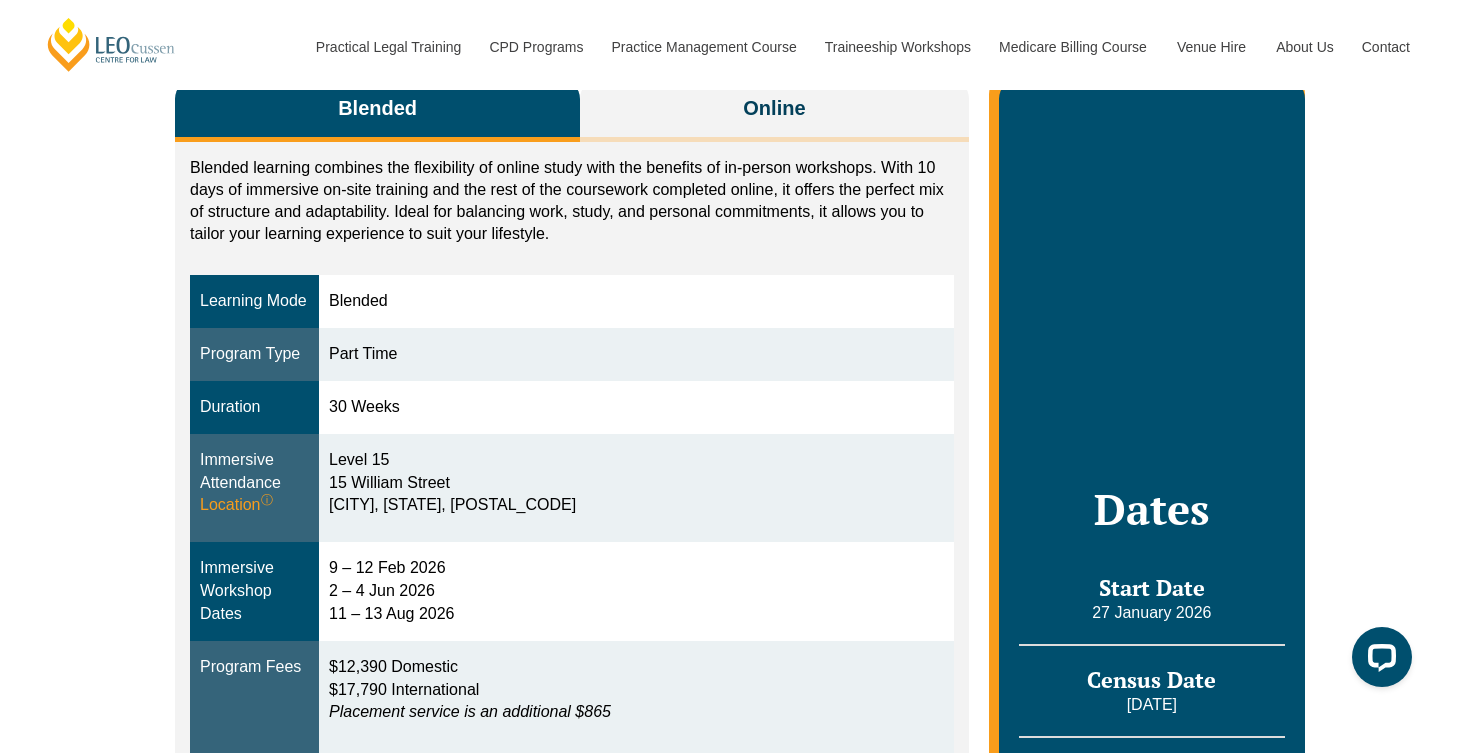 scroll, scrollTop: 367, scrollLeft: 0, axis: vertical 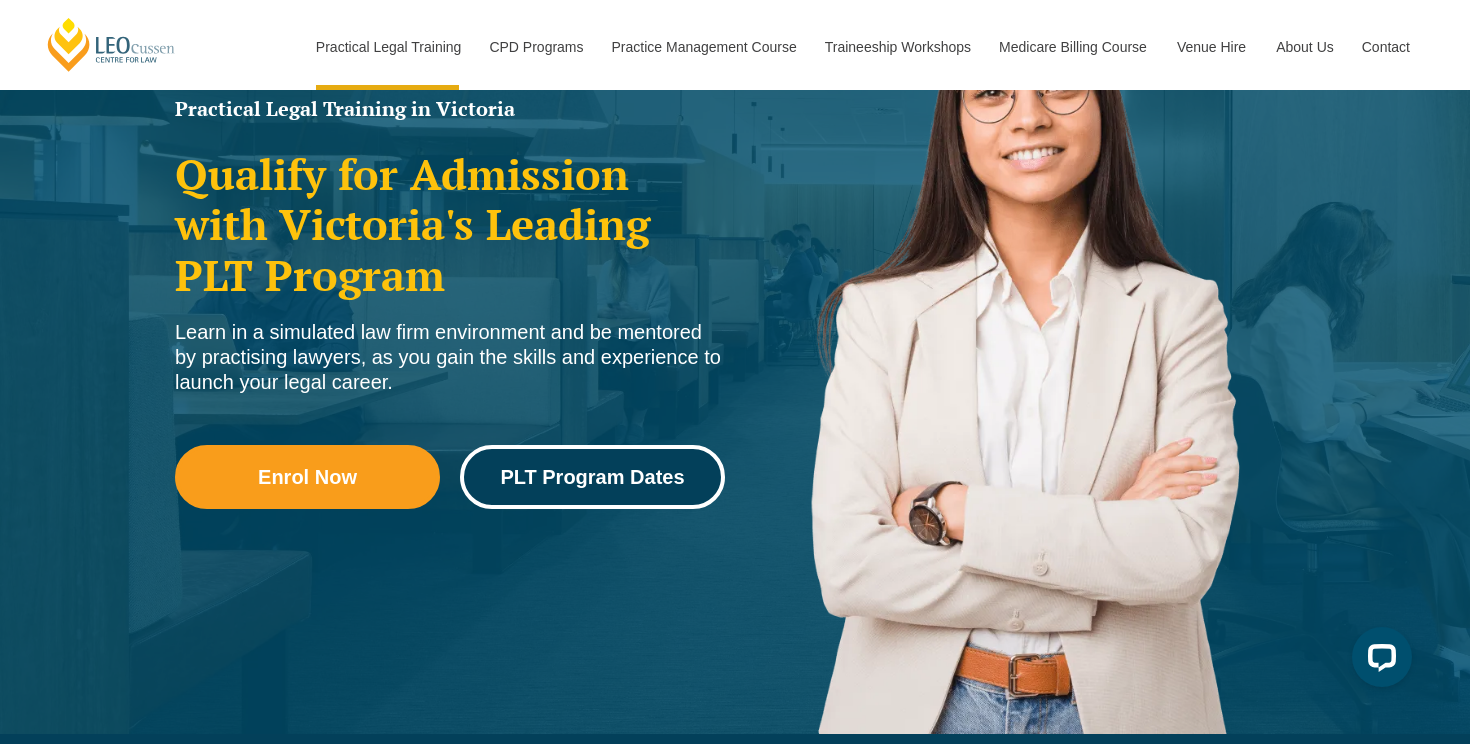 click on "PLT Program Dates" at bounding box center [592, 477] 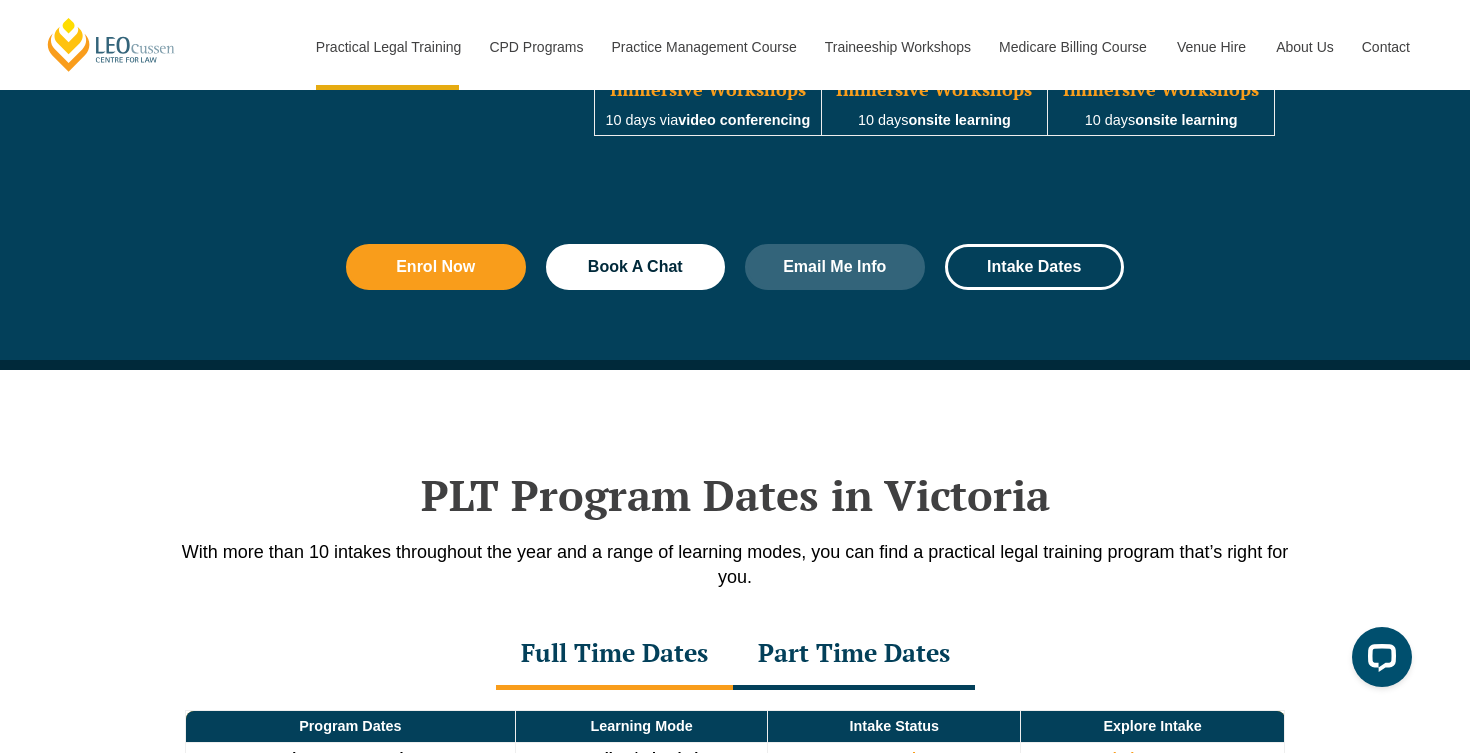scroll, scrollTop: 2609, scrollLeft: 0, axis: vertical 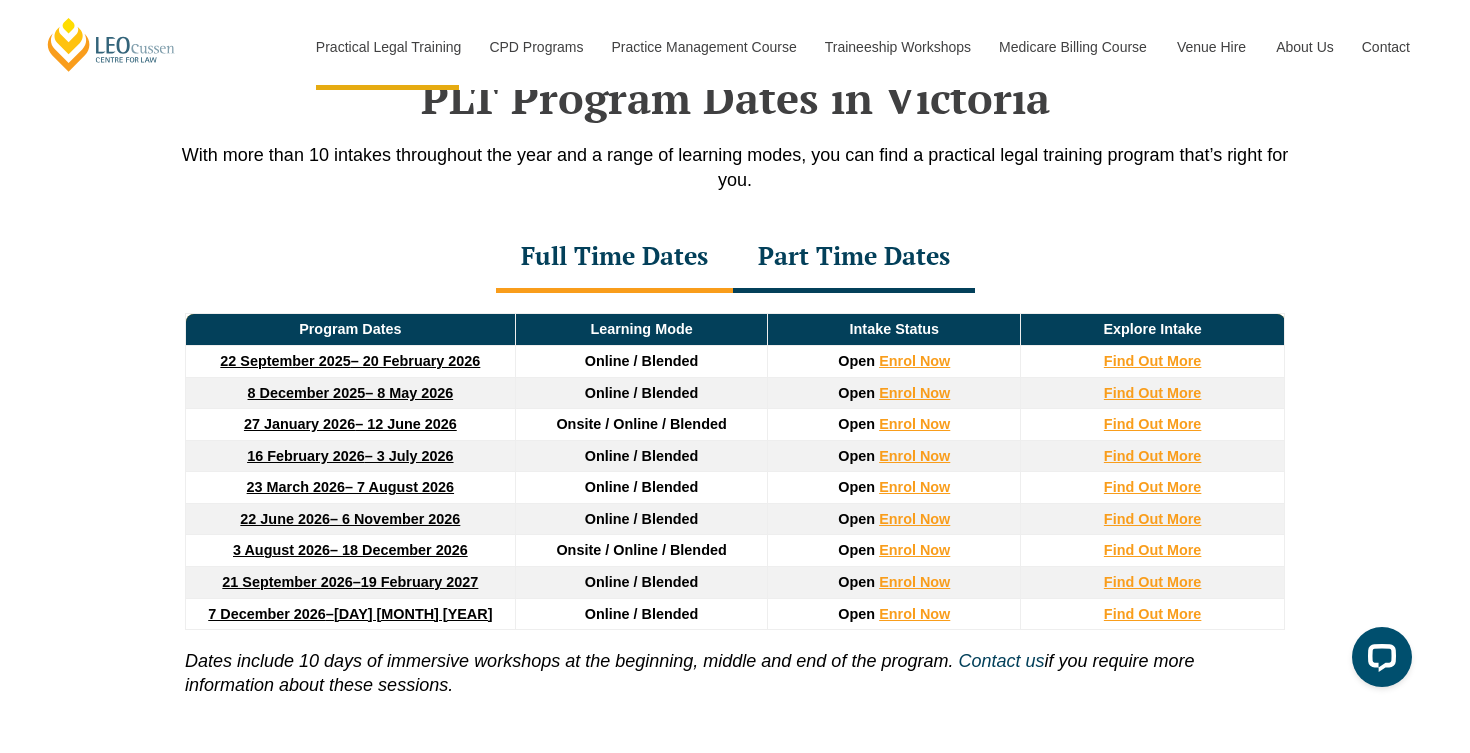 click on "Part Time Dates" at bounding box center [854, 258] 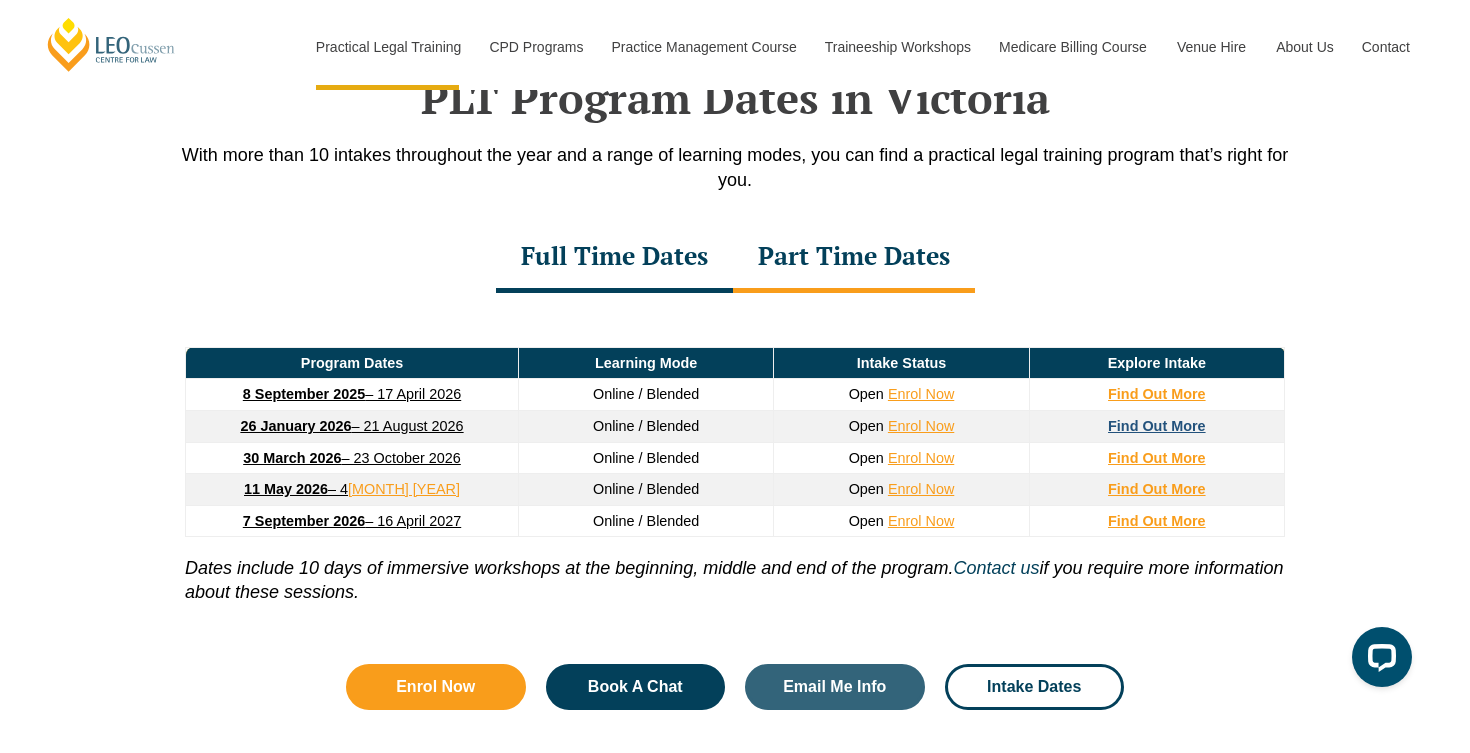click on "Find Out More" at bounding box center (1157, 426) 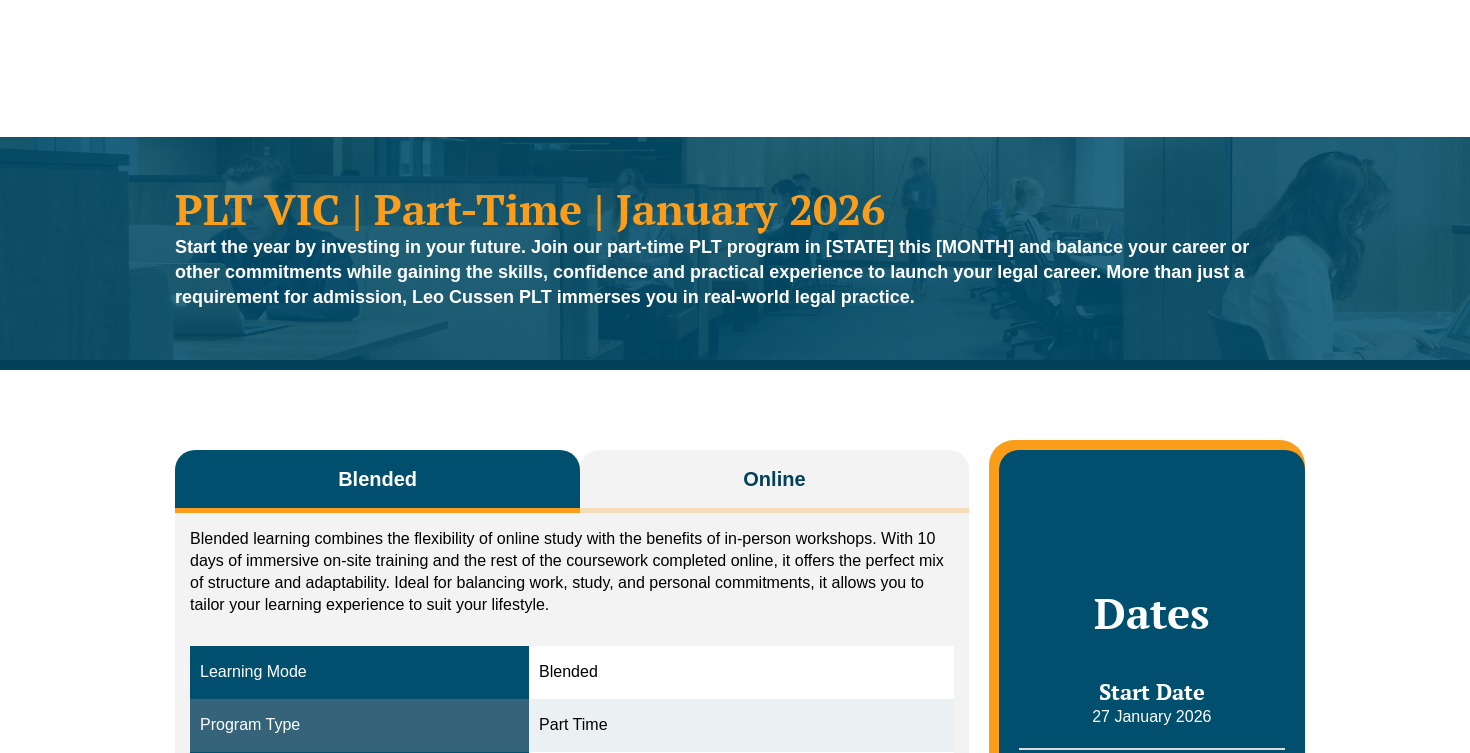 scroll, scrollTop: 0, scrollLeft: 0, axis: both 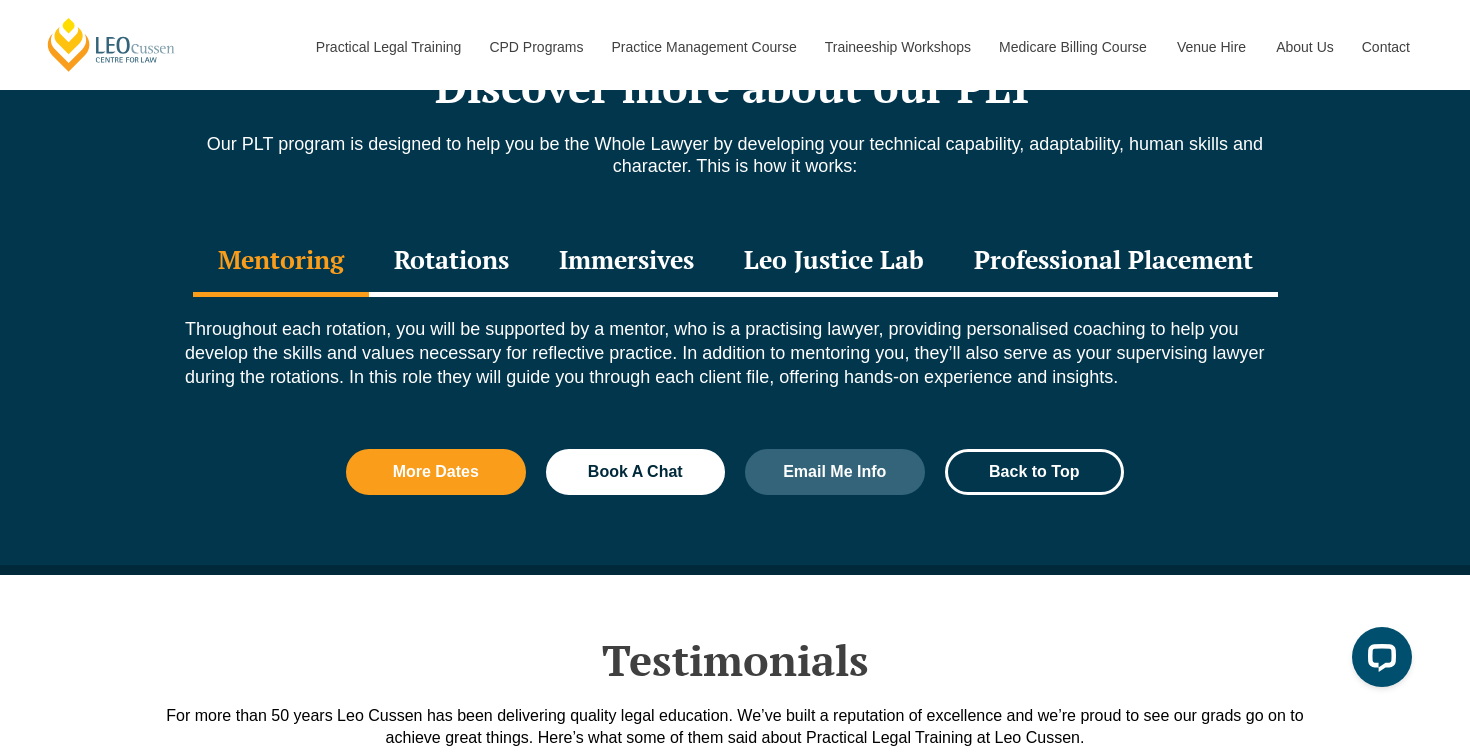click on "Rotations" at bounding box center [451, 262] 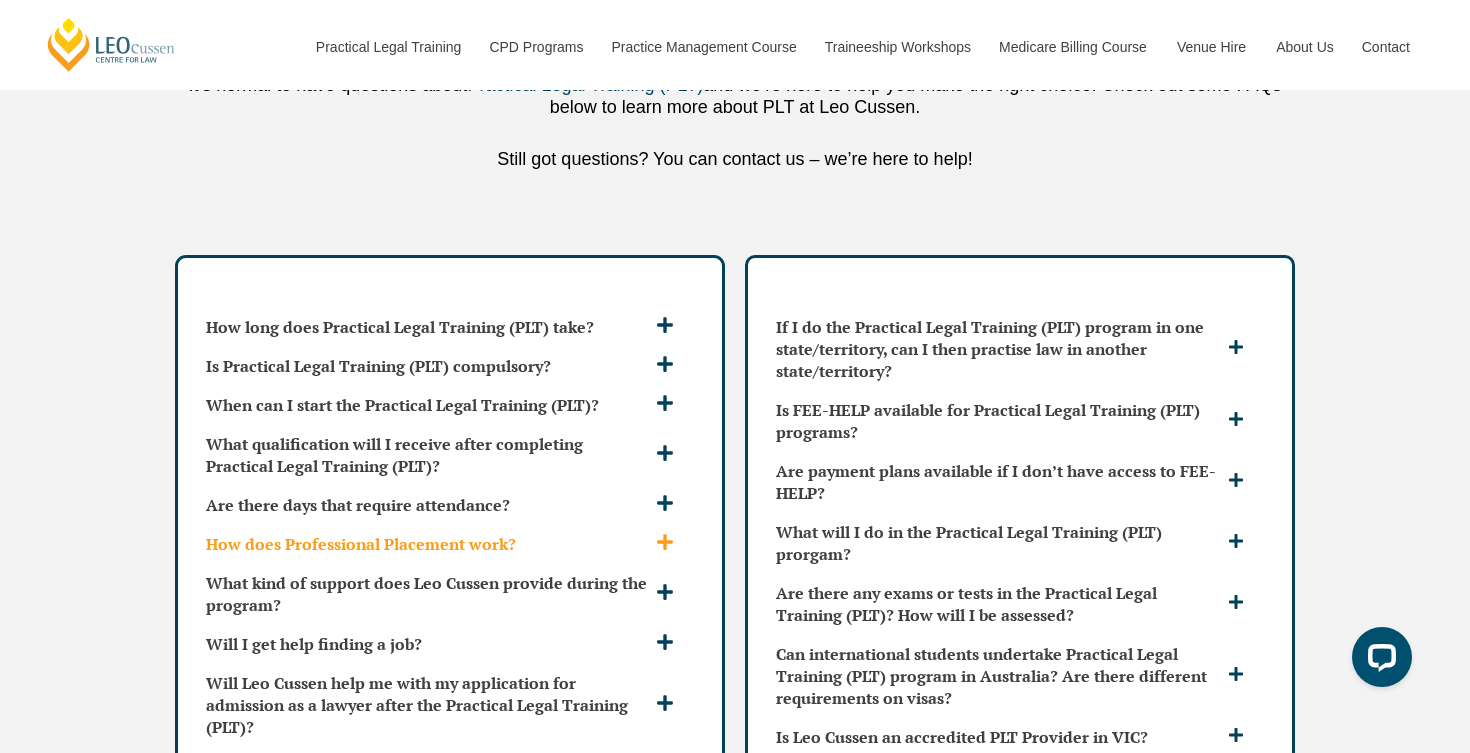 scroll, scrollTop: 5568, scrollLeft: 0, axis: vertical 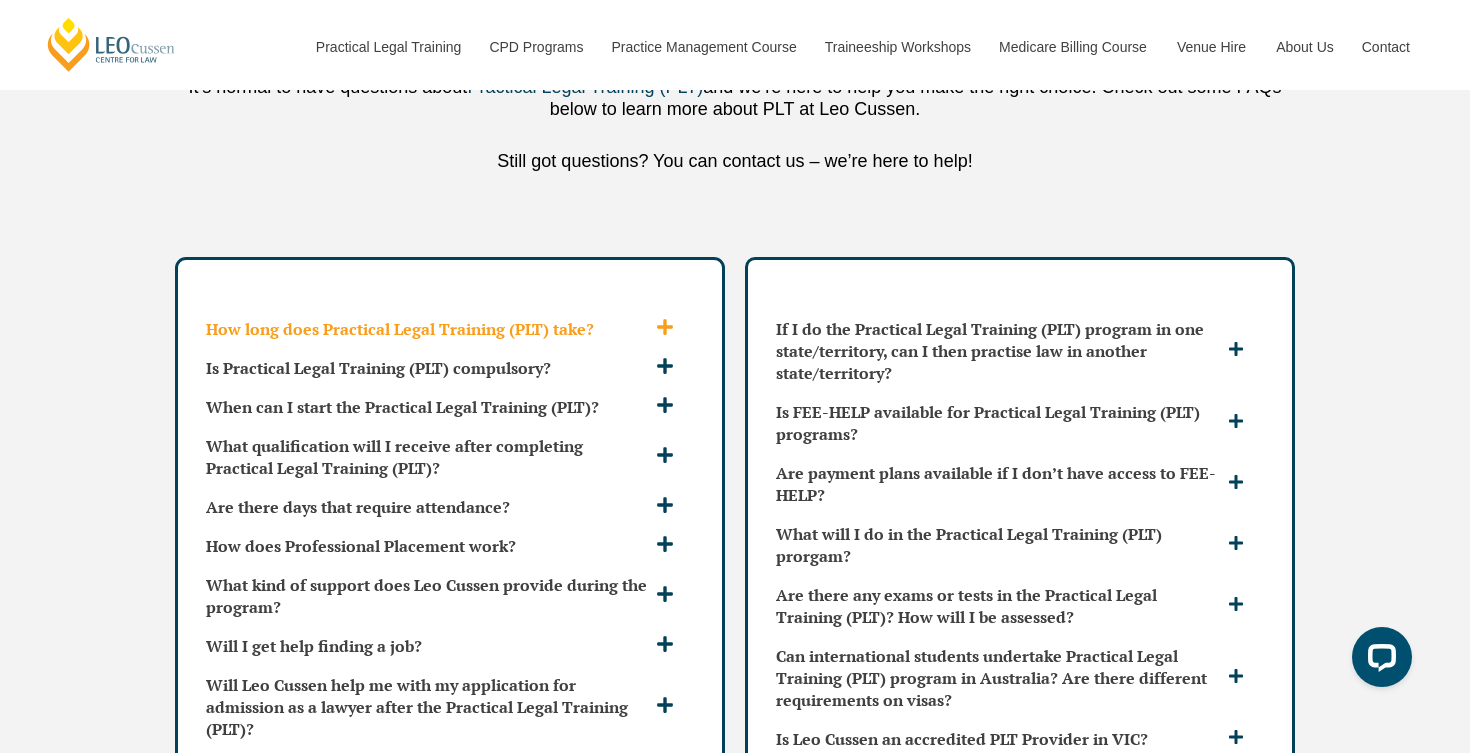 click on "How long does Practical Legal Training (PLT) take?" at bounding box center [428, 329] 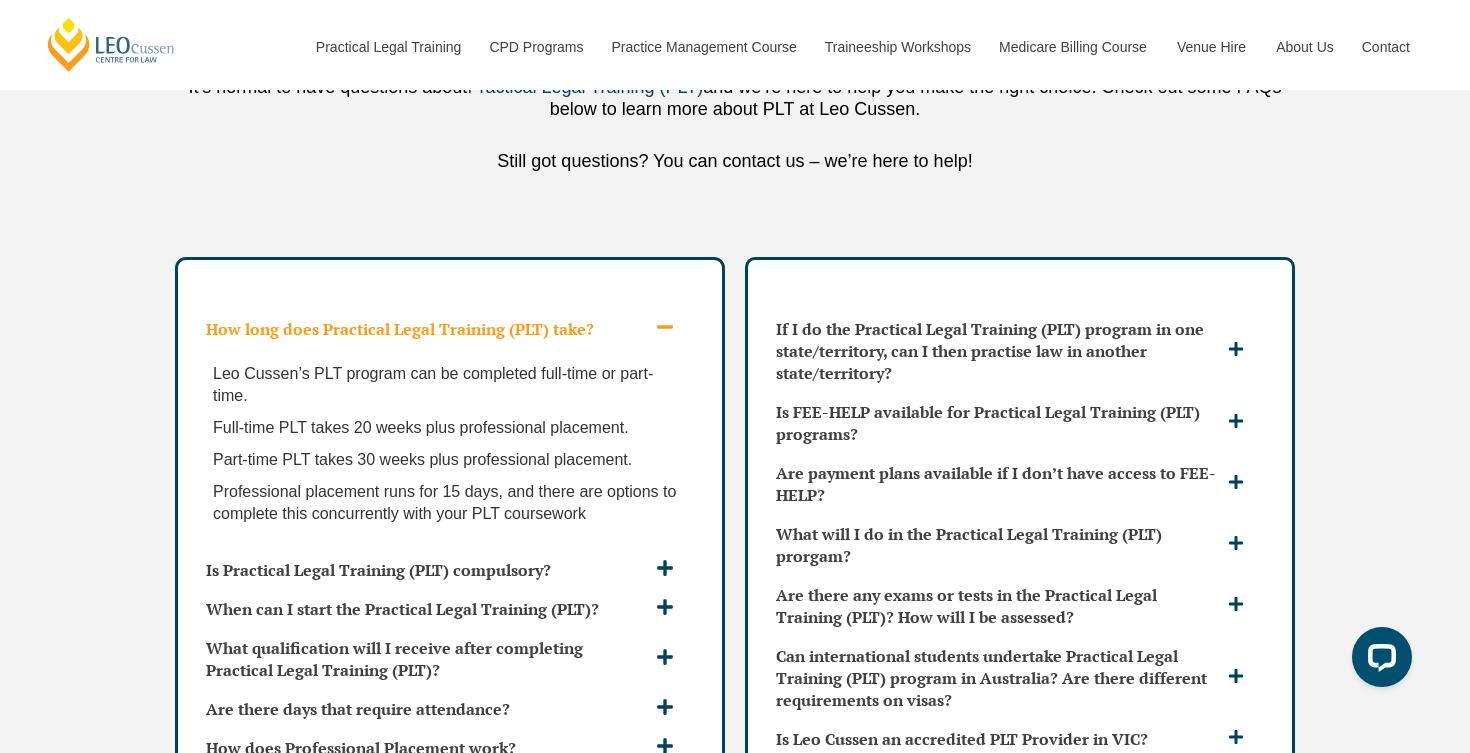 click on "How long does Practical Legal Training (PLT) take?" at bounding box center [428, 329] 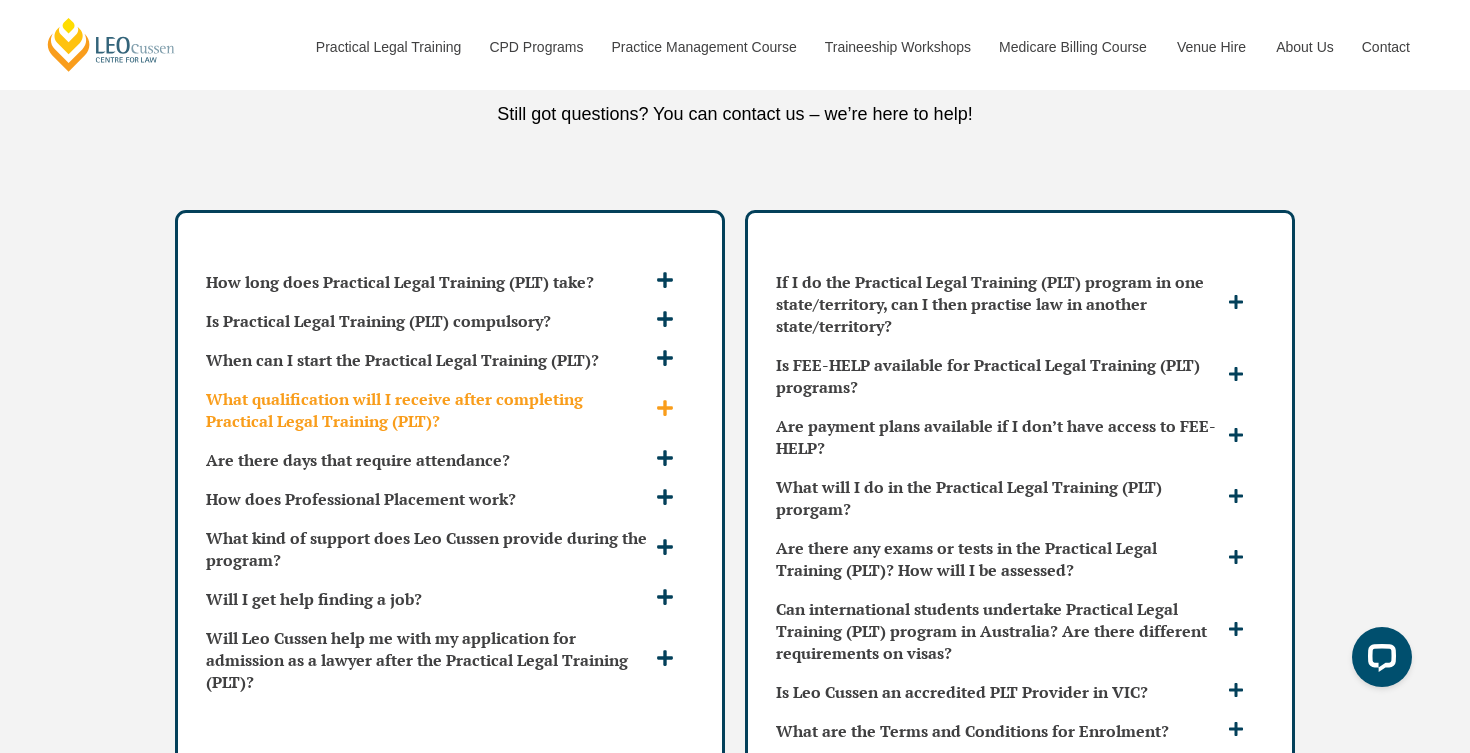 scroll, scrollTop: 5624, scrollLeft: 0, axis: vertical 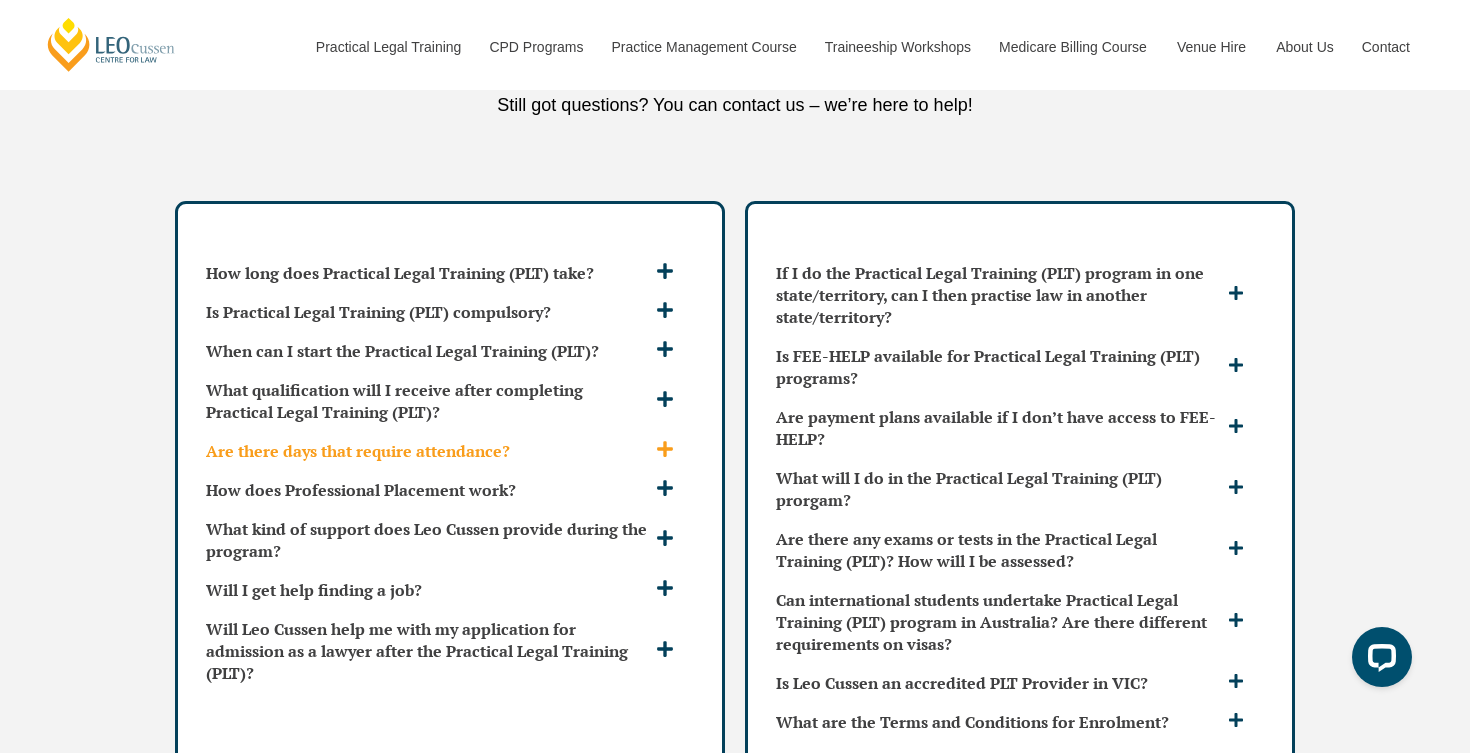 click on "Are there days that require attendance?" at bounding box center (428, 451) 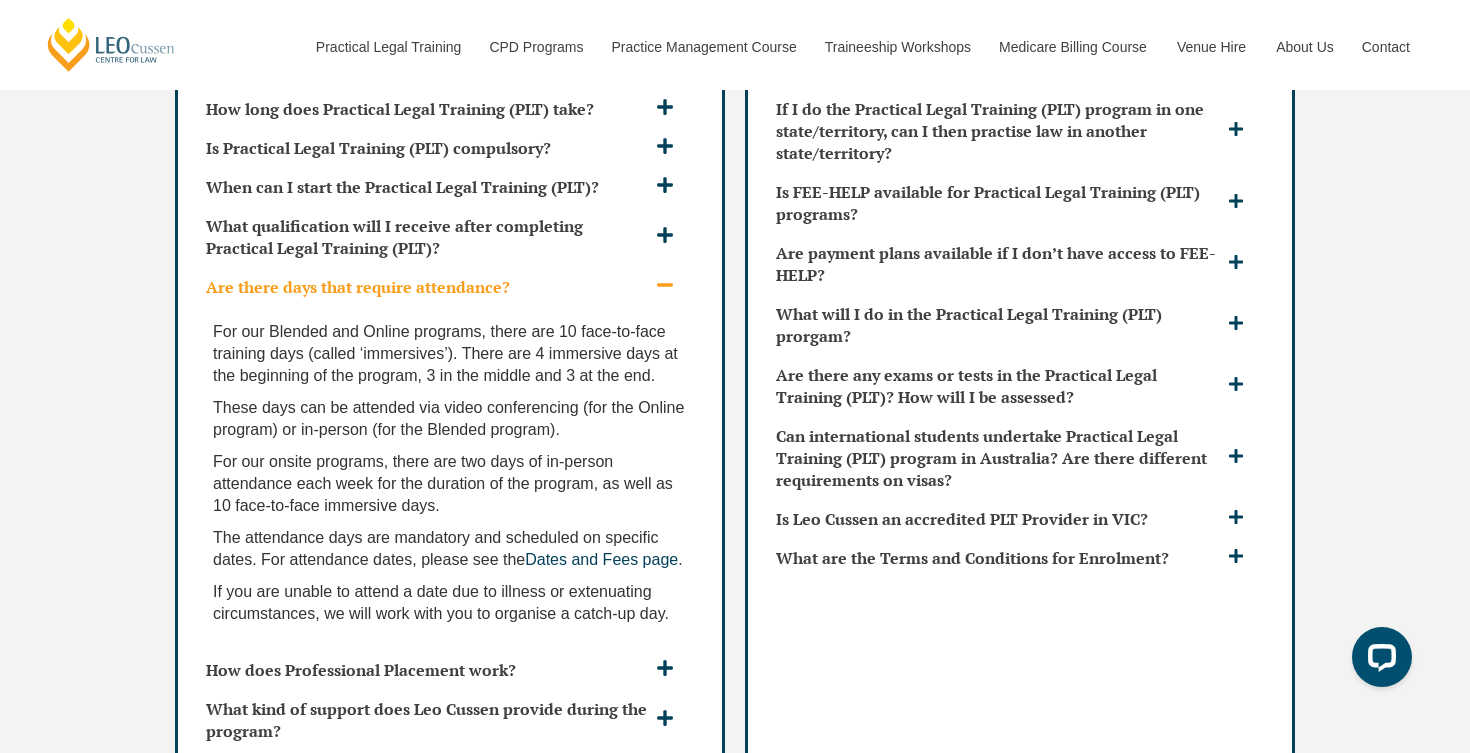 scroll, scrollTop: 5785, scrollLeft: 0, axis: vertical 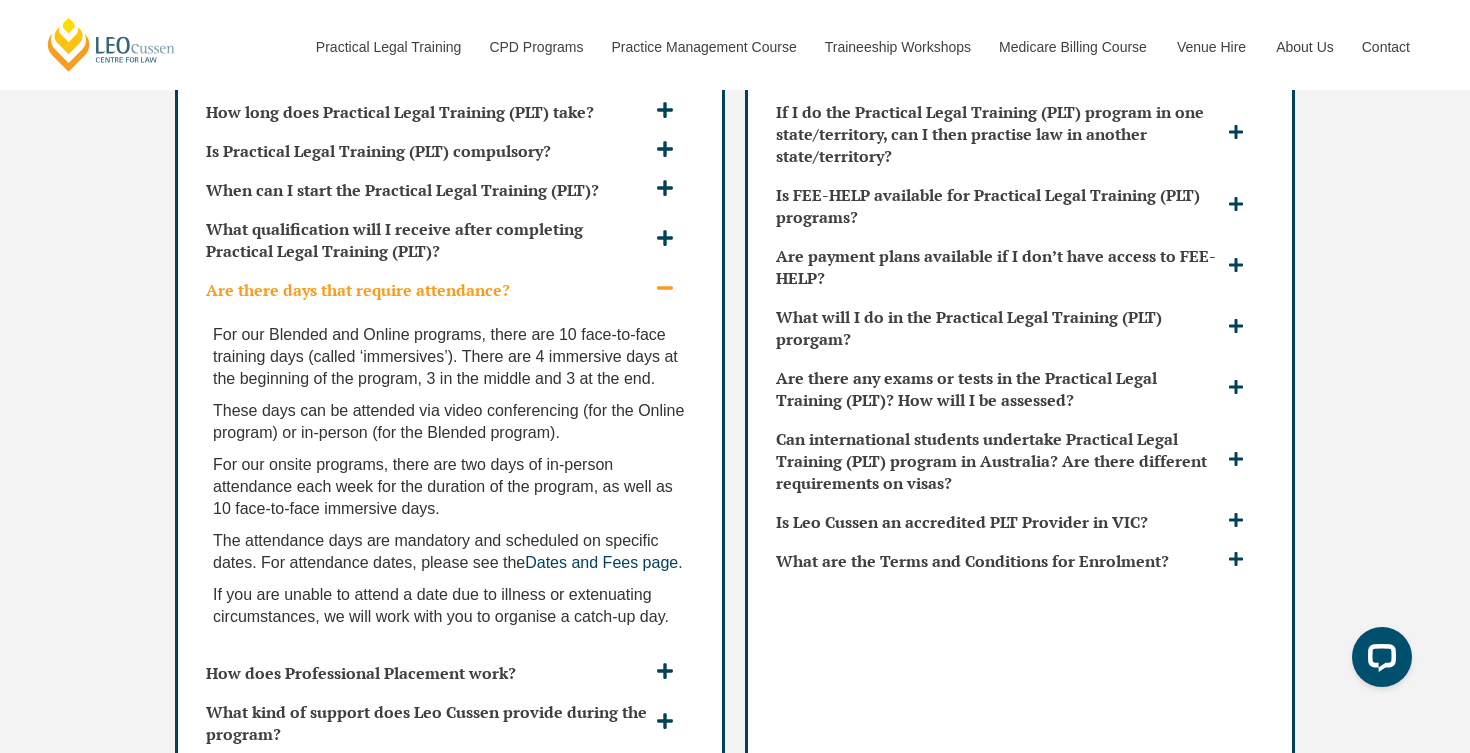 click on "Are there days that require attendance?" at bounding box center (428, 290) 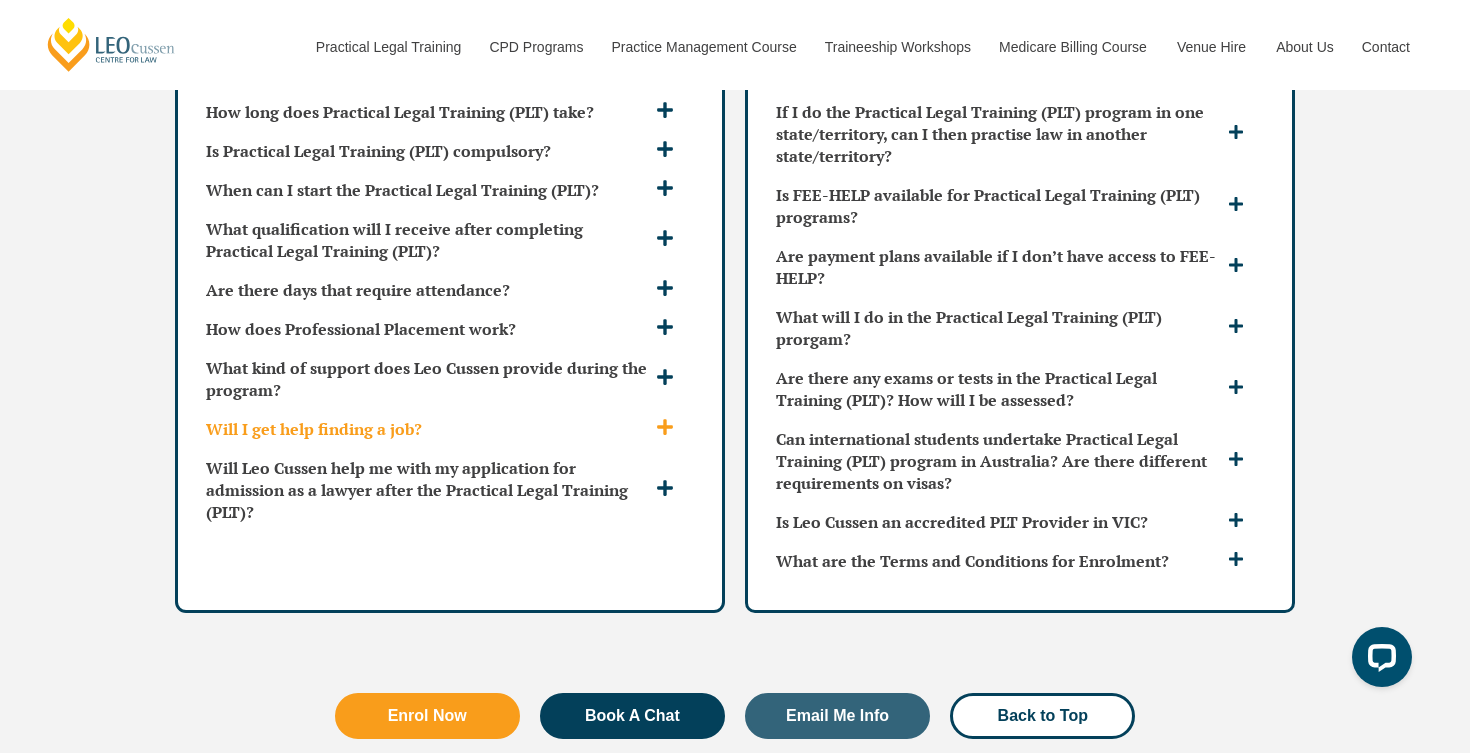 click on "Will I get help finding a job?" at bounding box center (428, 429) 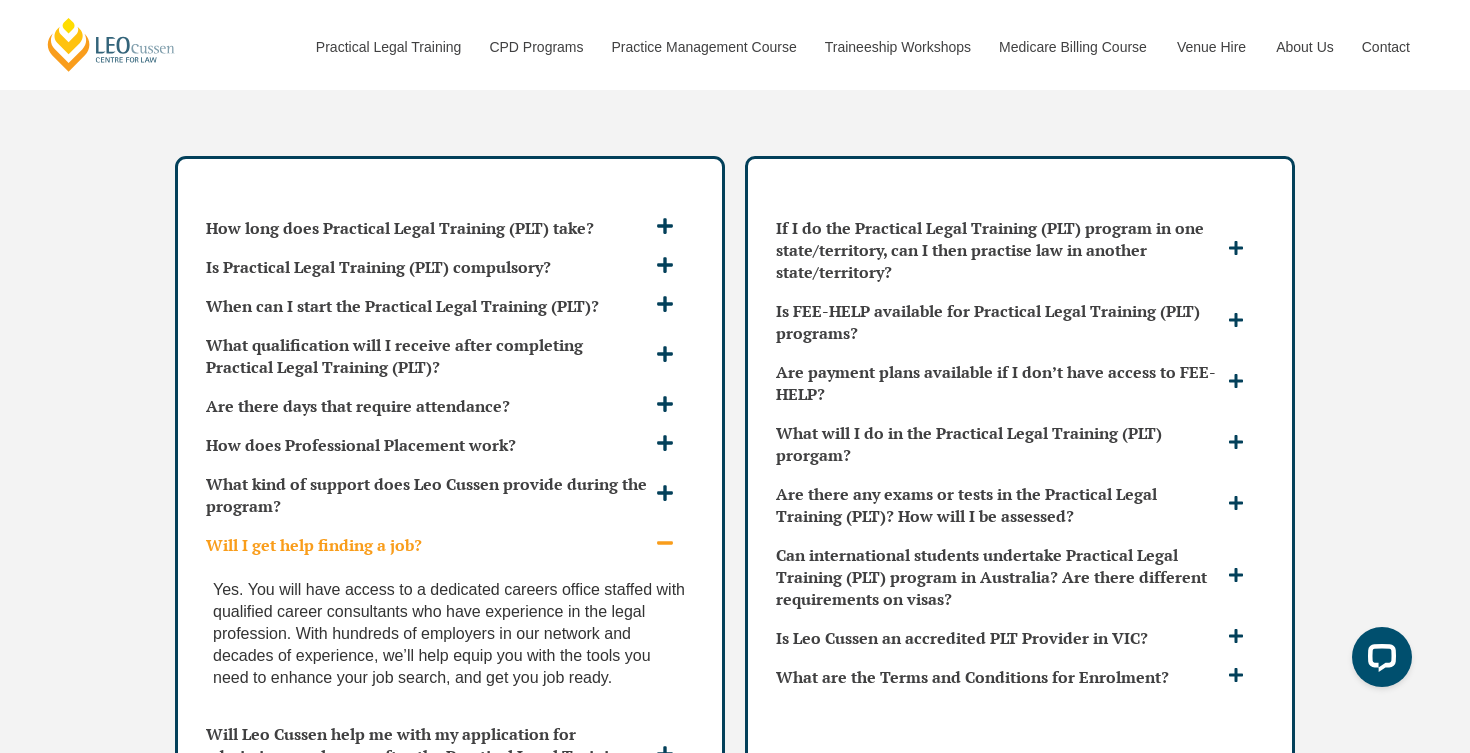 scroll, scrollTop: 5641, scrollLeft: 0, axis: vertical 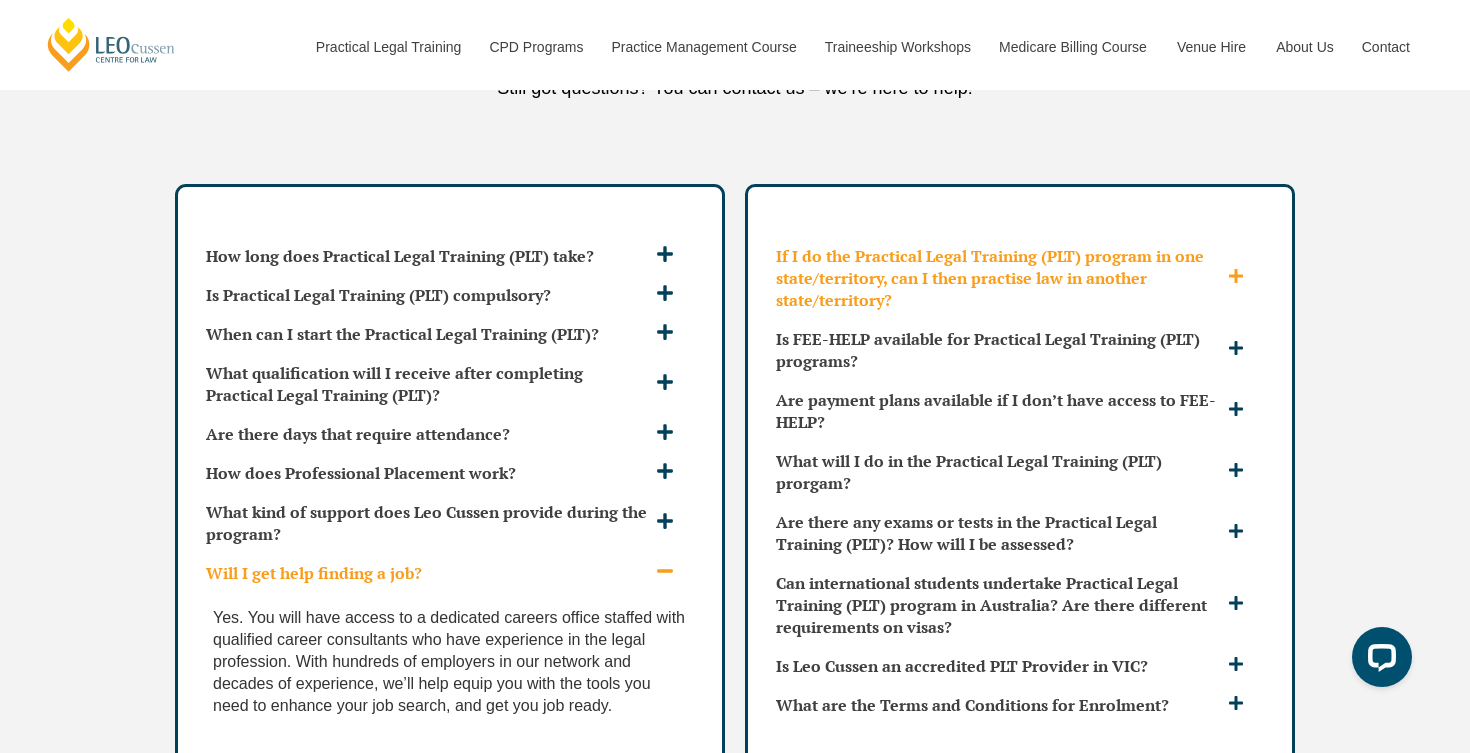 click on "If I do the Practical Legal Training (PLT) program in one state/territory, can I then practise law in another state/territory?" at bounding box center (999, 278) 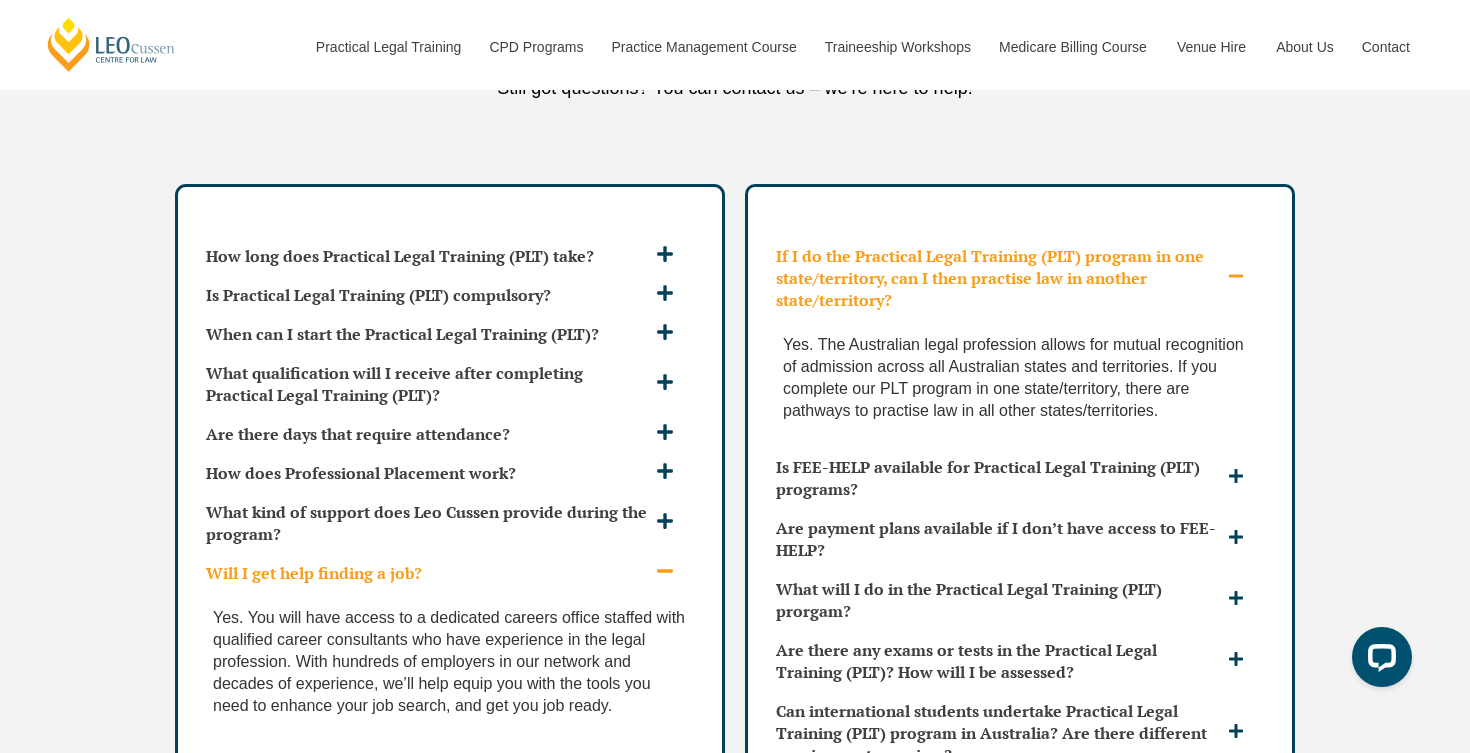 click on "If I do the Practical Legal Training (PLT) program in one state/territory, can I then practise law in another state/territory?" at bounding box center [999, 278] 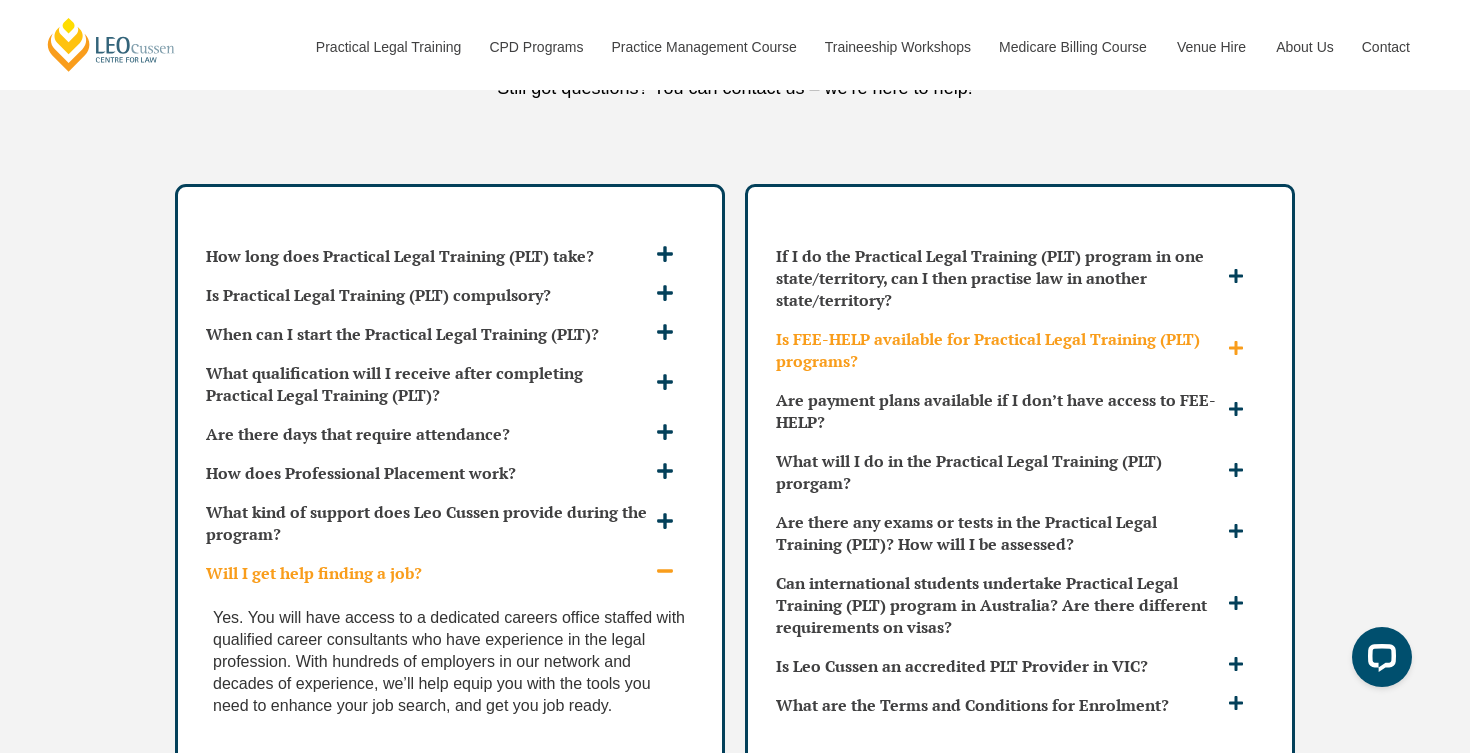 click on "Is FEE-HELP available for Practical Legal Training (PLT) programs?" at bounding box center [999, 350] 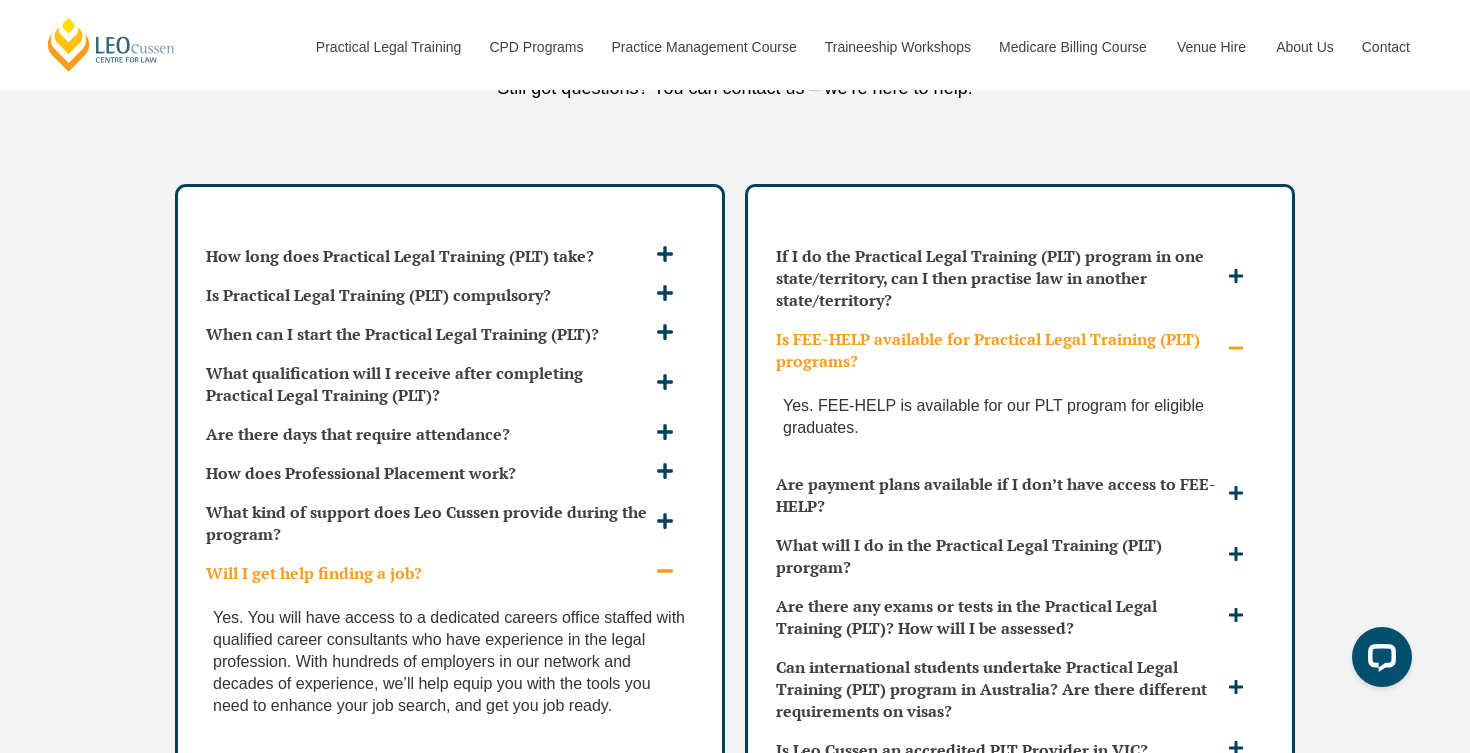 click on "Is FEE-HELP available for Practical Legal Training (PLT) programs?" at bounding box center [999, 350] 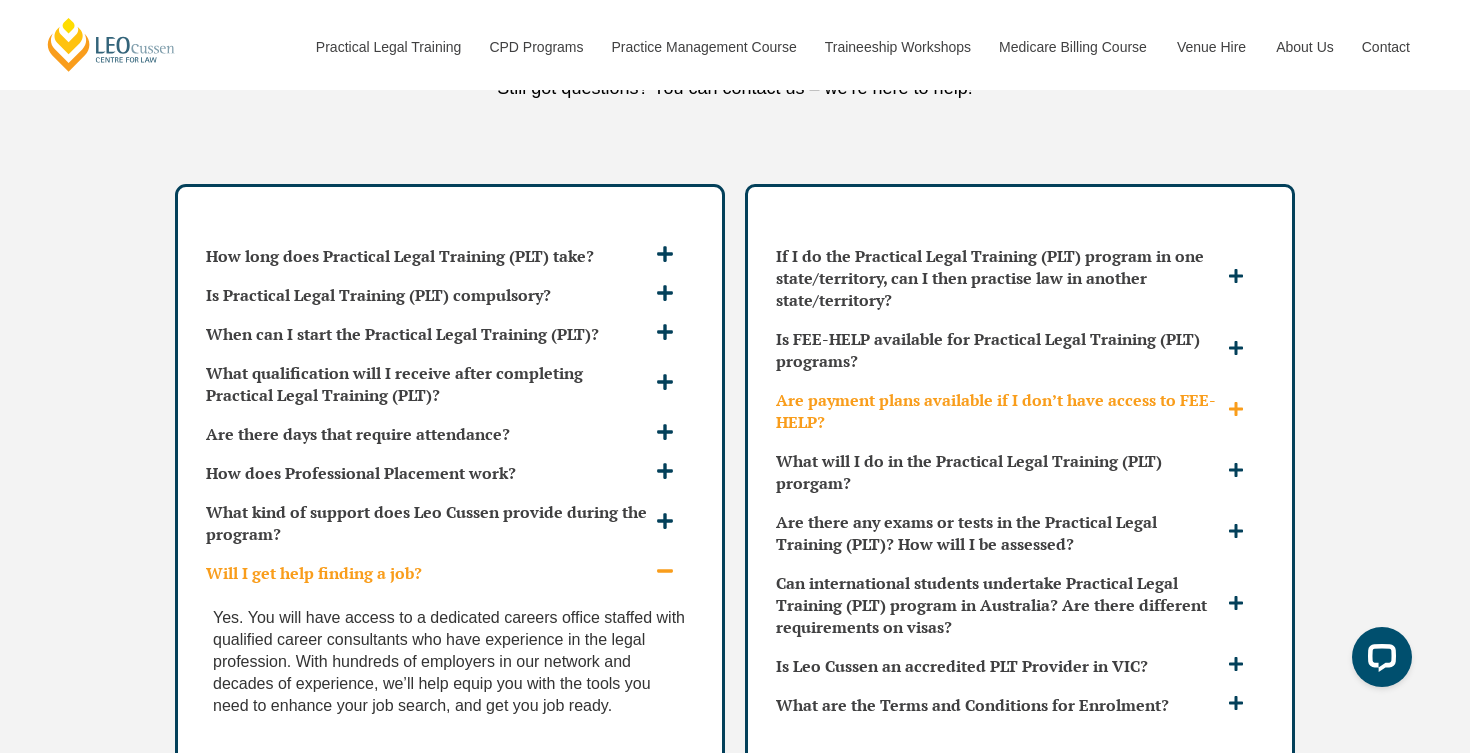 click on "Are payment plans available if I don’t have access to FEE-HELP?" at bounding box center (999, 411) 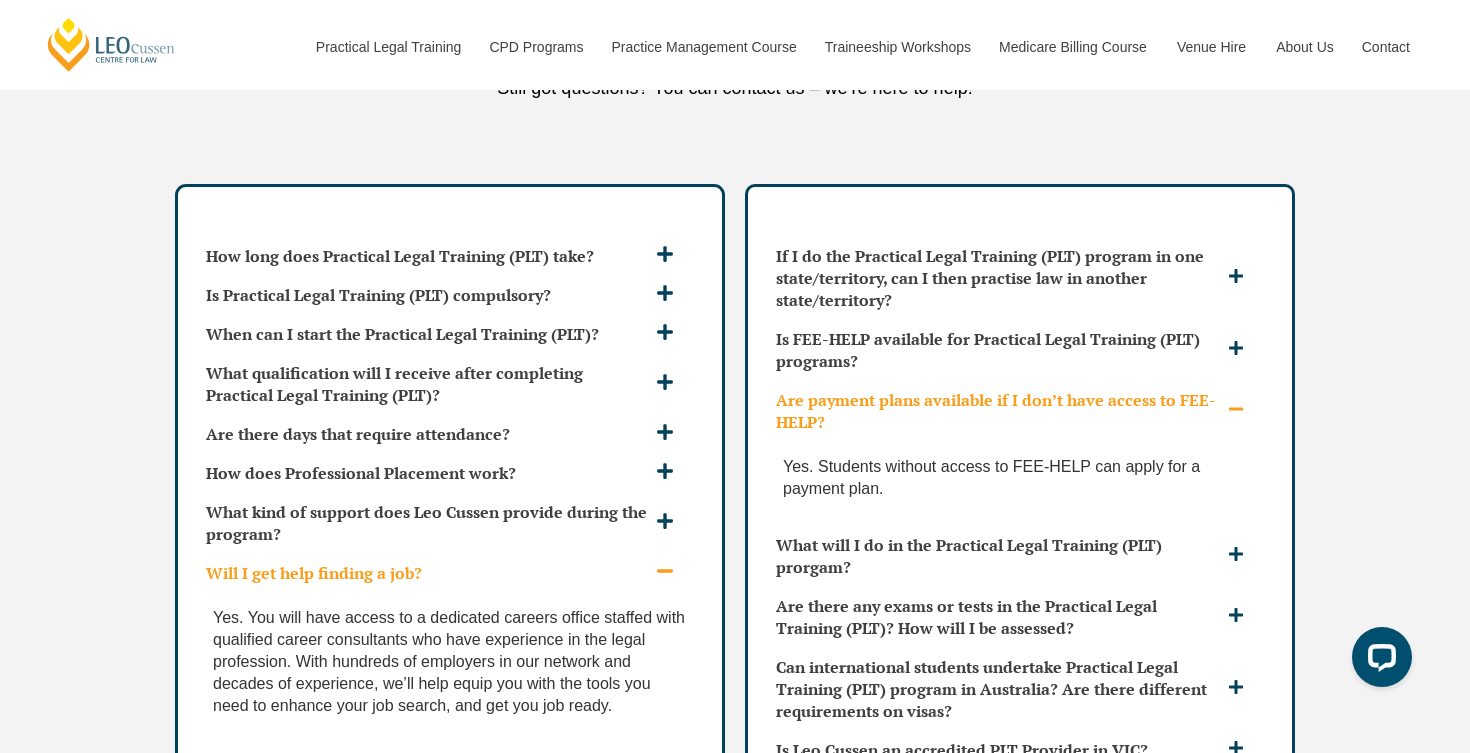 click on "Are payment plans available if I don’t have access to FEE-HELP?" at bounding box center [999, 411] 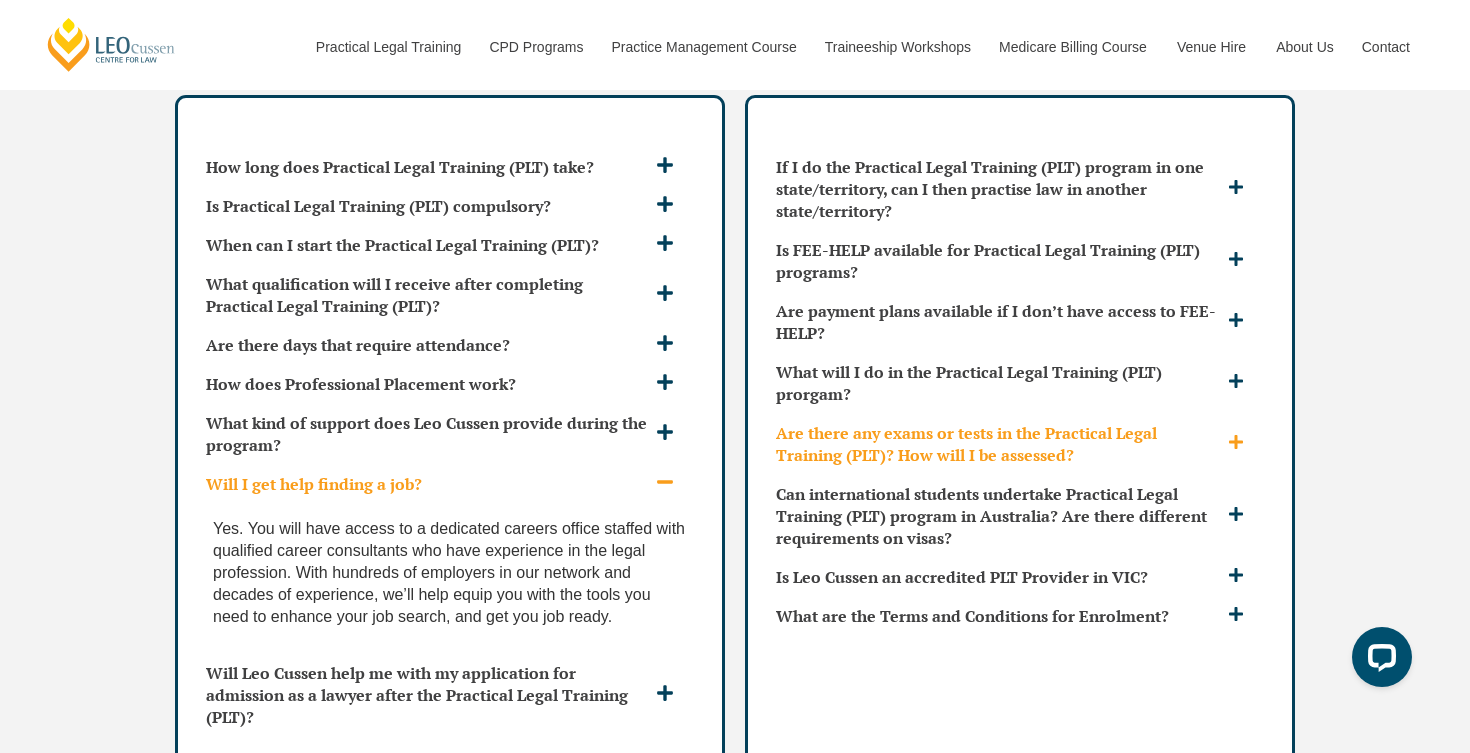 scroll, scrollTop: 5740, scrollLeft: 0, axis: vertical 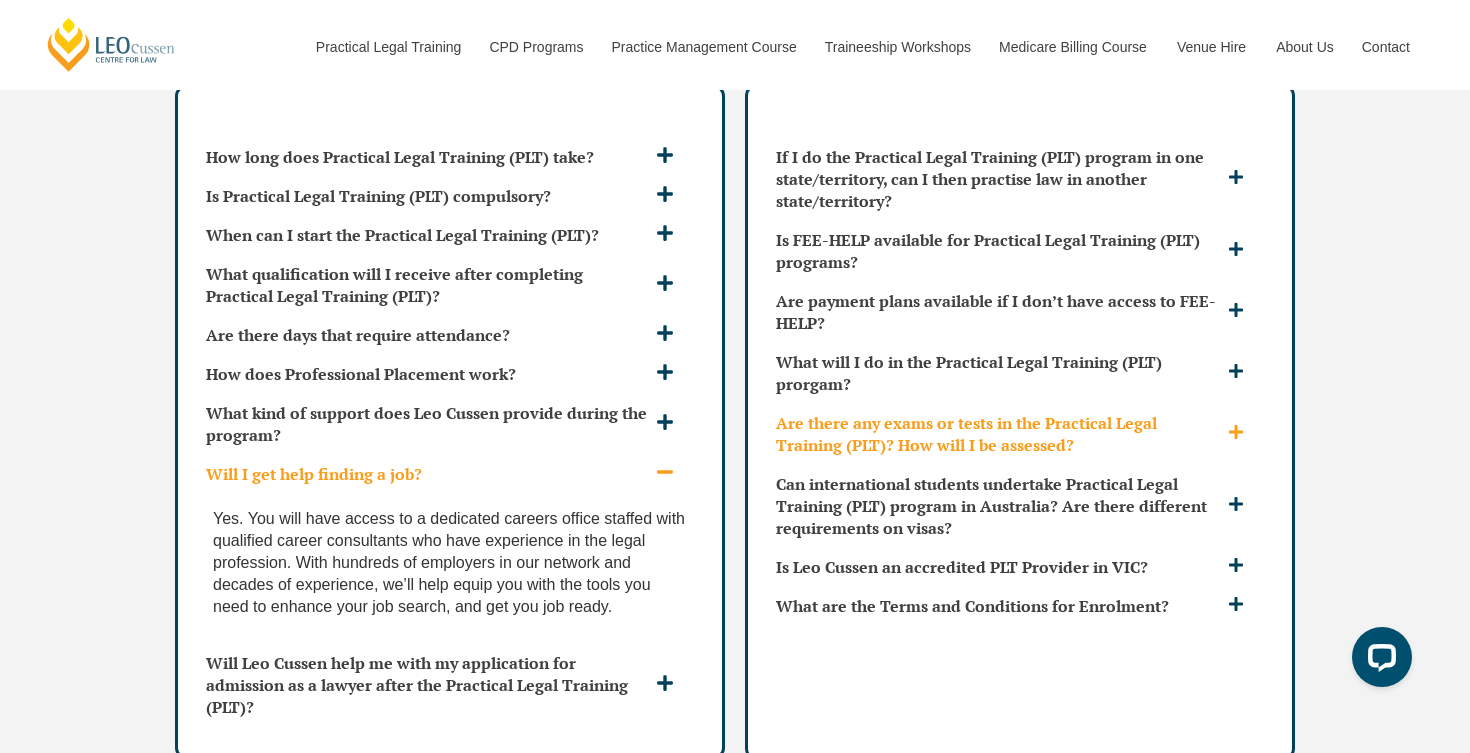 click on "Are there any exams or tests in the Practical Legal Training (PLT)? How will I be assessed?" at bounding box center [999, 434] 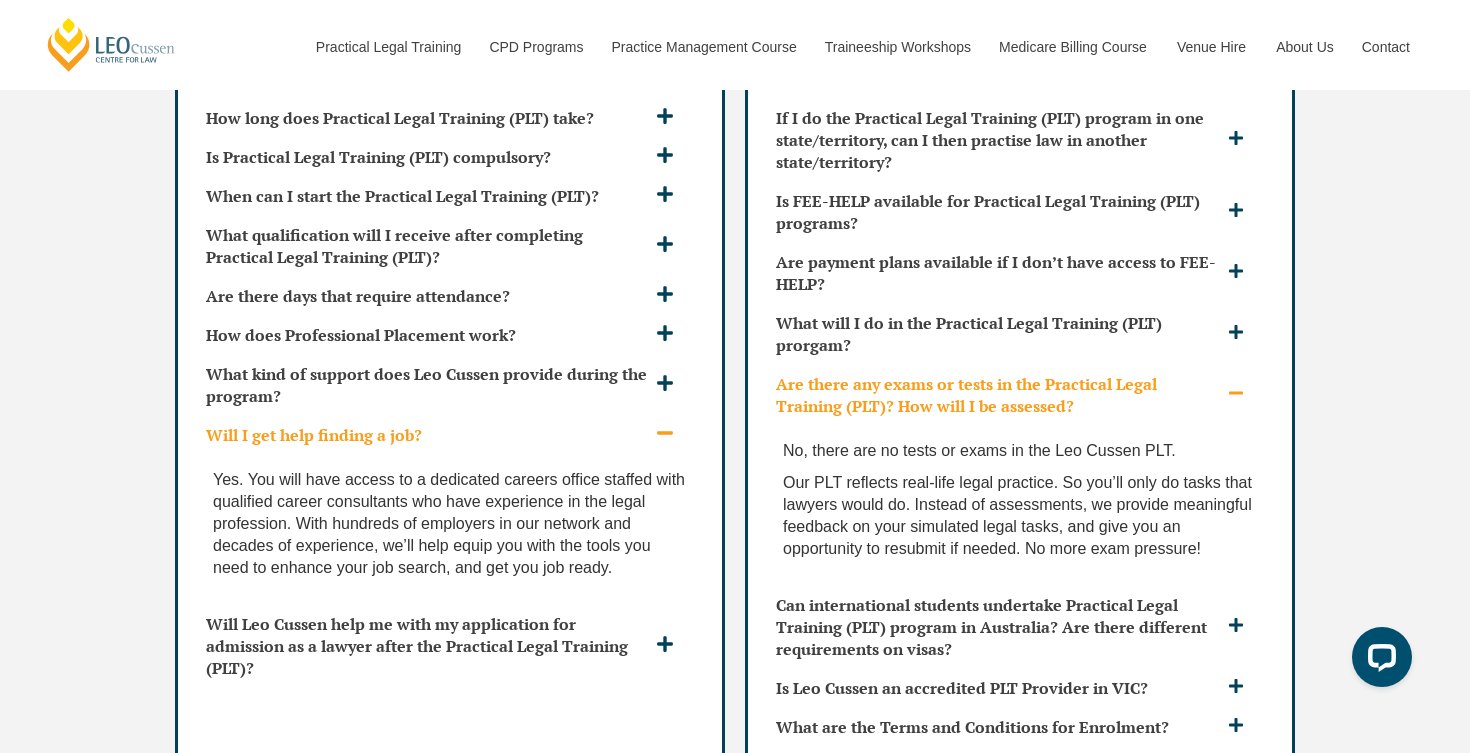 scroll, scrollTop: 5782, scrollLeft: 0, axis: vertical 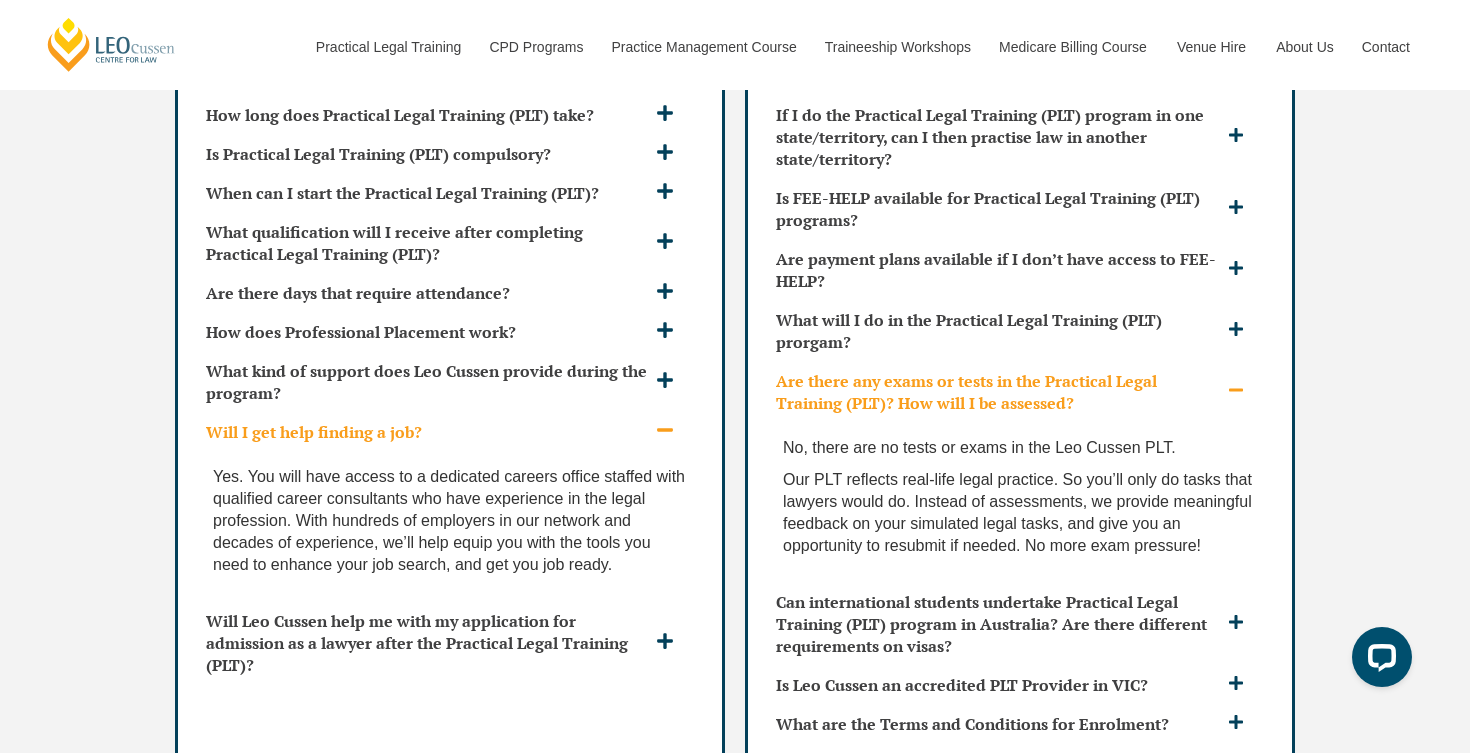 click on "Are there any exams or tests in the Practical Legal Training (PLT)? How will I be assessed?" at bounding box center (999, 392) 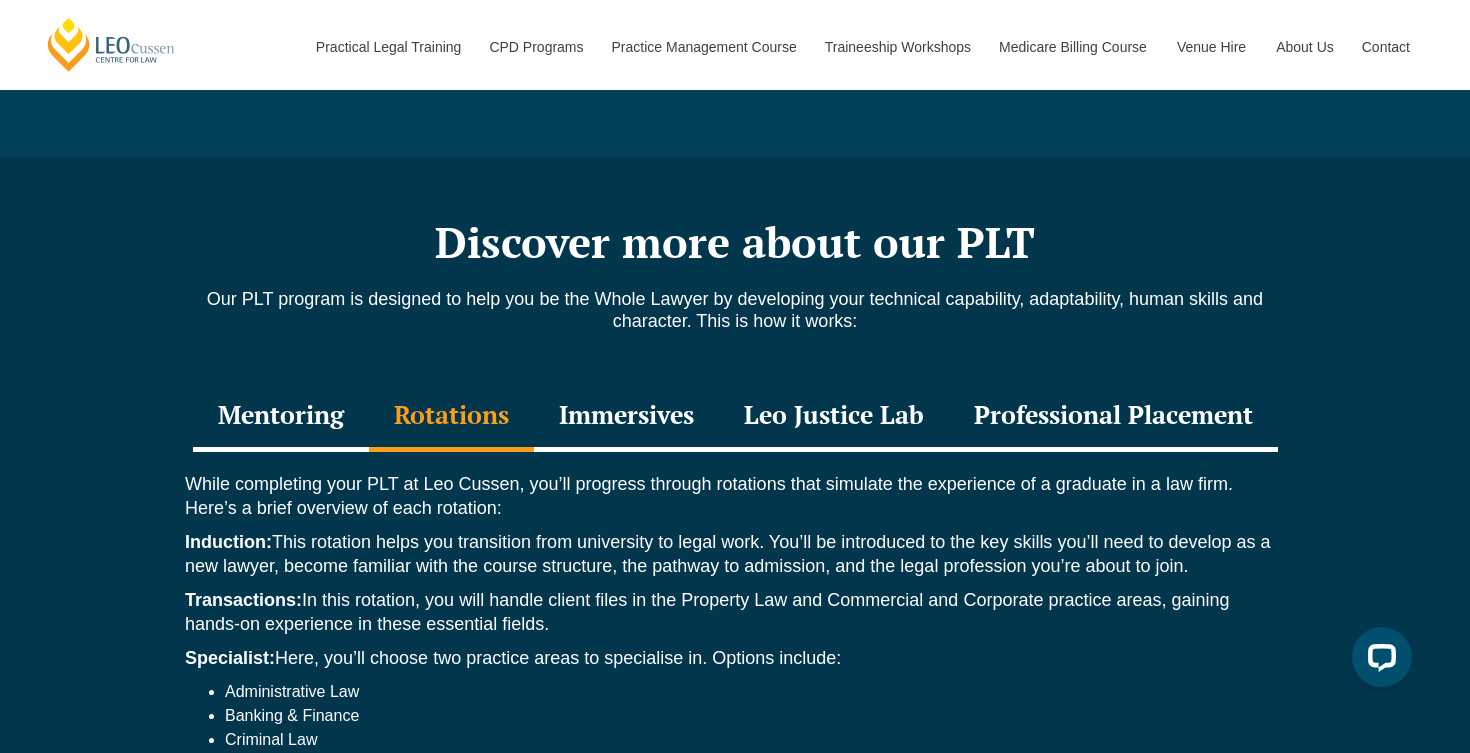 scroll, scrollTop: 2042, scrollLeft: 0, axis: vertical 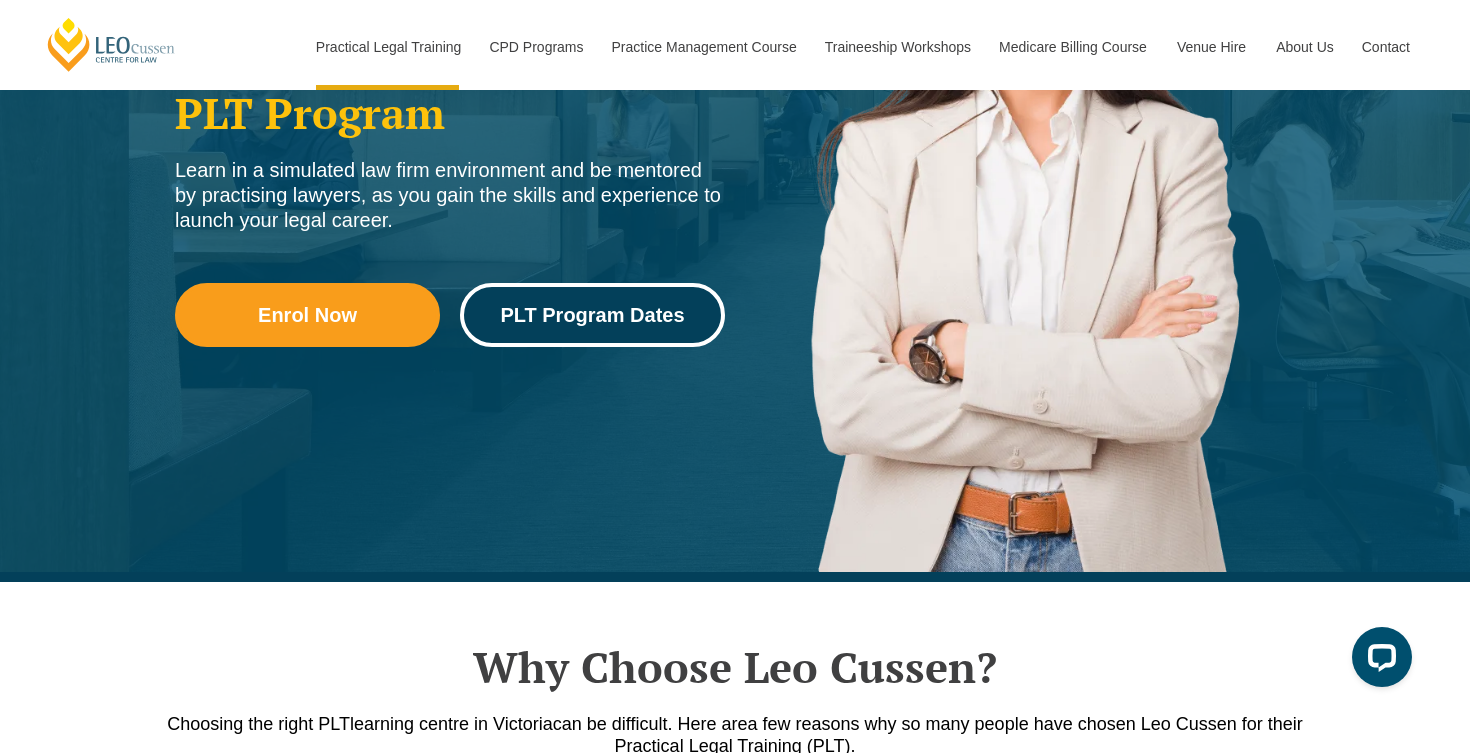 click on "PLT Program Dates" at bounding box center (592, 315) 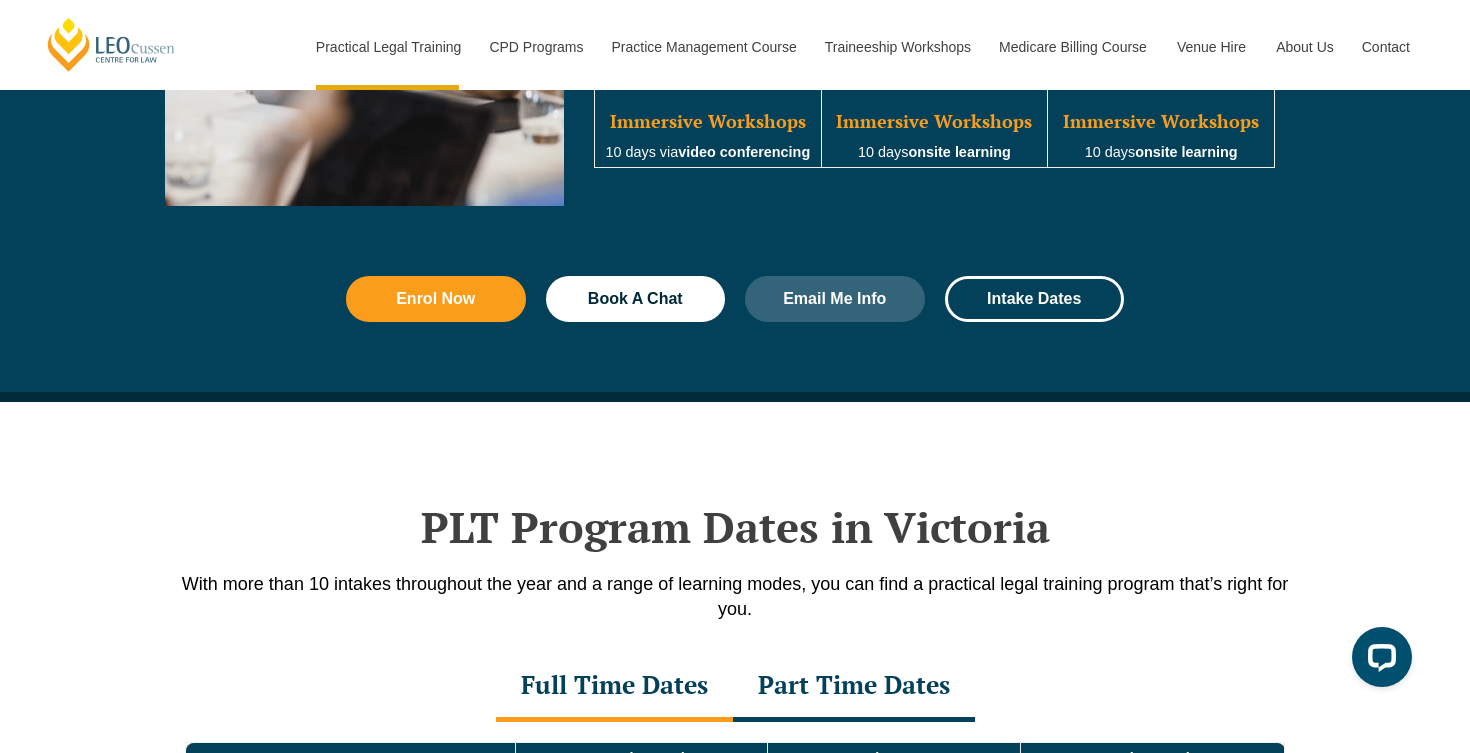 scroll, scrollTop: 2609, scrollLeft: 0, axis: vertical 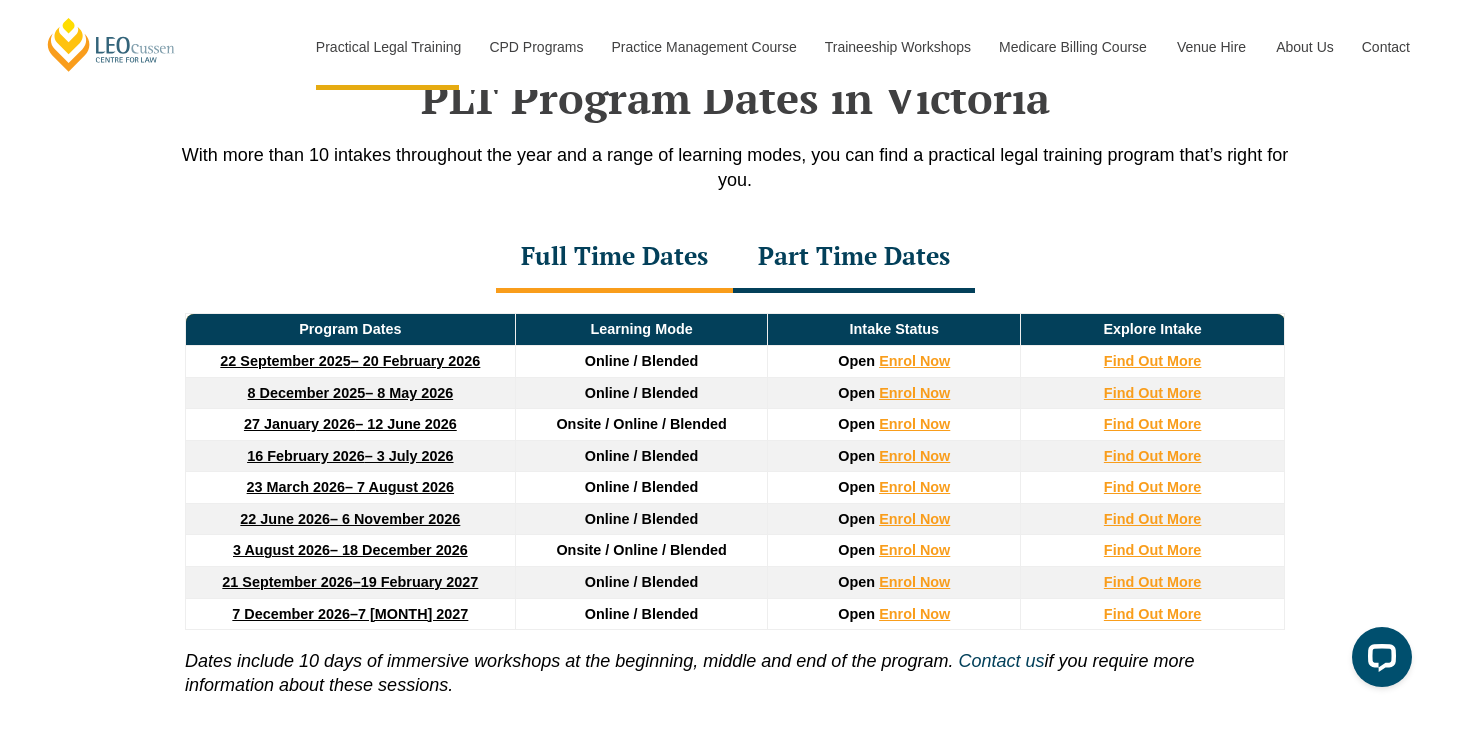 click on "Part Time Dates" at bounding box center [854, 258] 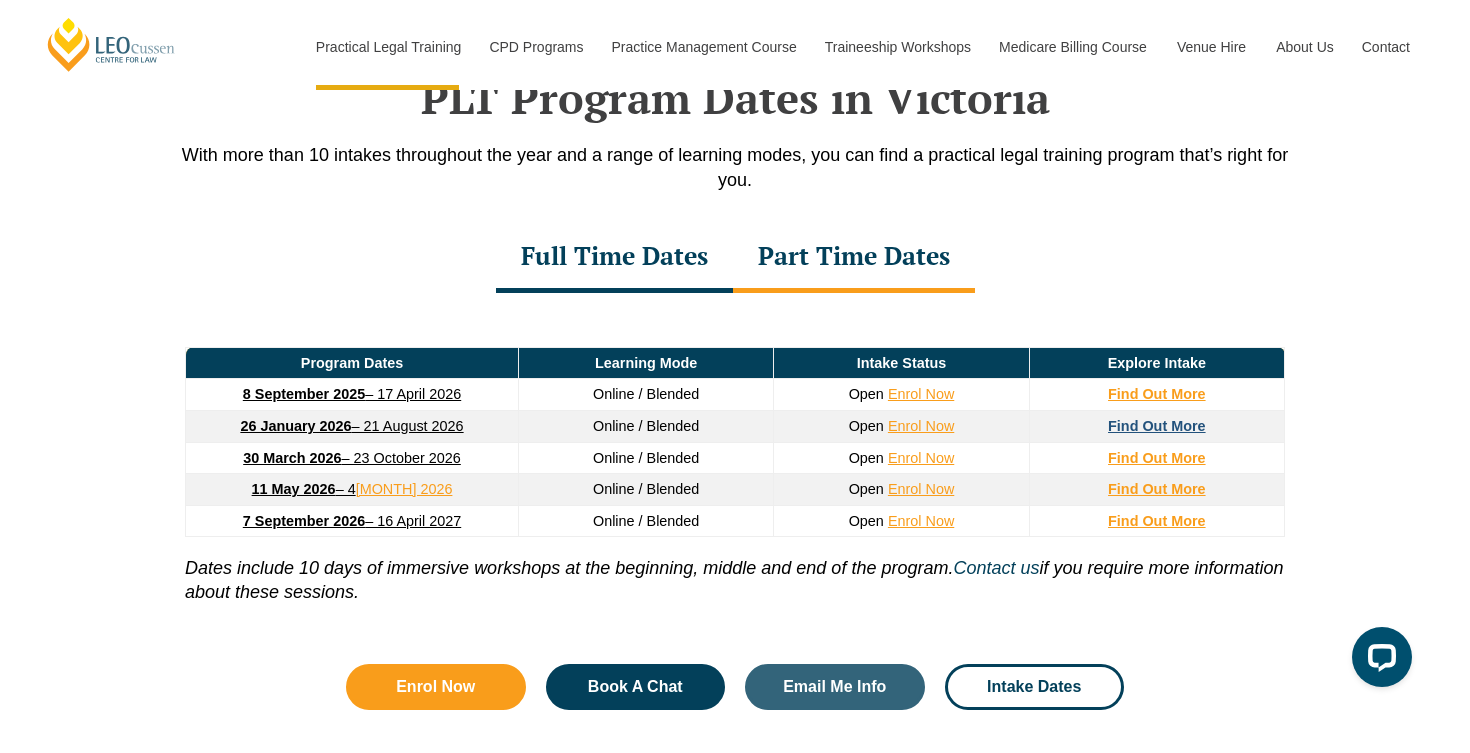 click on "Find Out More" at bounding box center [1157, 426] 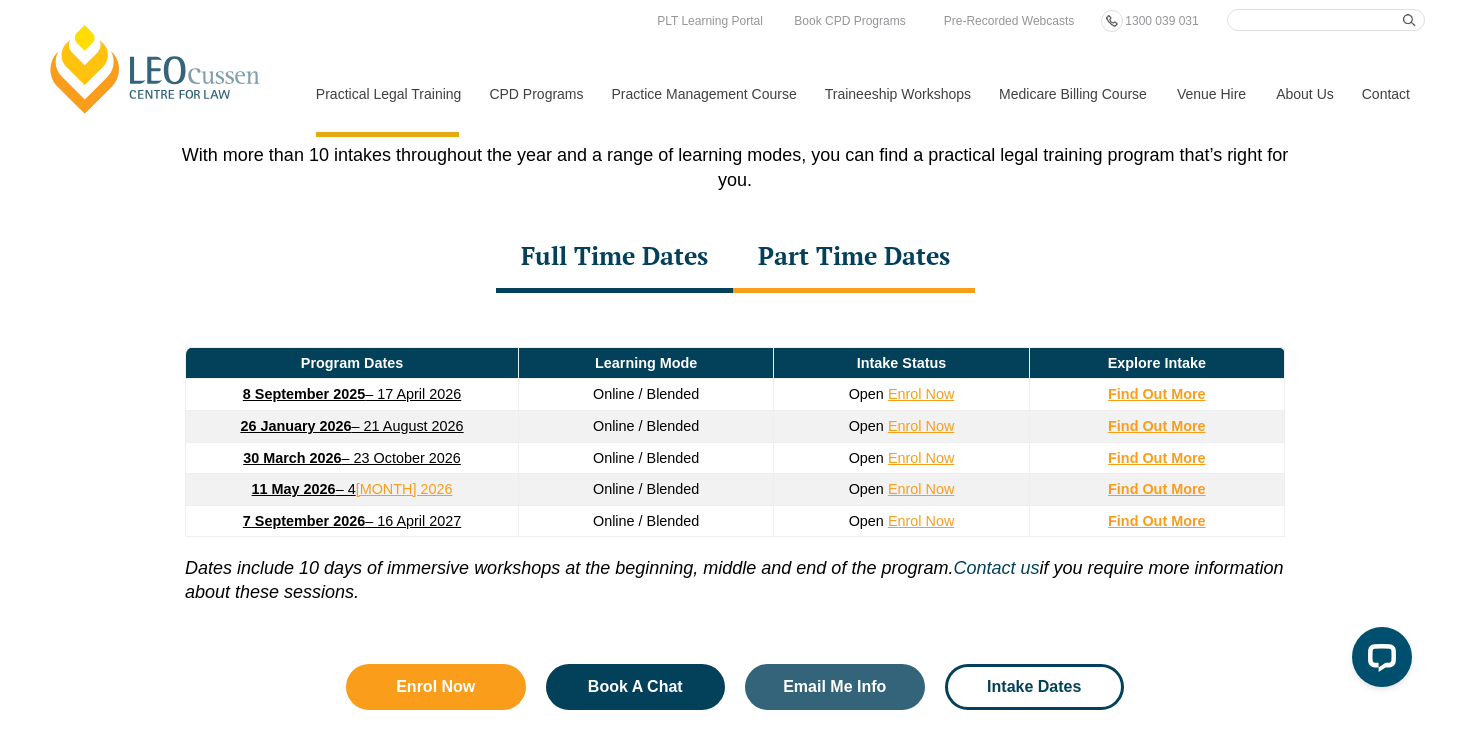 click on "Full Time Dates" at bounding box center (614, 258) 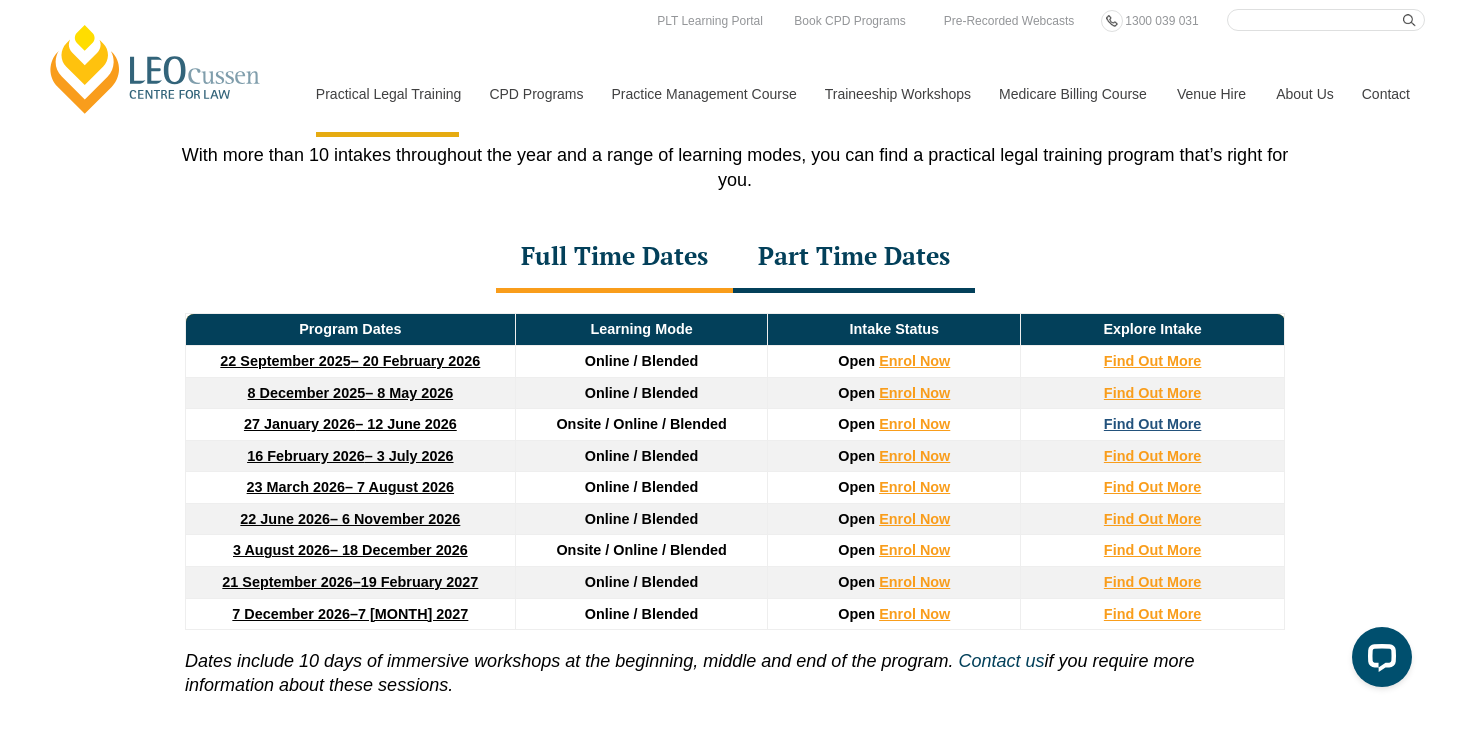 click on "Find Out More" at bounding box center [1153, 424] 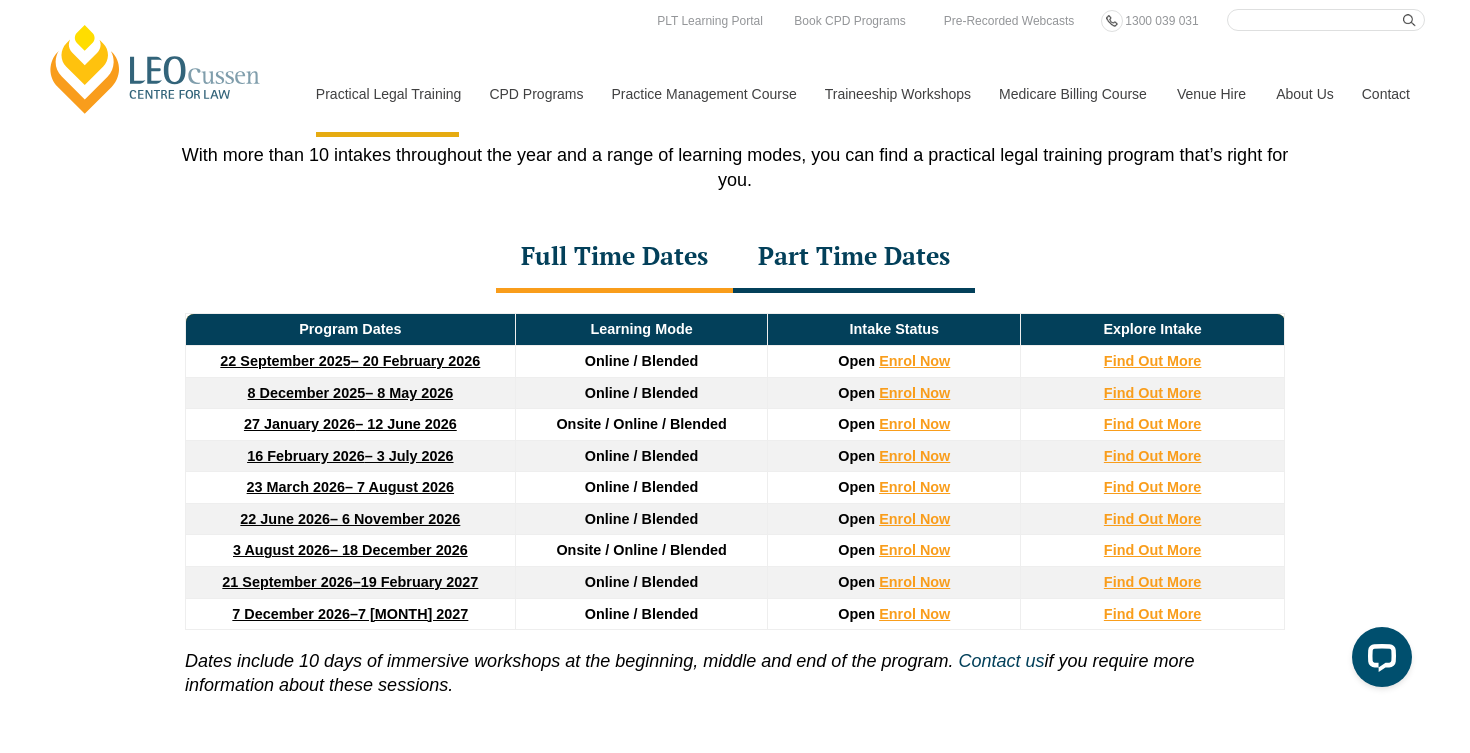 click on "Part Time Dates" at bounding box center [854, 258] 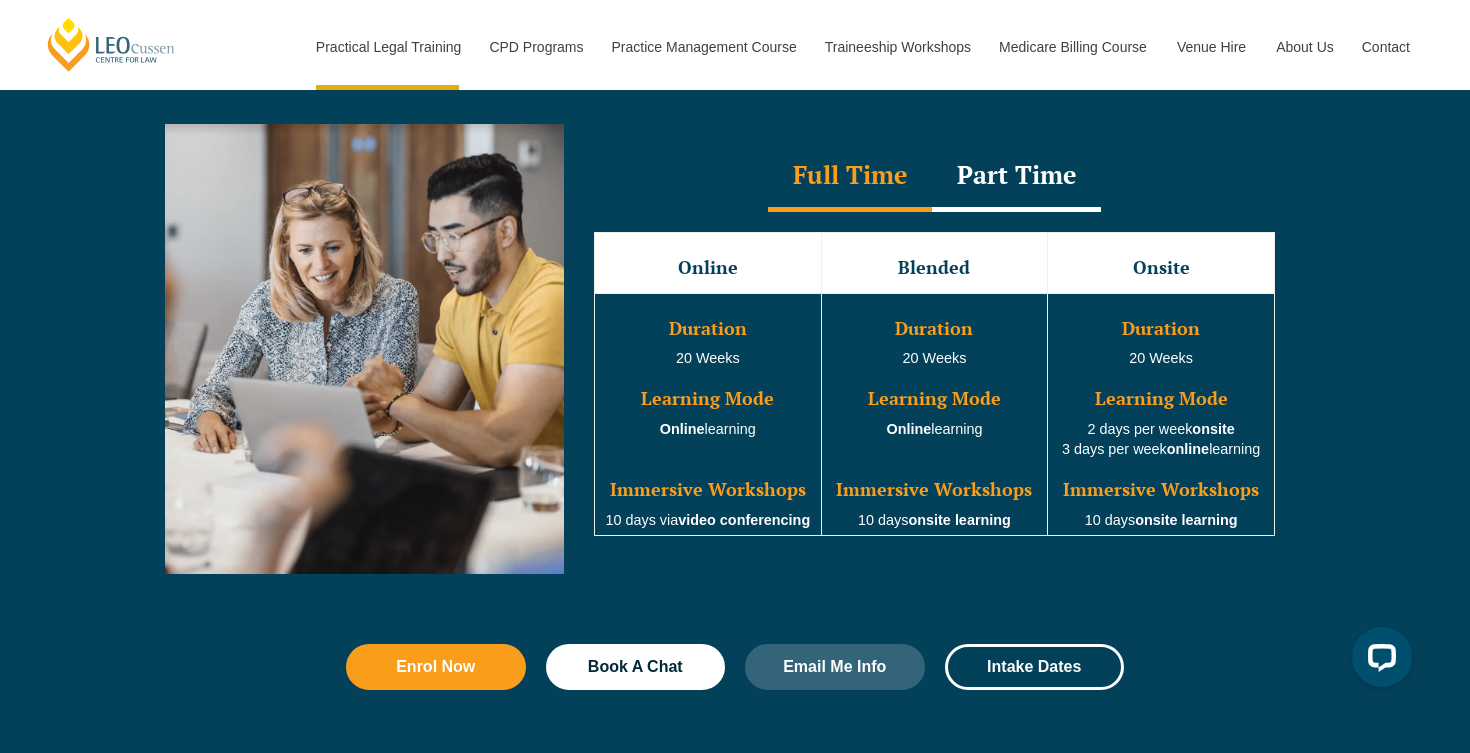 scroll, scrollTop: 1822, scrollLeft: 0, axis: vertical 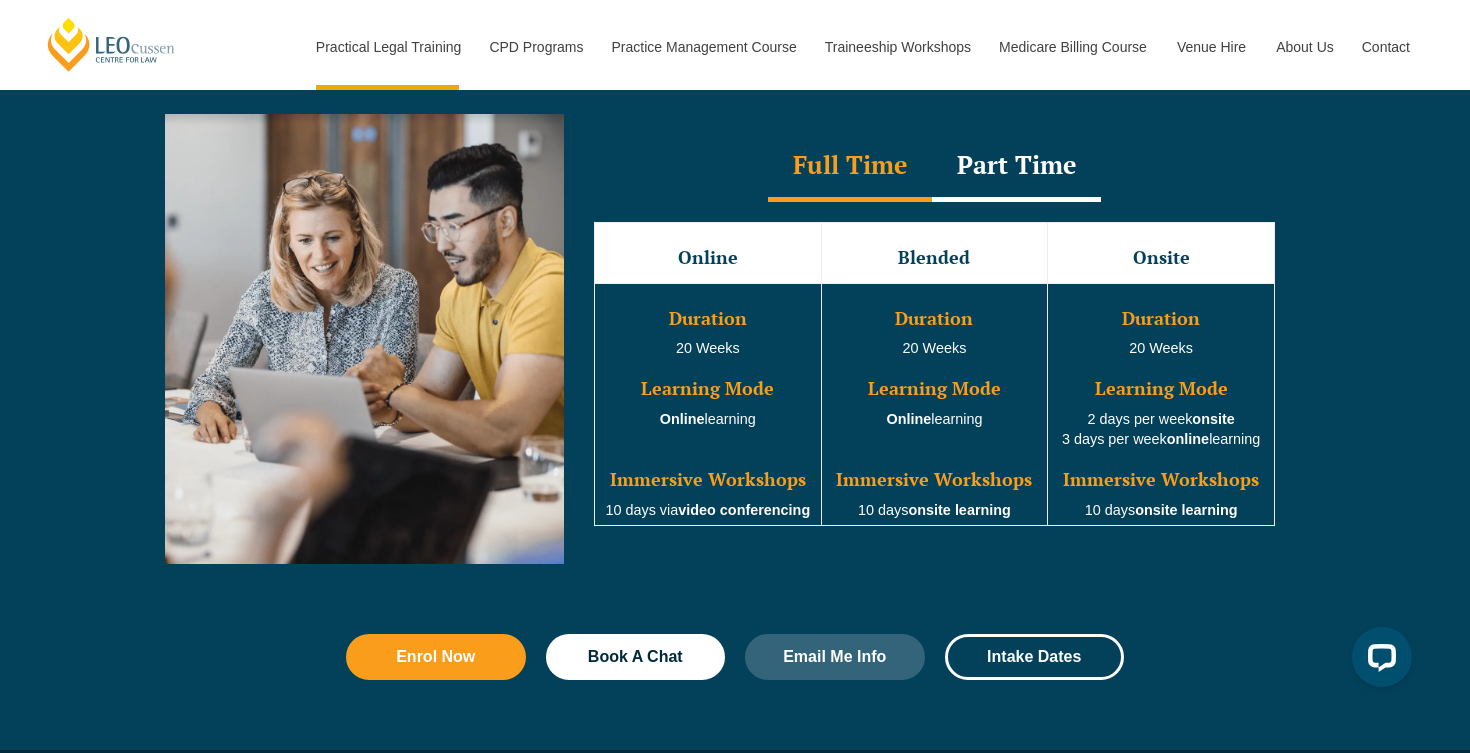 click on "Part Time" at bounding box center [1016, 167] 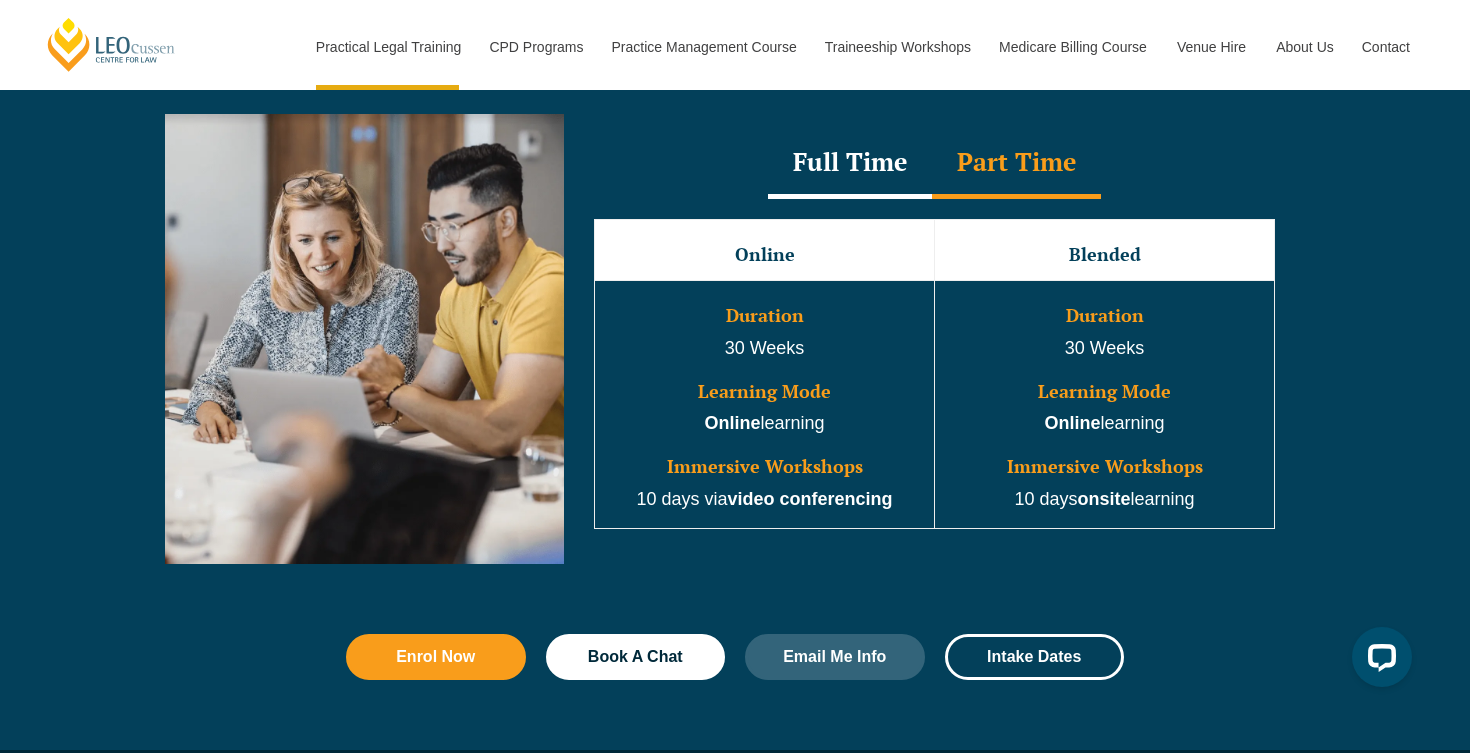 click on "Full Time" at bounding box center [850, 164] 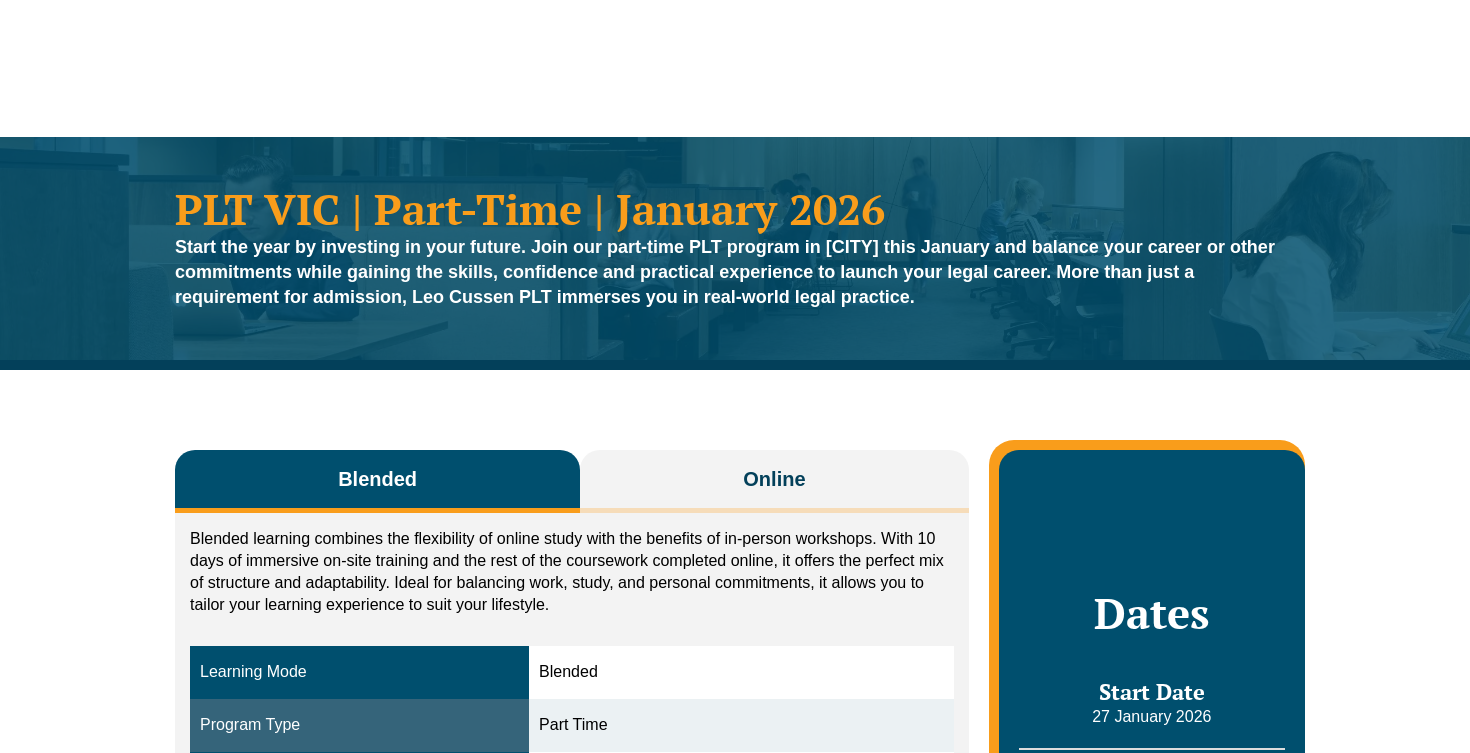 scroll, scrollTop: 0, scrollLeft: 0, axis: both 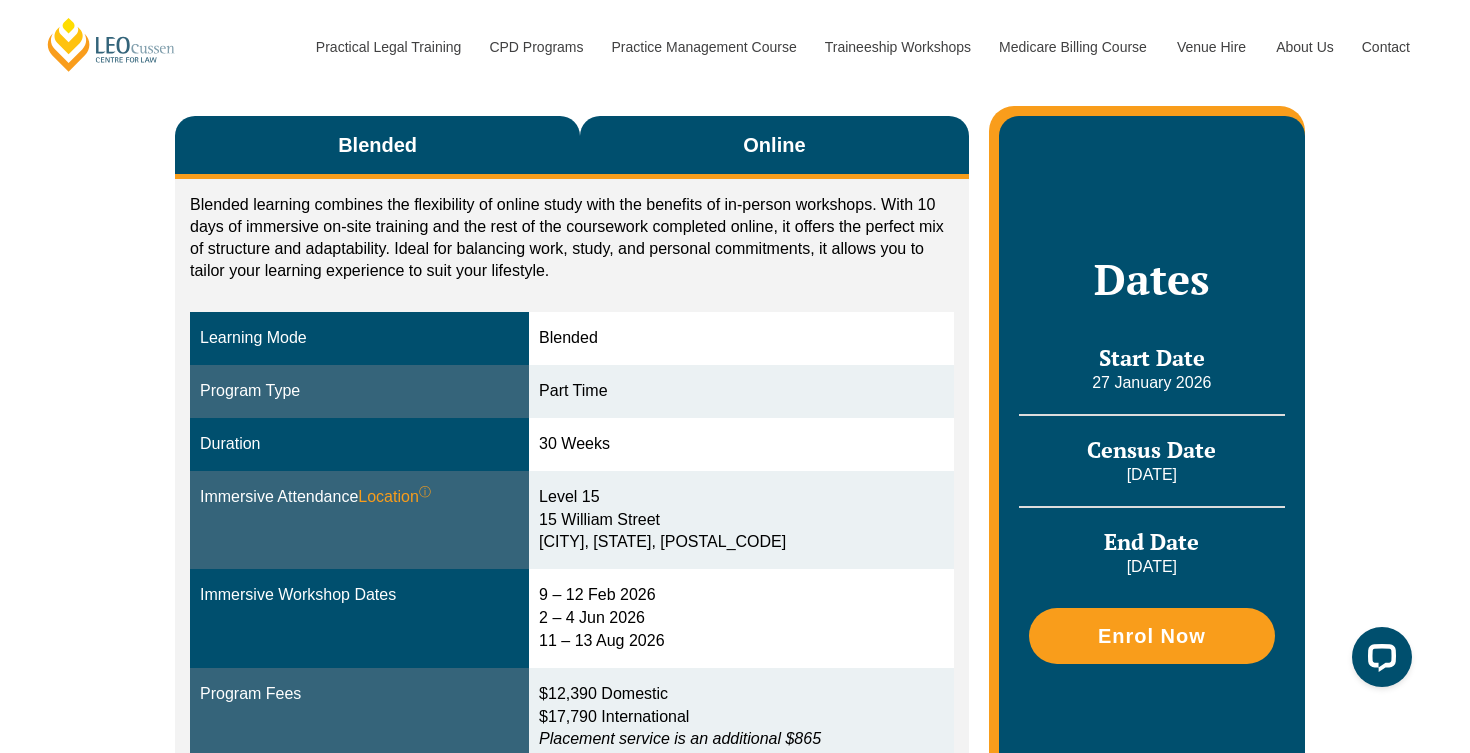 click on "Online" at bounding box center (774, 147) 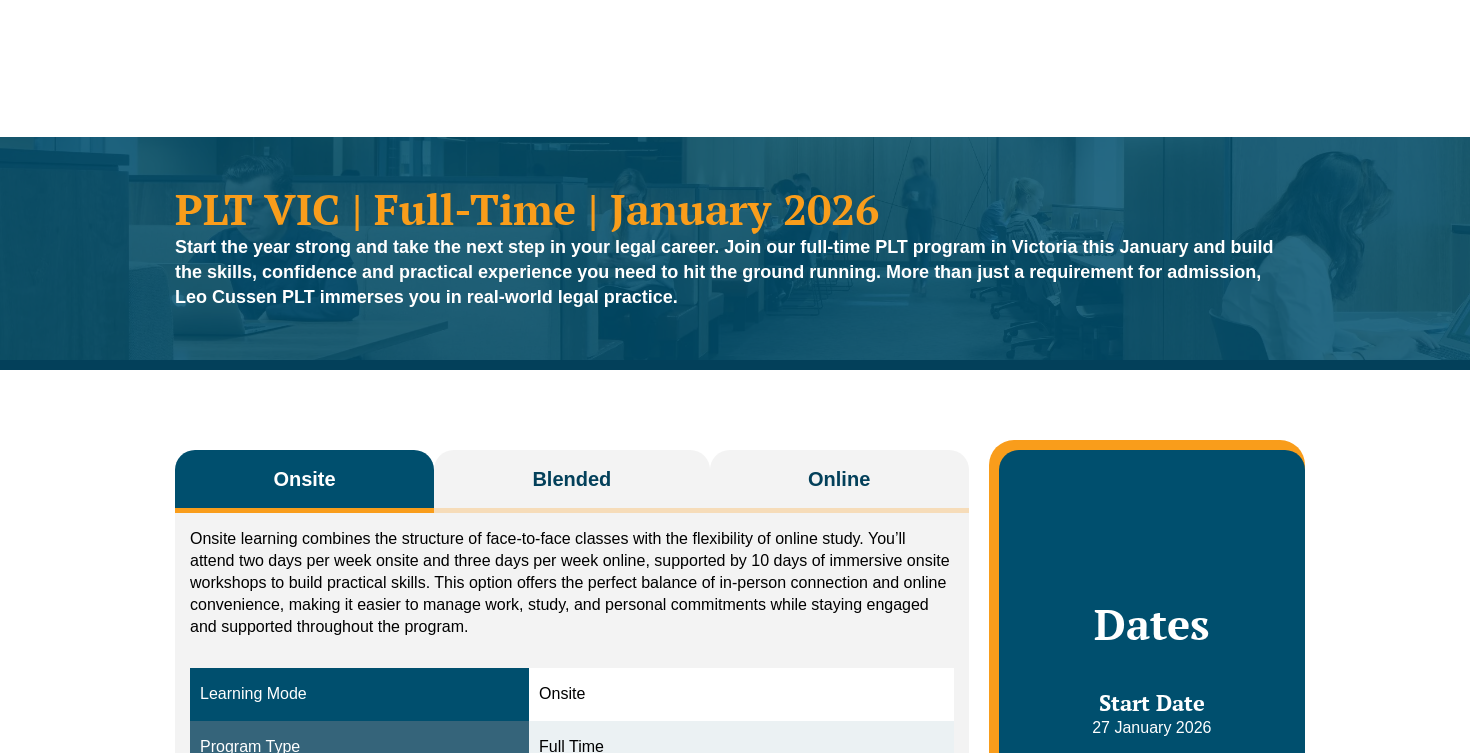 scroll, scrollTop: 0, scrollLeft: 0, axis: both 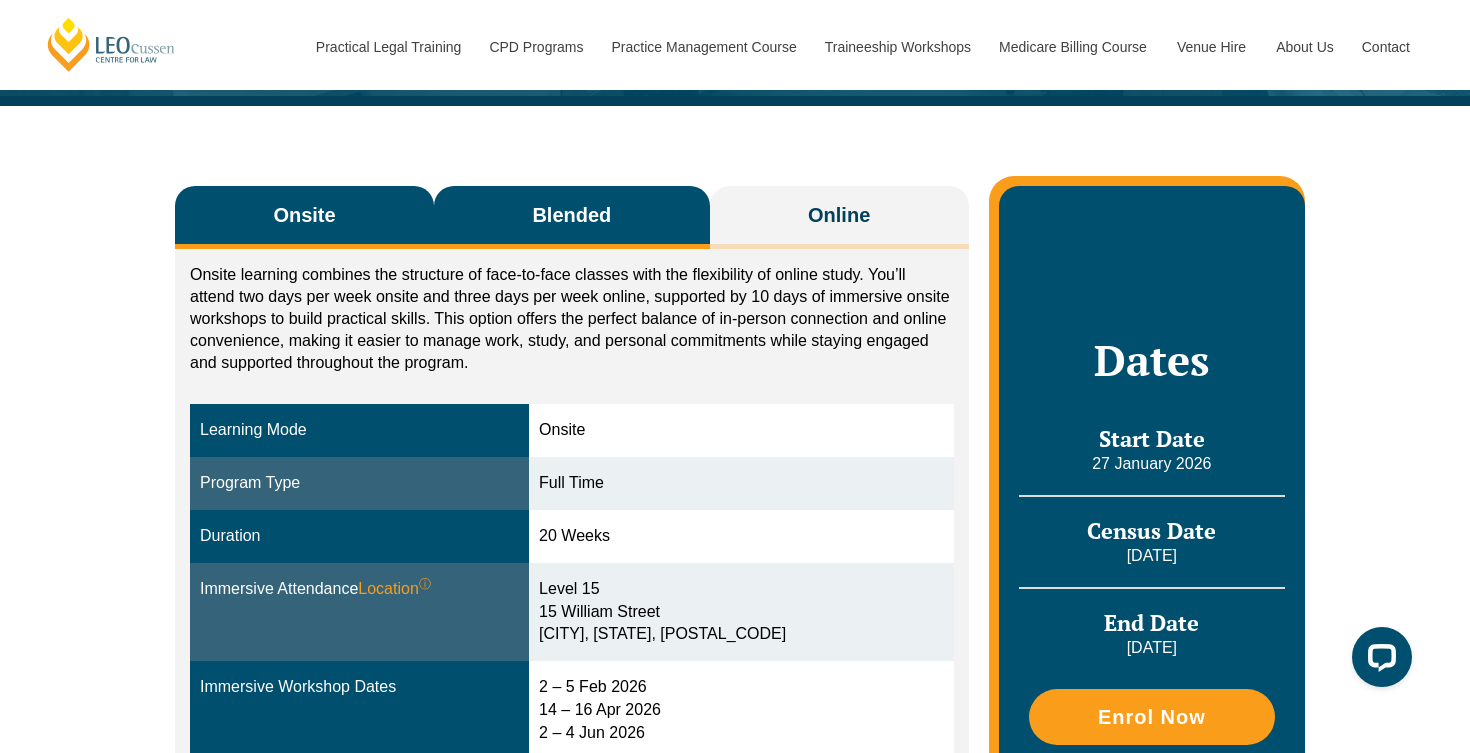 click on "Blended" at bounding box center (572, 217) 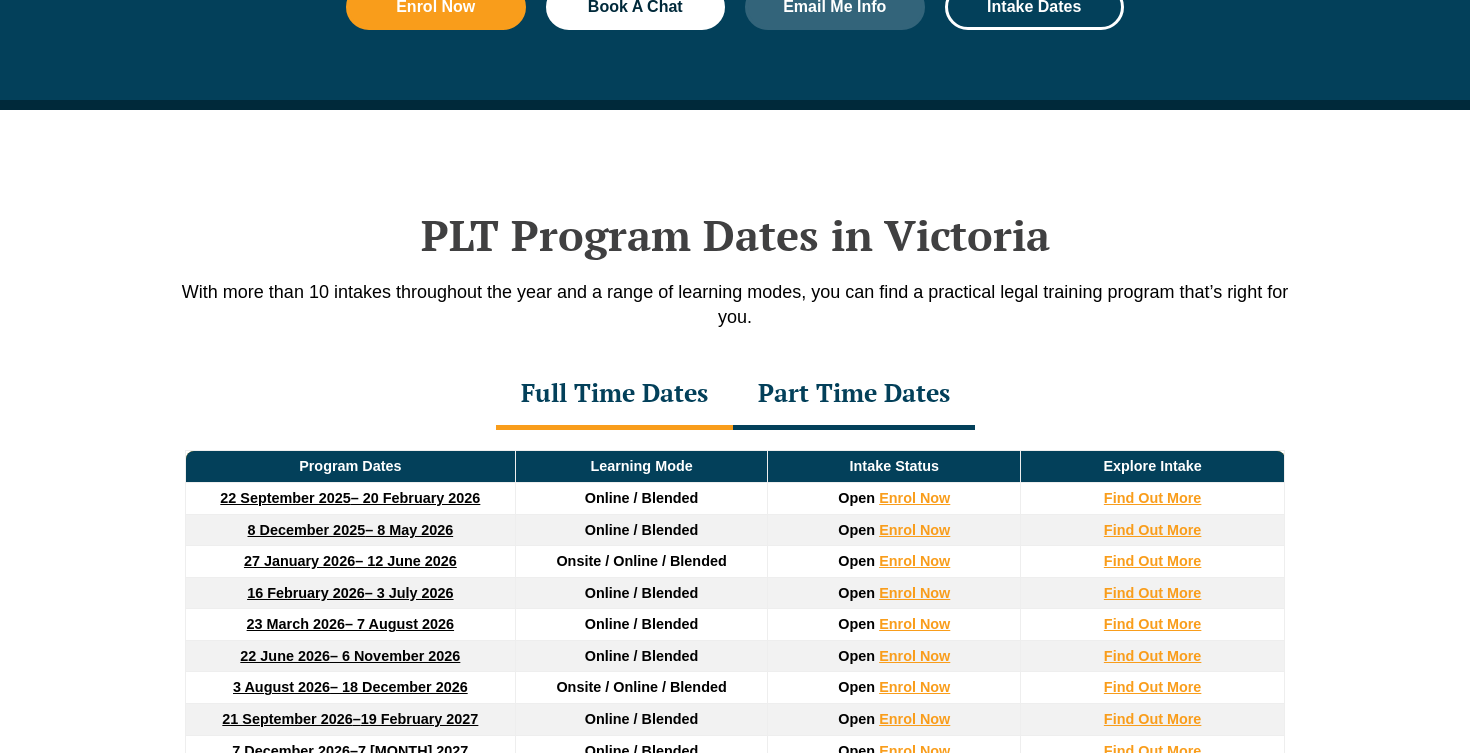 scroll, scrollTop: 0, scrollLeft: 0, axis: both 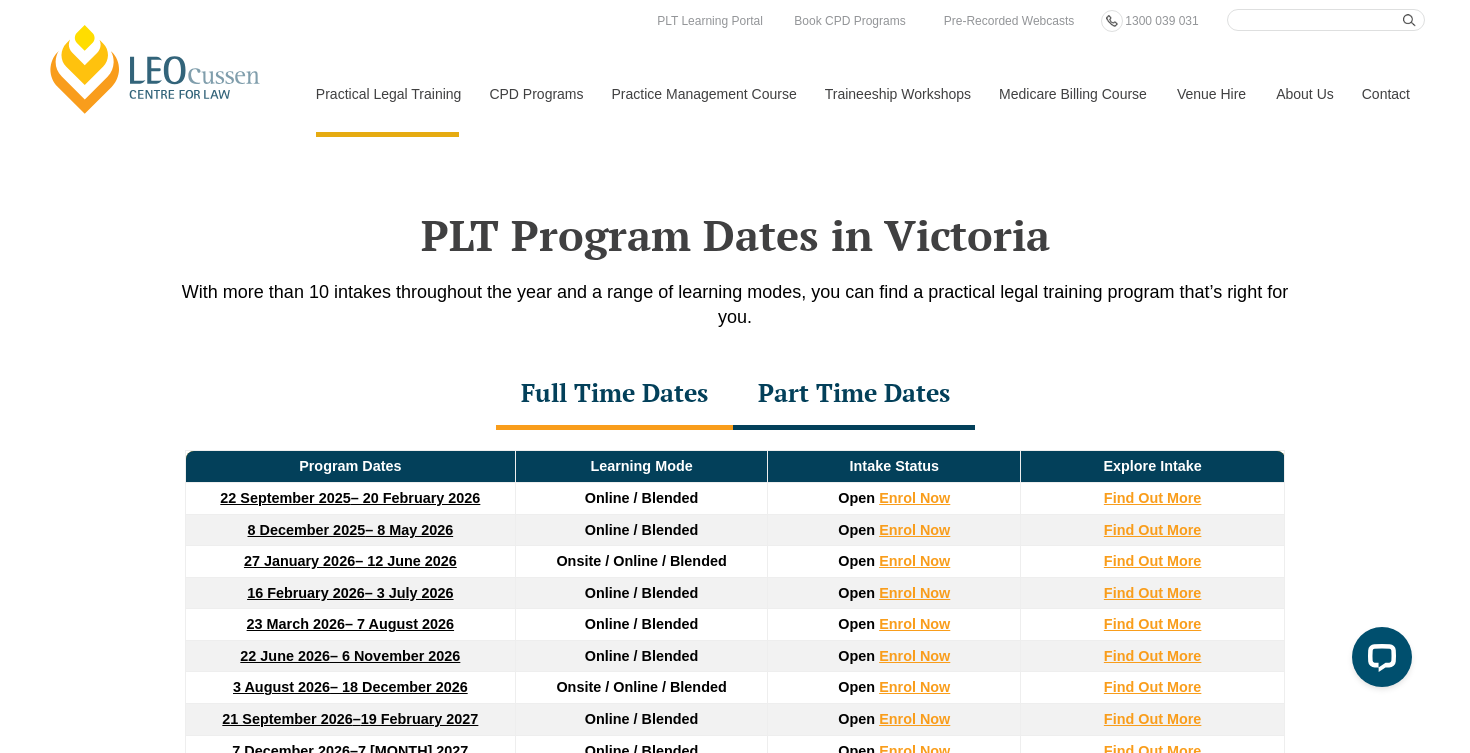 click on "Part Time Dates" at bounding box center (854, 395) 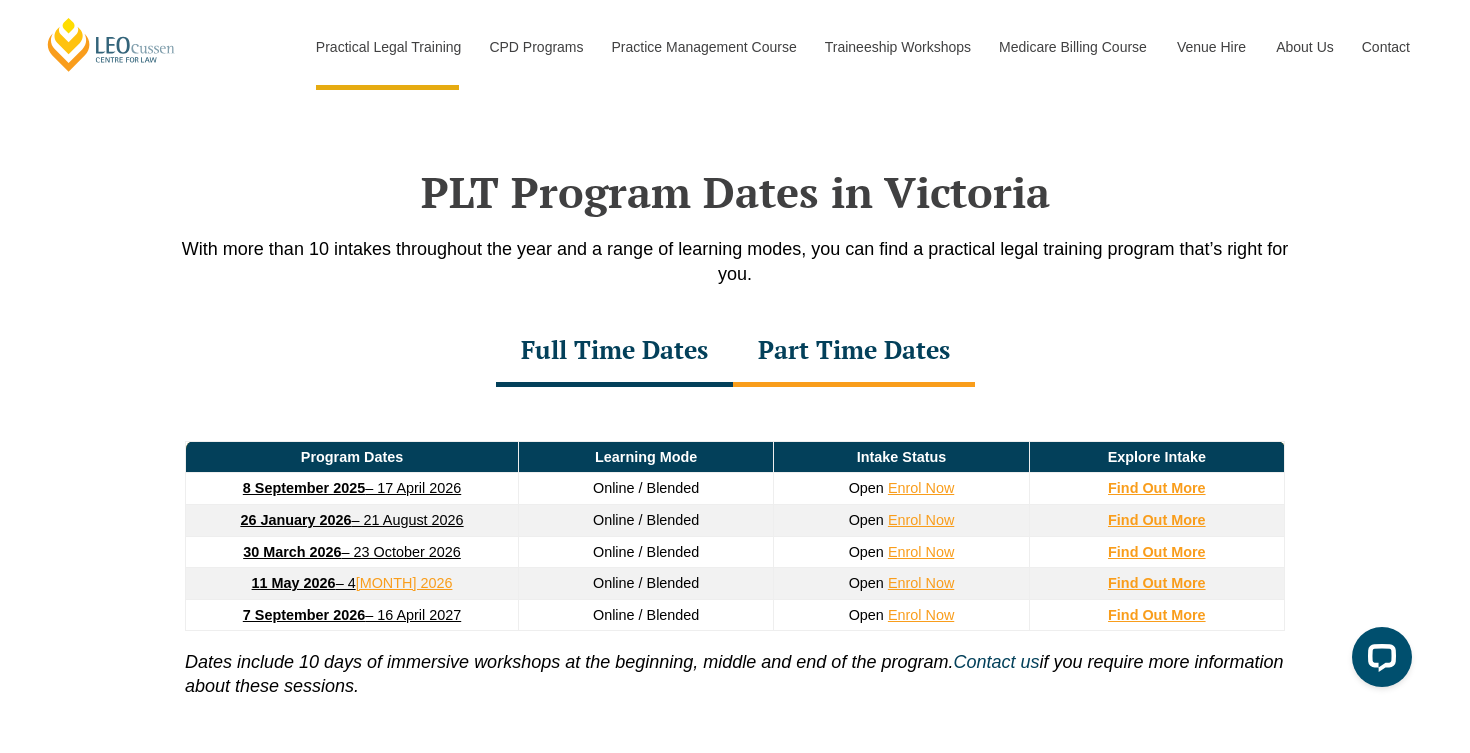 scroll, scrollTop: 2521, scrollLeft: 0, axis: vertical 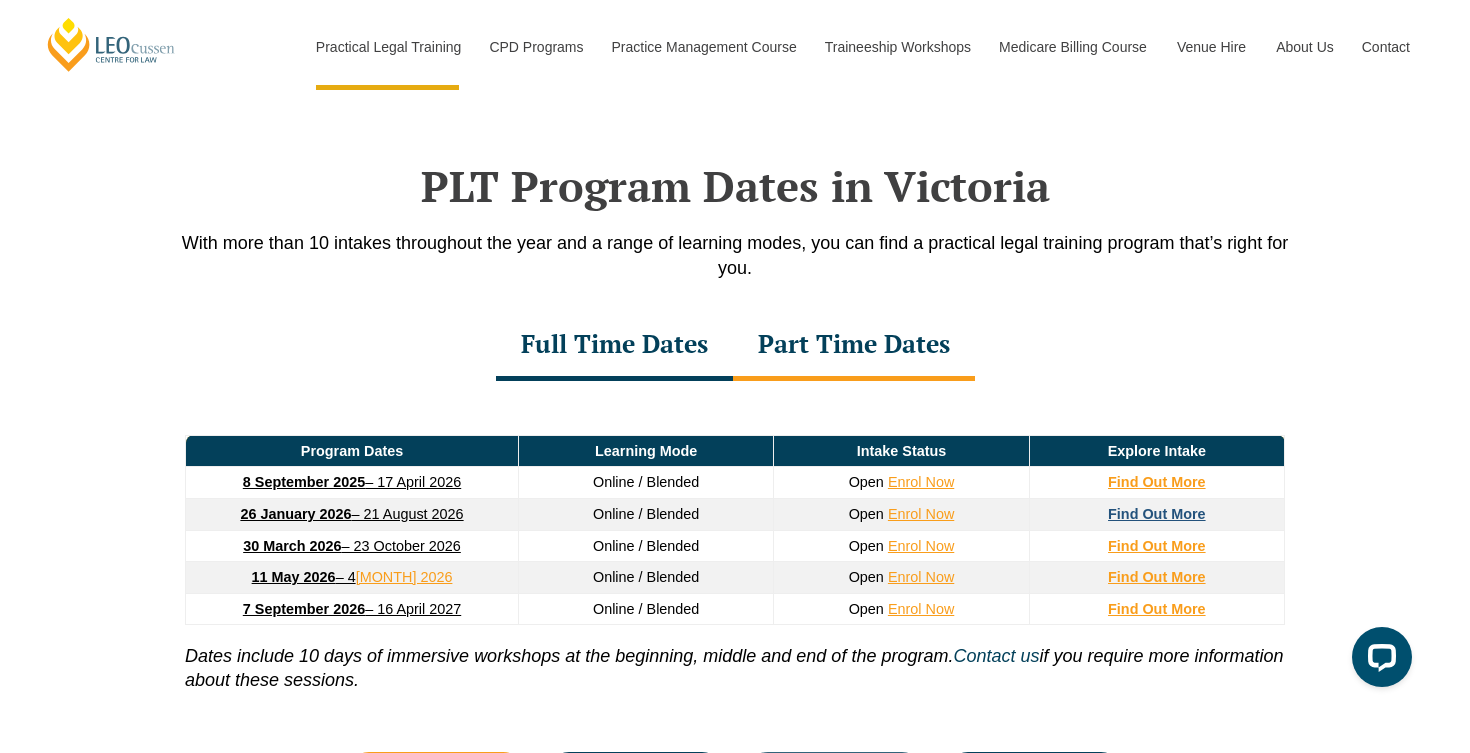 click on "Find Out More" at bounding box center [1157, 514] 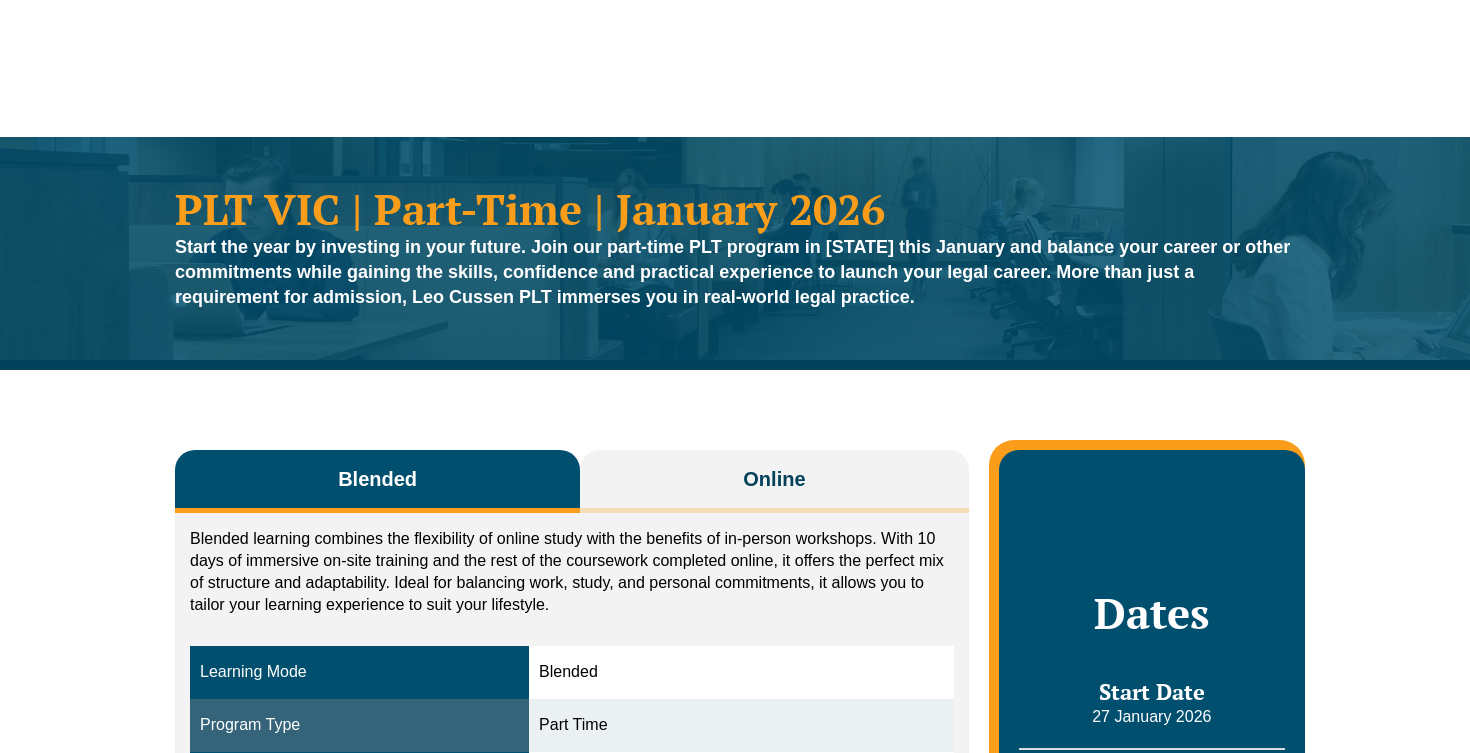 scroll, scrollTop: 117, scrollLeft: 0, axis: vertical 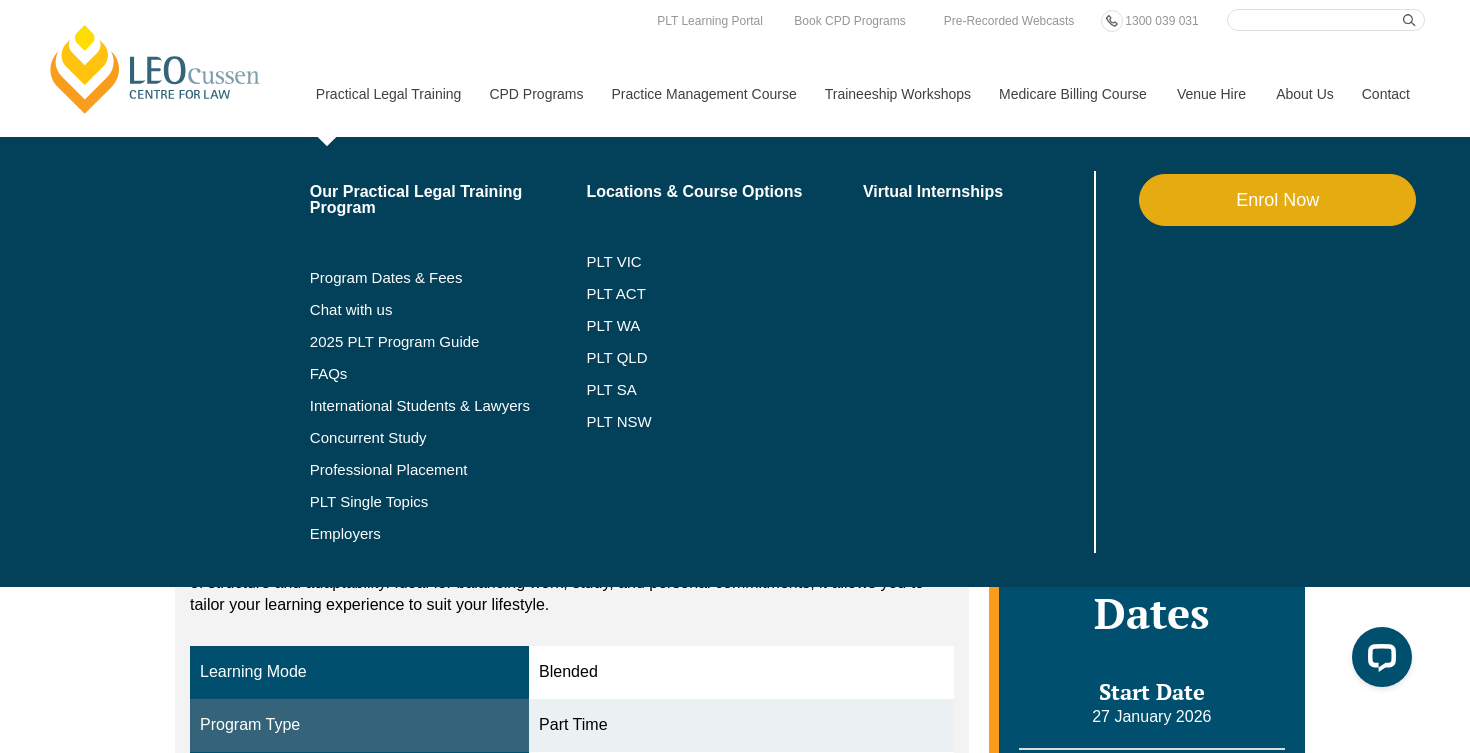 click on "Practical Legal Training" at bounding box center [388, 94] 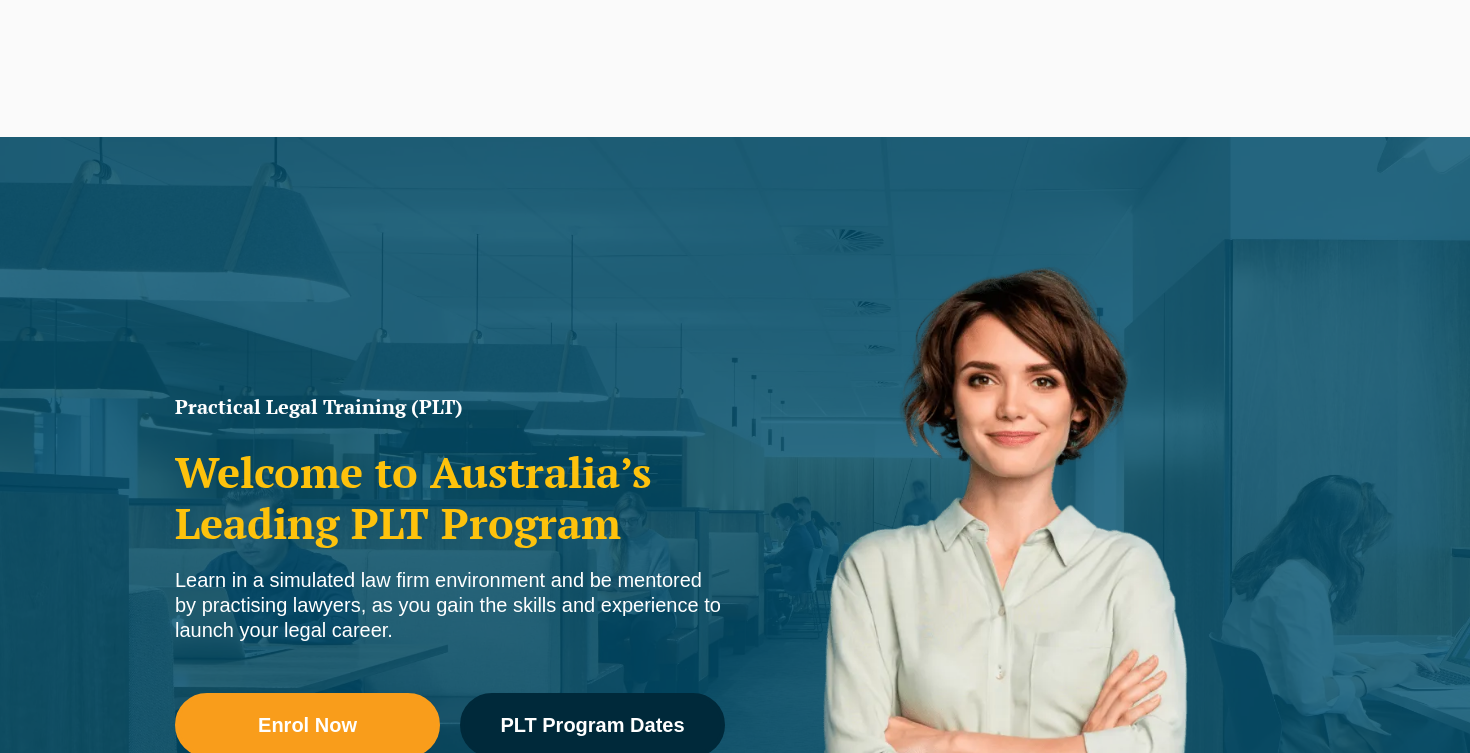 scroll, scrollTop: 0, scrollLeft: 0, axis: both 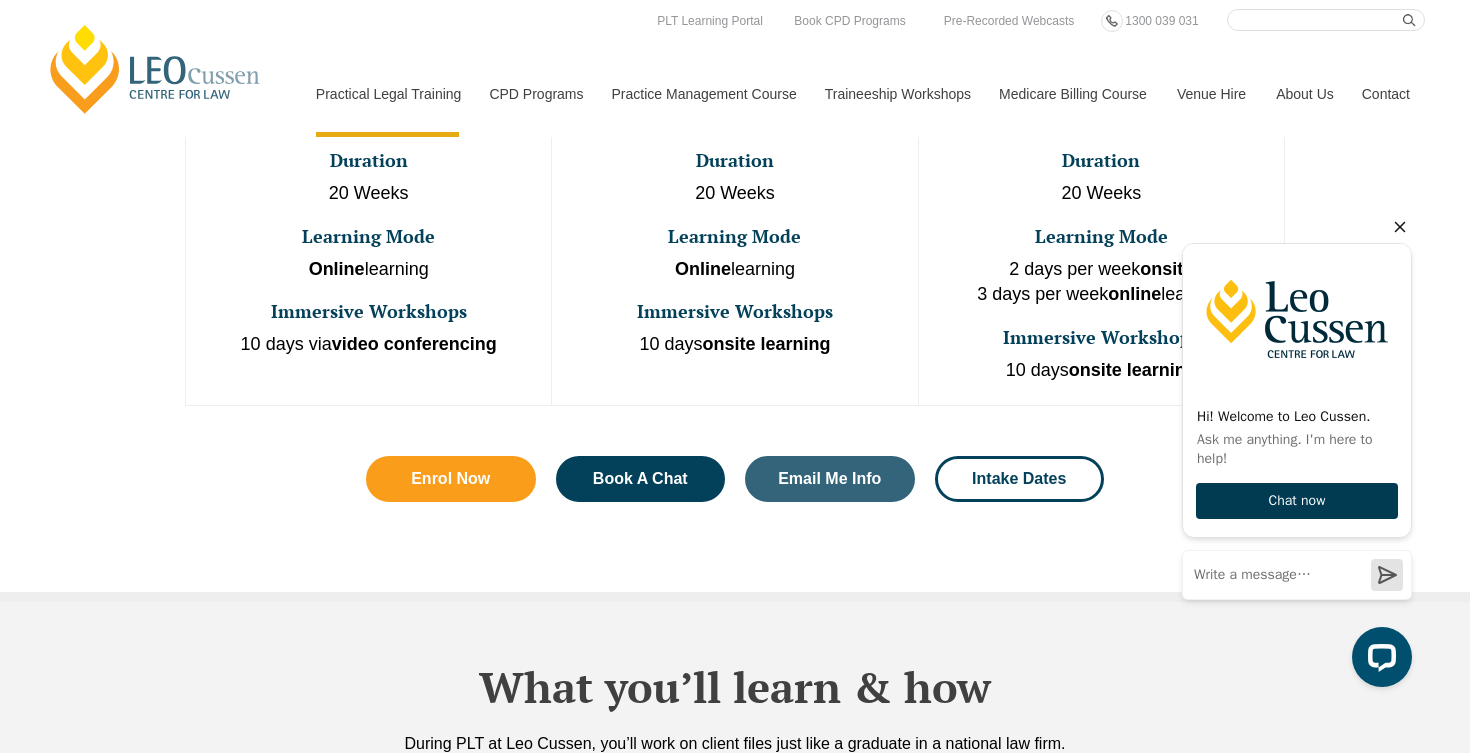 click on "Chat now" at bounding box center (1297, 501) 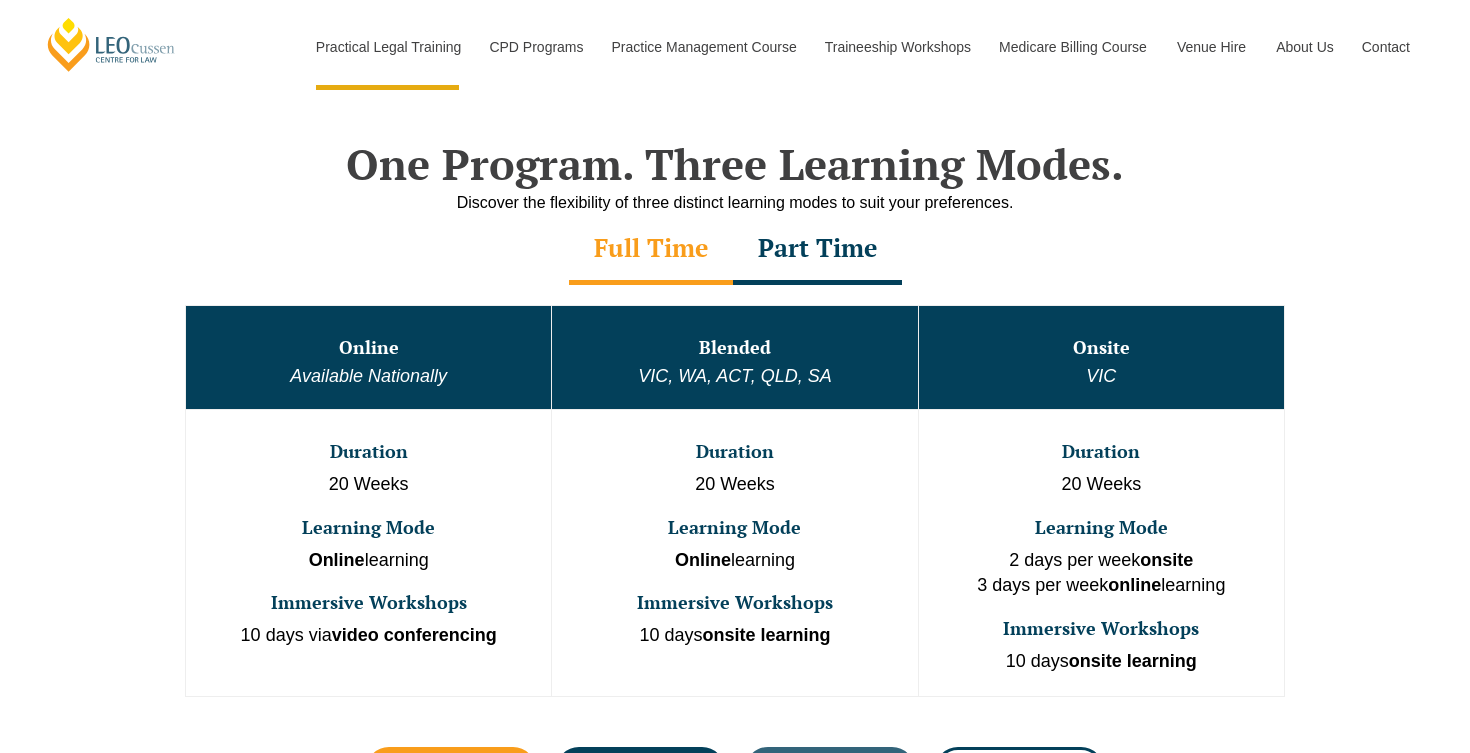 scroll, scrollTop: 940, scrollLeft: 0, axis: vertical 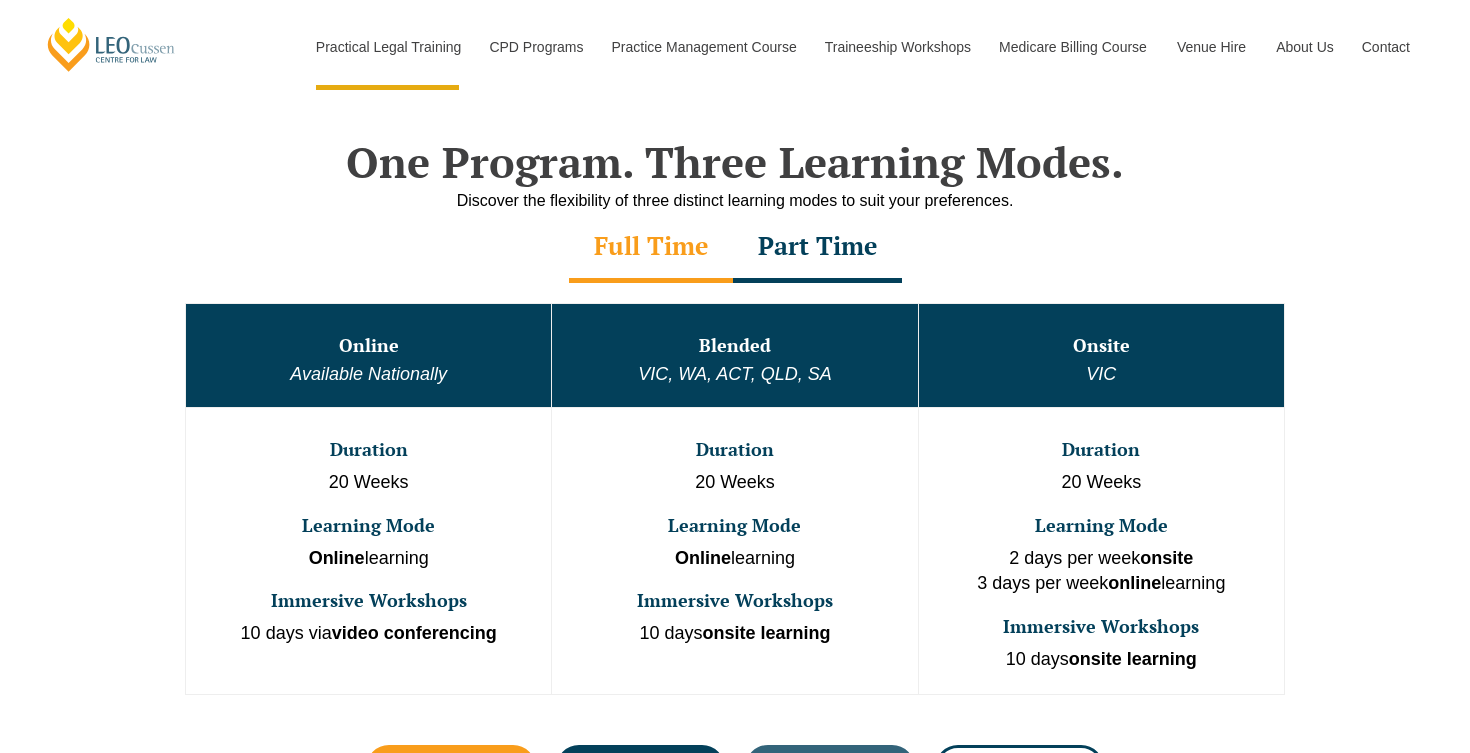 click on "Part Time" at bounding box center (817, 248) 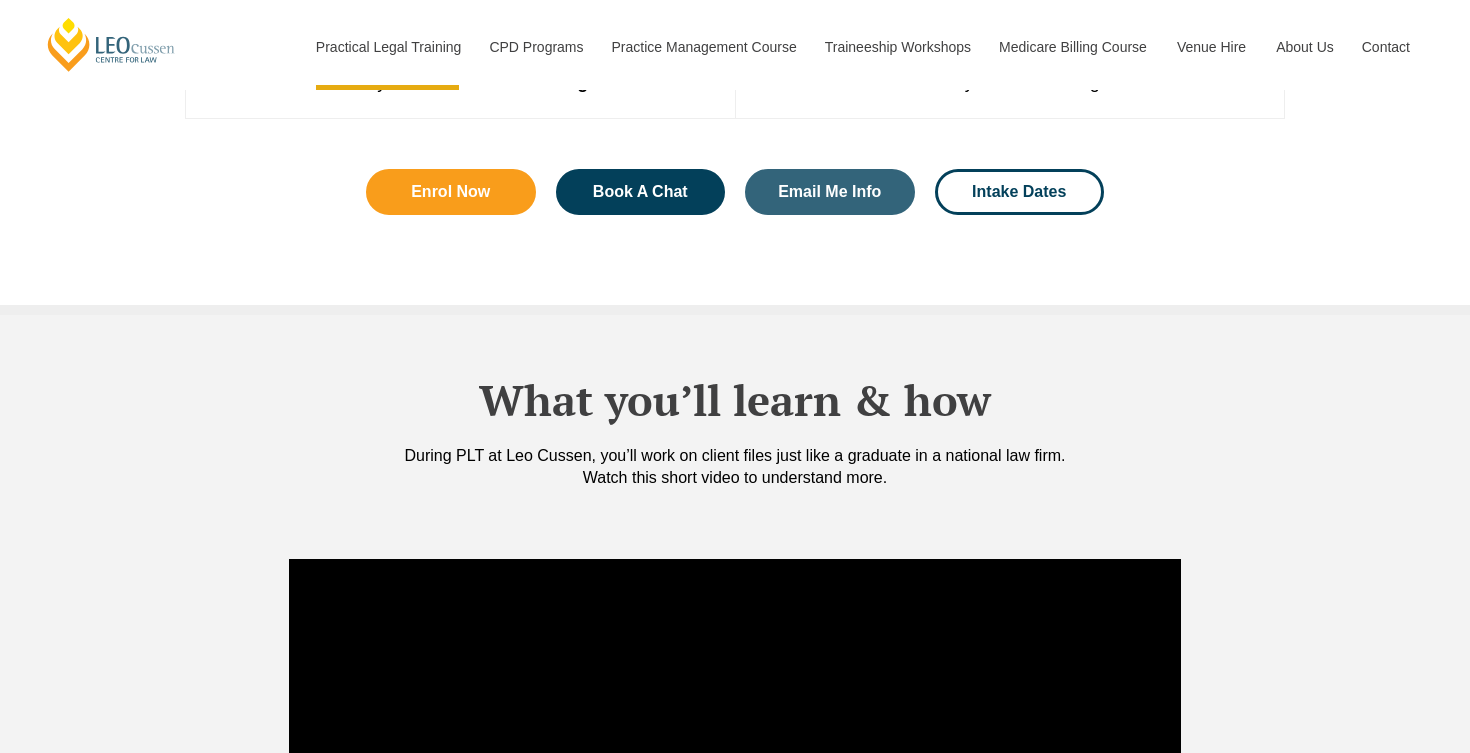 scroll, scrollTop: 1506, scrollLeft: 0, axis: vertical 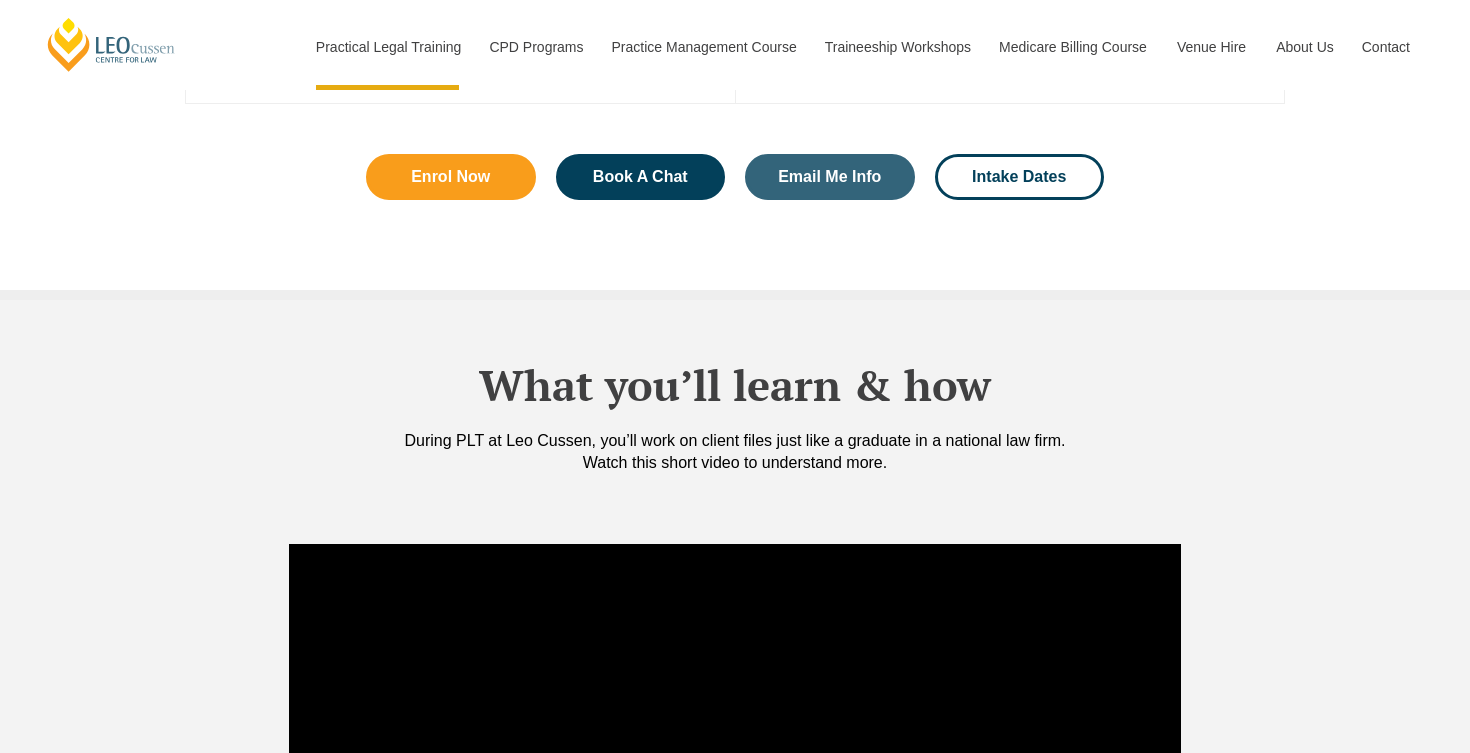 click on "Enrol Now                       Book A Chat                       Email Me Info                       Intake Dates" at bounding box center [735, 177] 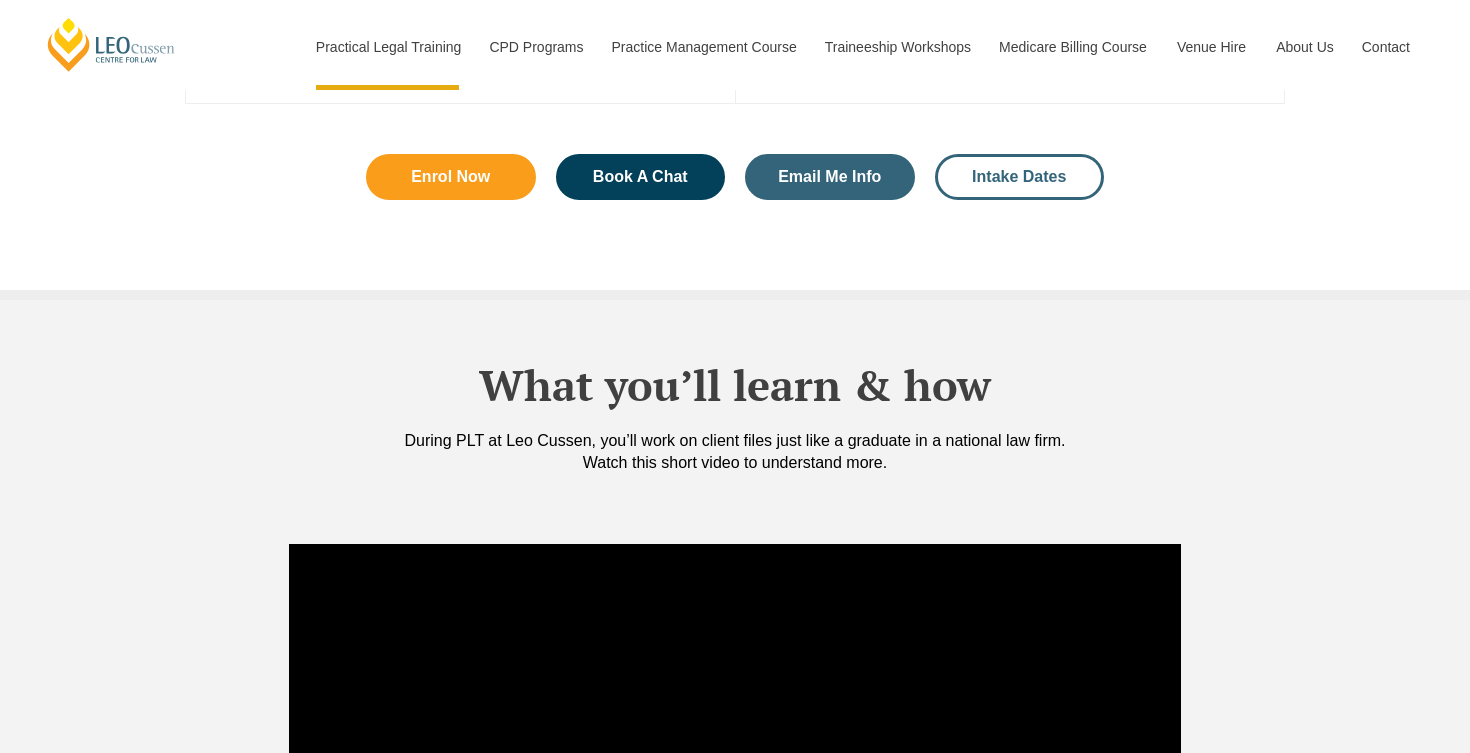 click on "Intake Dates" at bounding box center [1019, 177] 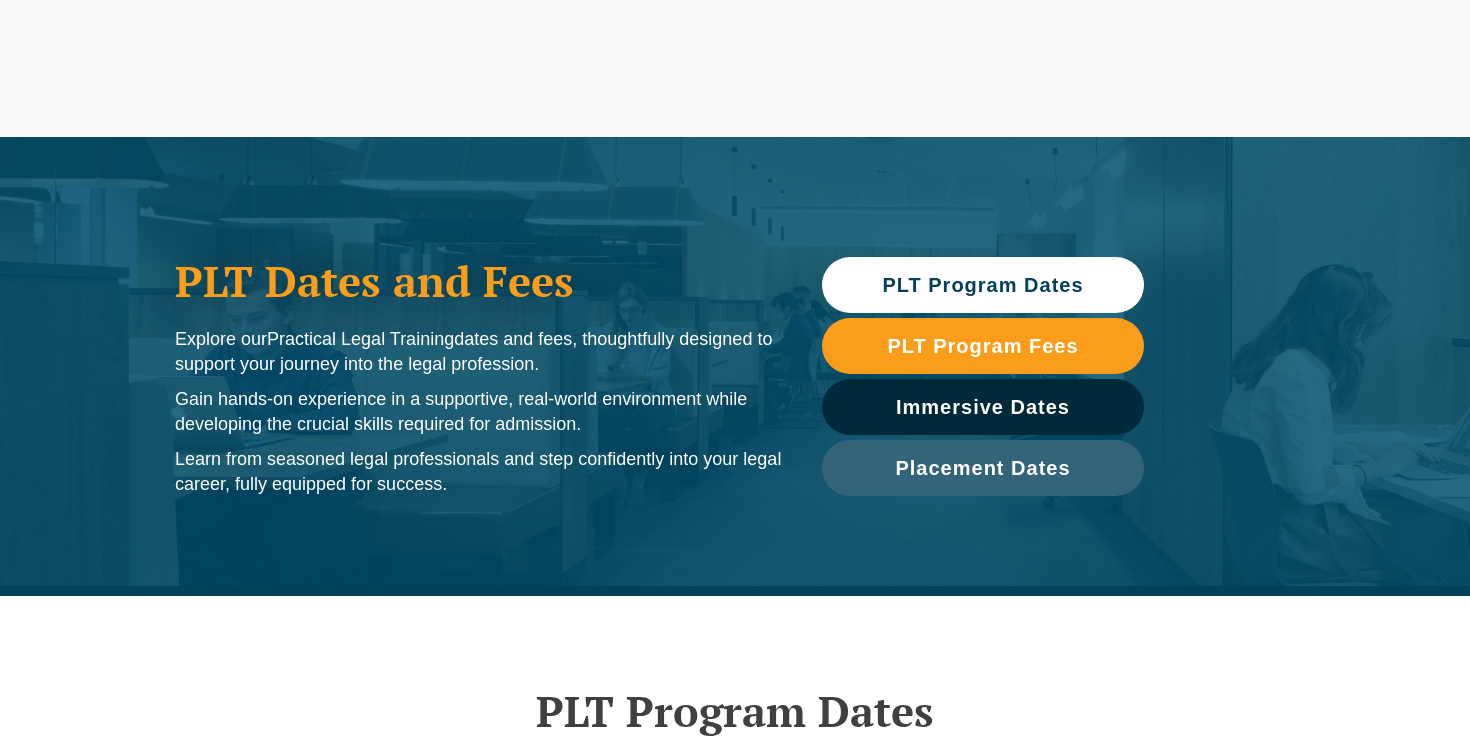 scroll, scrollTop: 0, scrollLeft: 0, axis: both 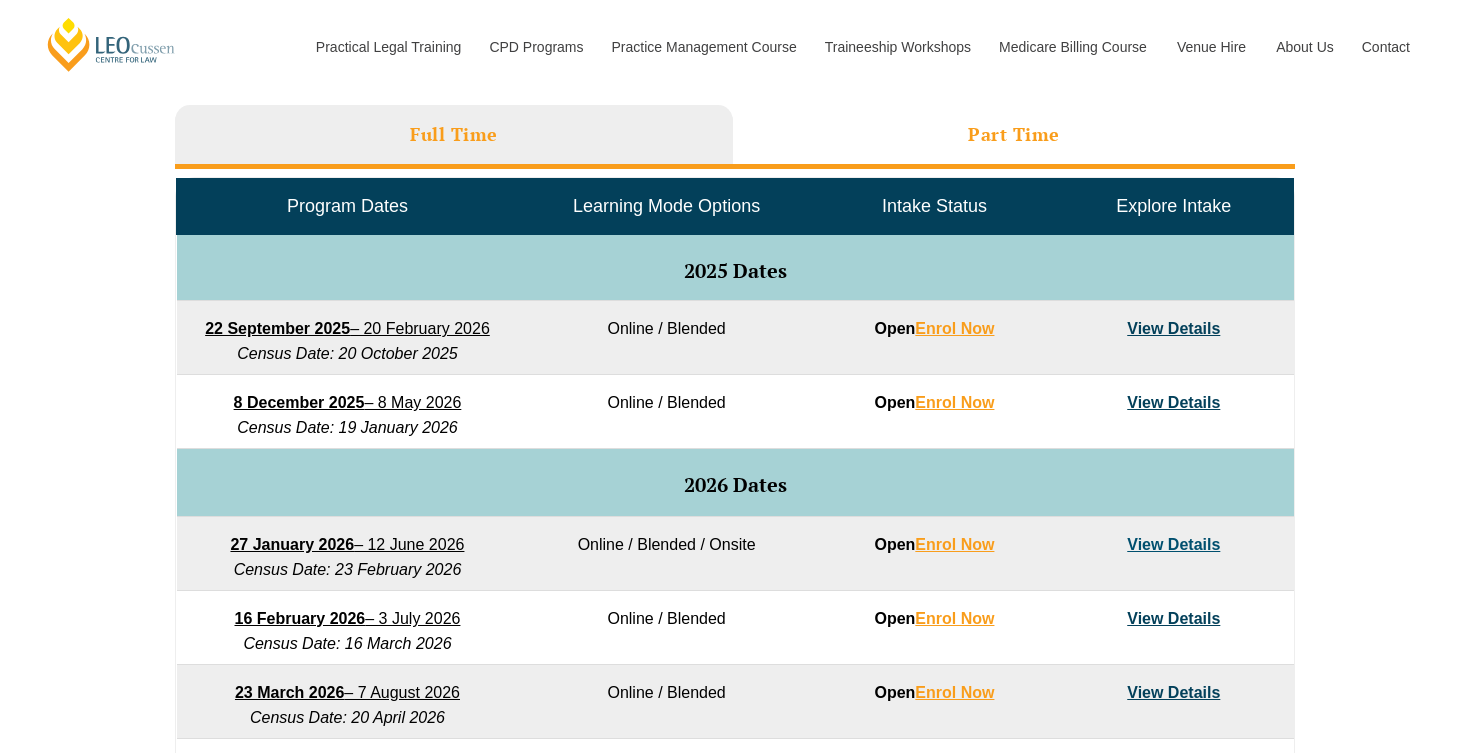 click on "Part Time" at bounding box center (1014, 137) 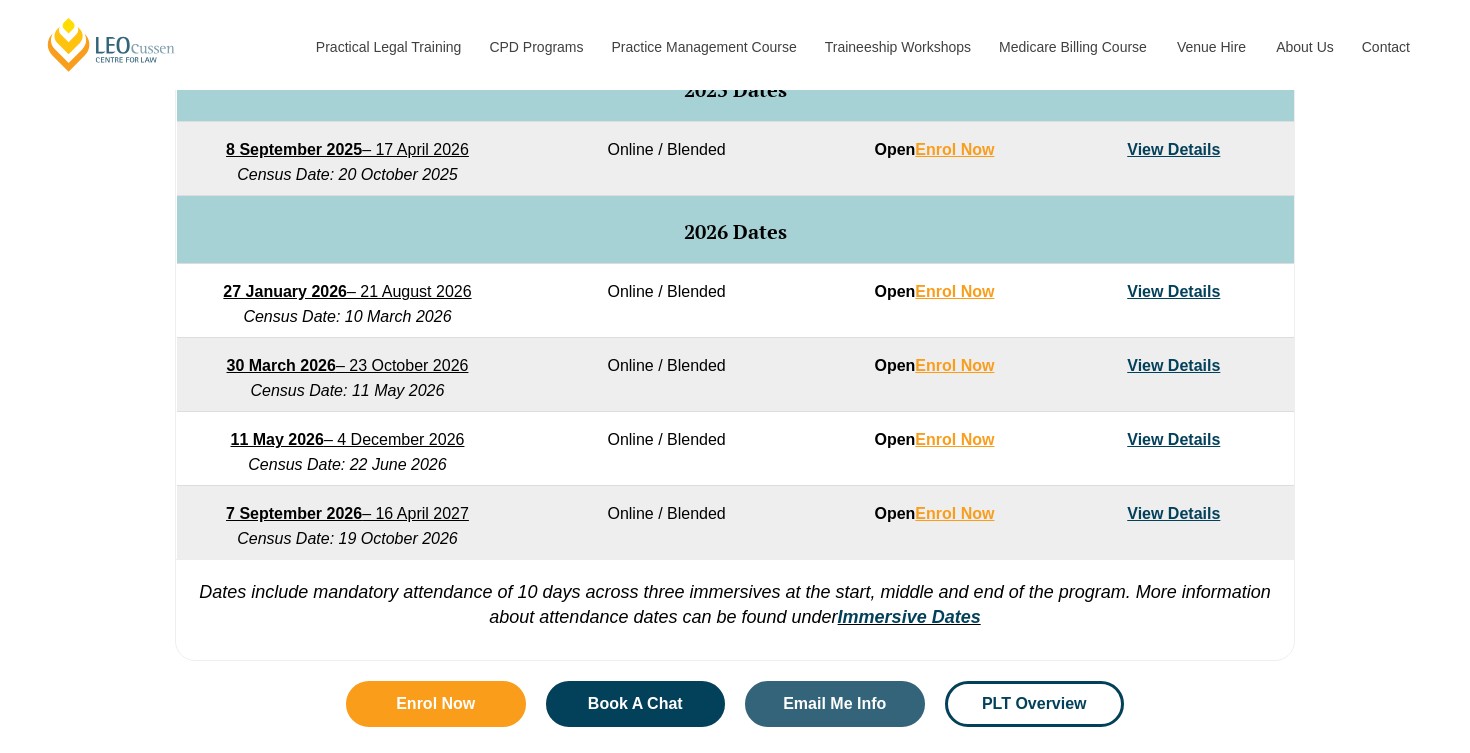 scroll, scrollTop: 1082, scrollLeft: 0, axis: vertical 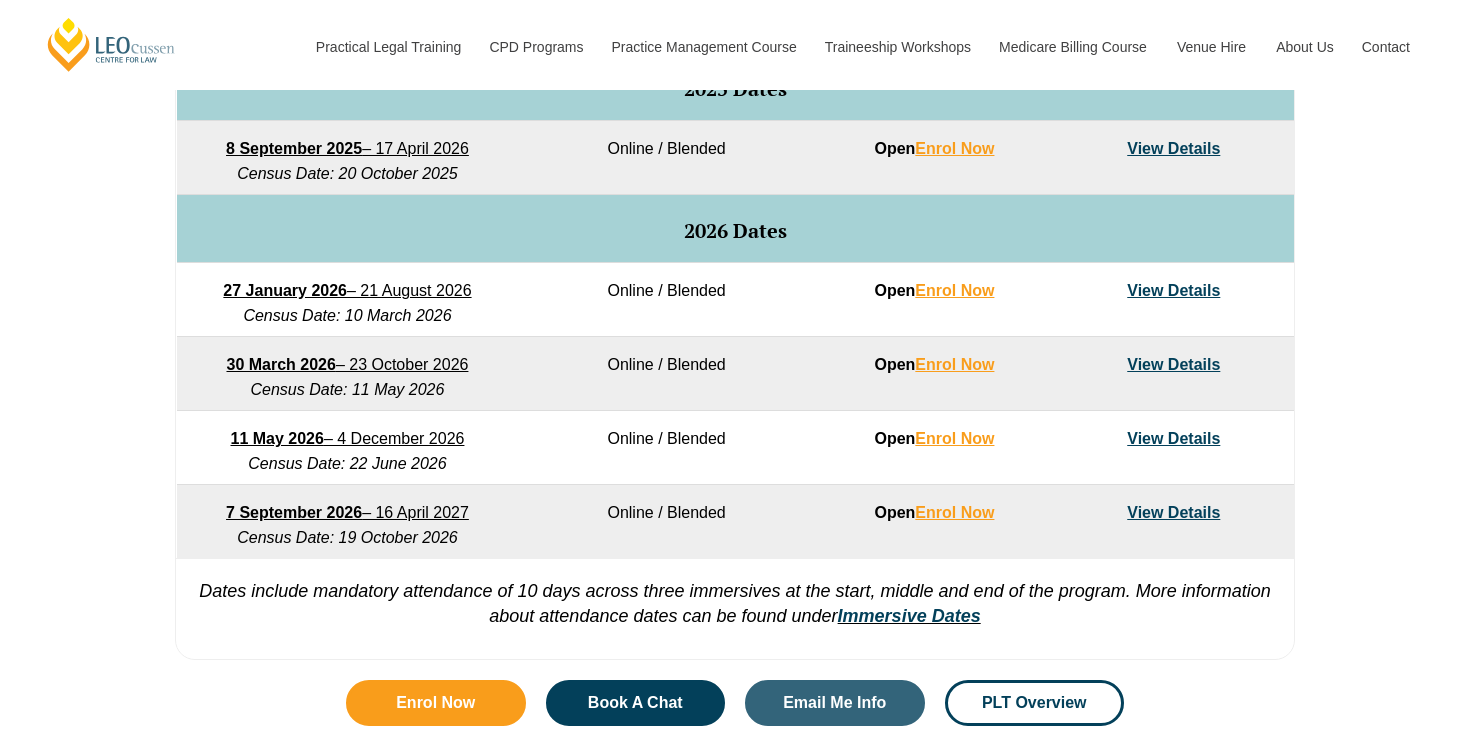 type 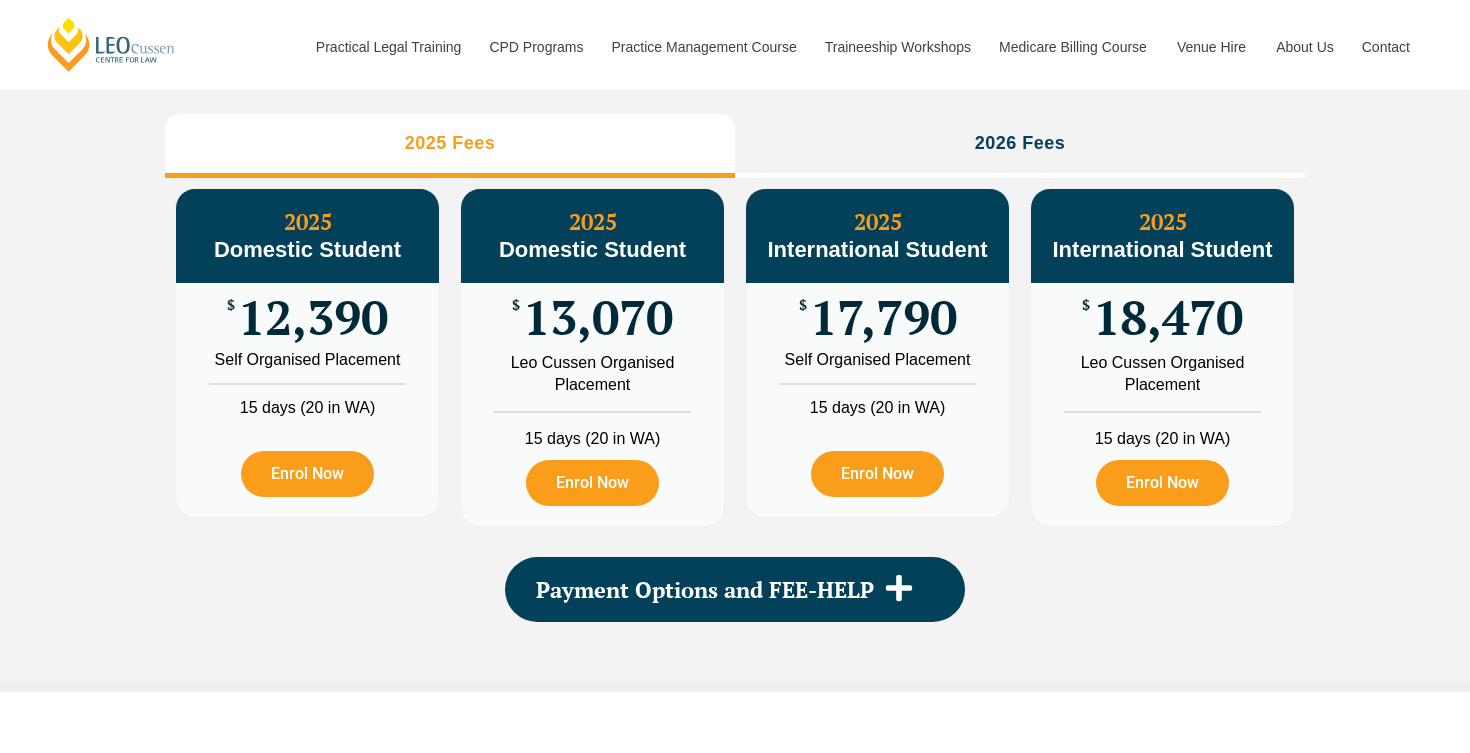 scroll, scrollTop: 2084, scrollLeft: 0, axis: vertical 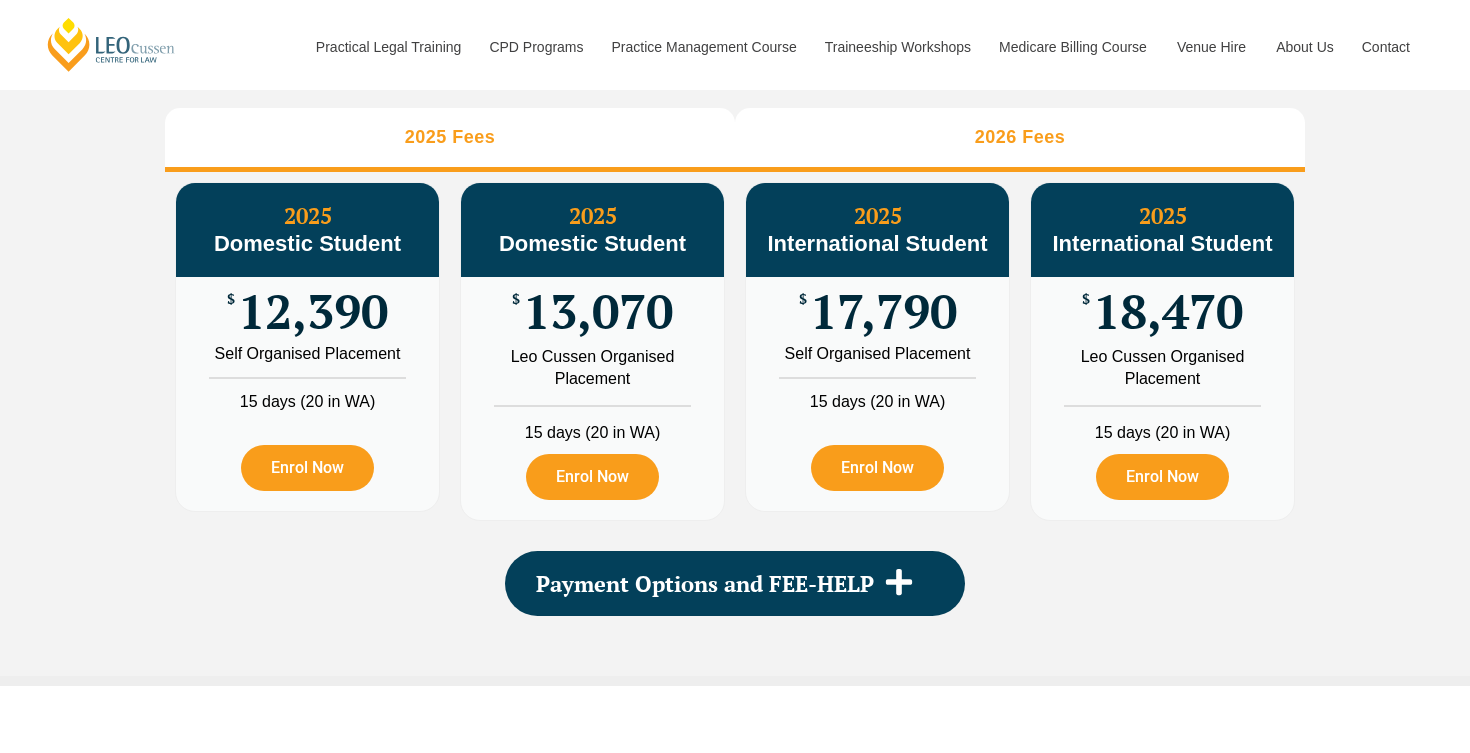click on "2026 Fees" at bounding box center [1020, 140] 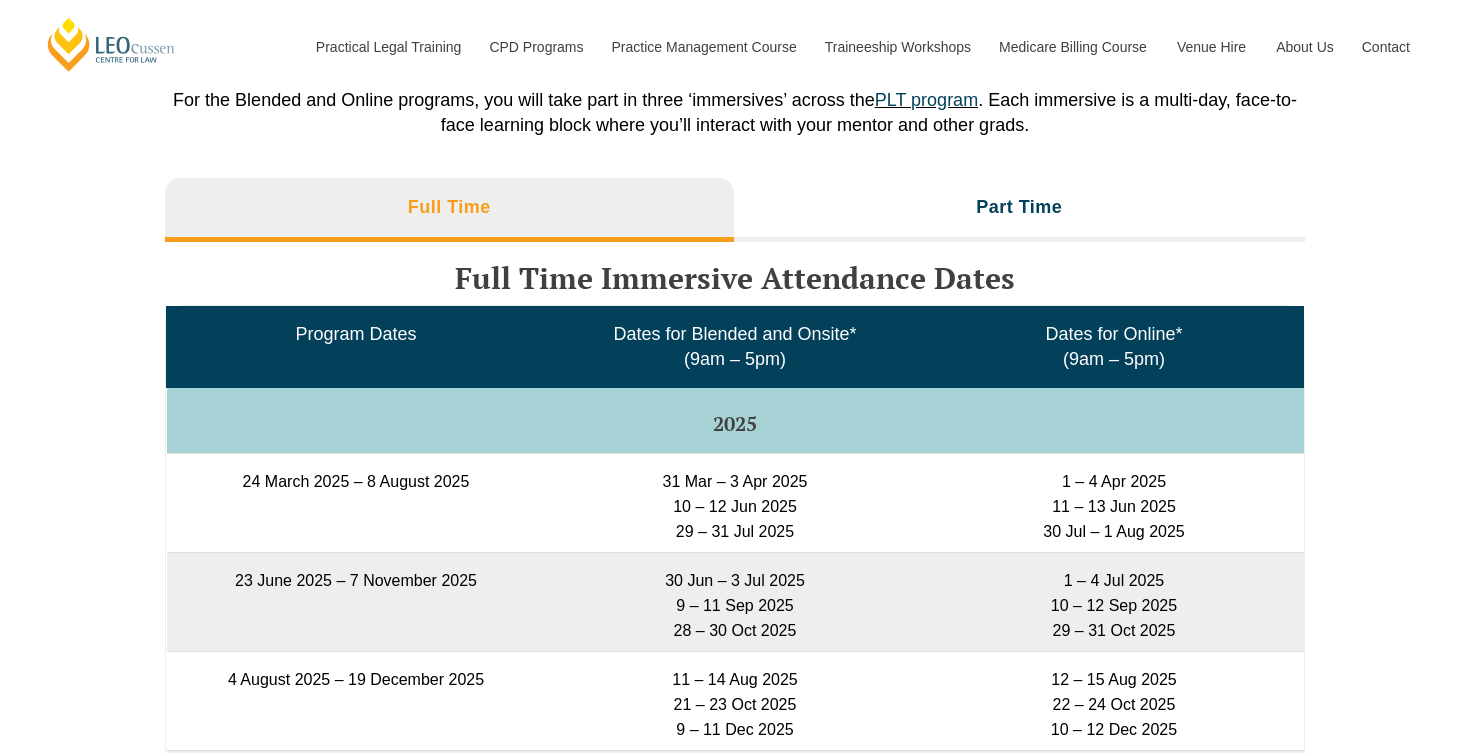 scroll, scrollTop: 2854, scrollLeft: 0, axis: vertical 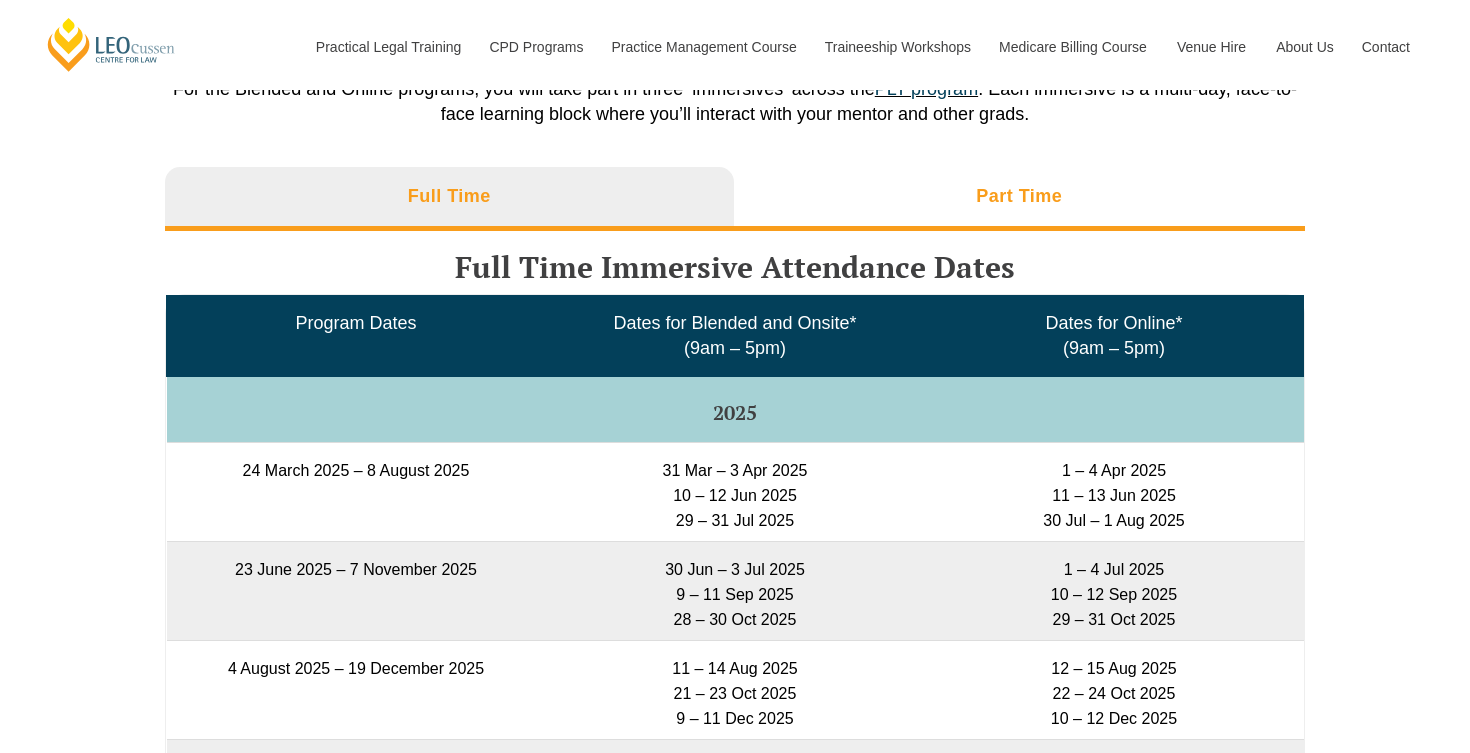 click on "Part Time" at bounding box center (1020, 199) 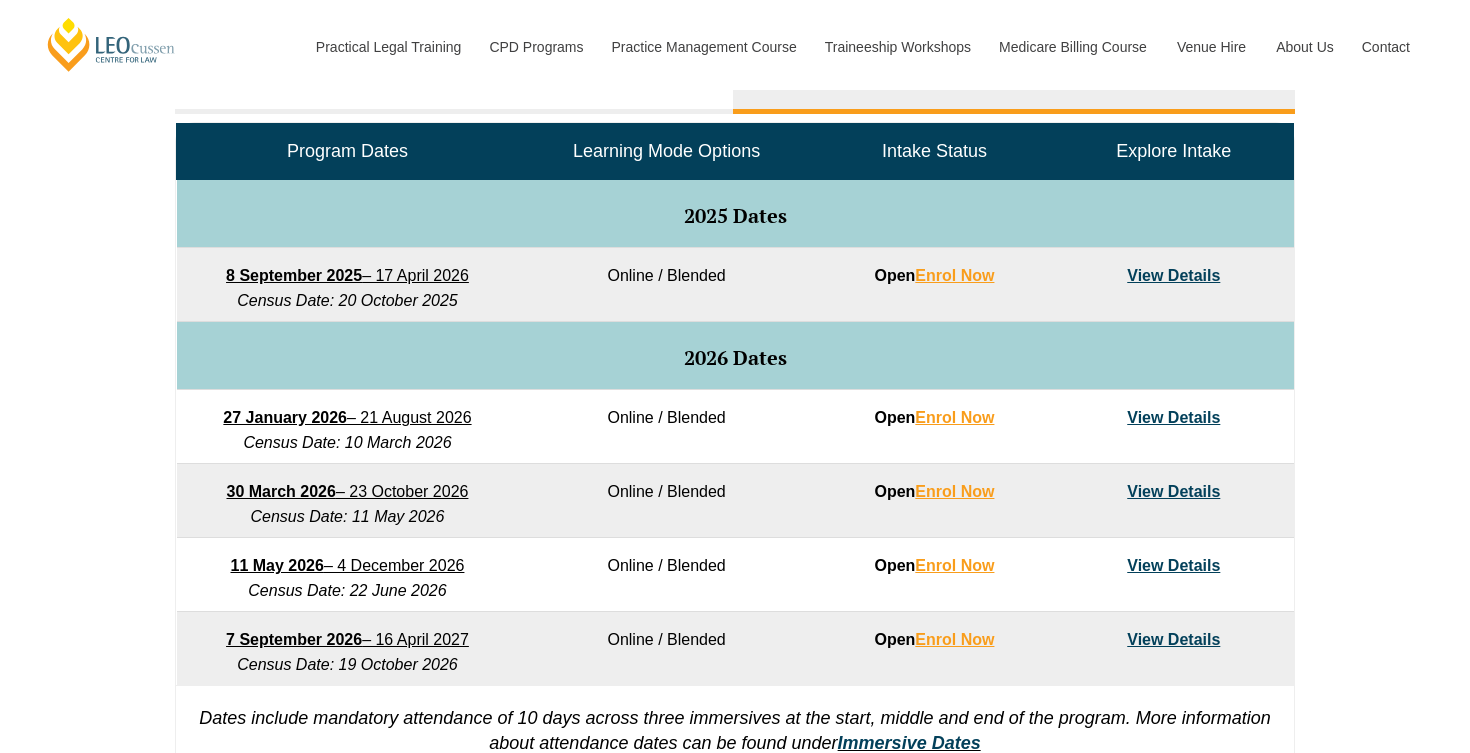 scroll, scrollTop: 965, scrollLeft: 0, axis: vertical 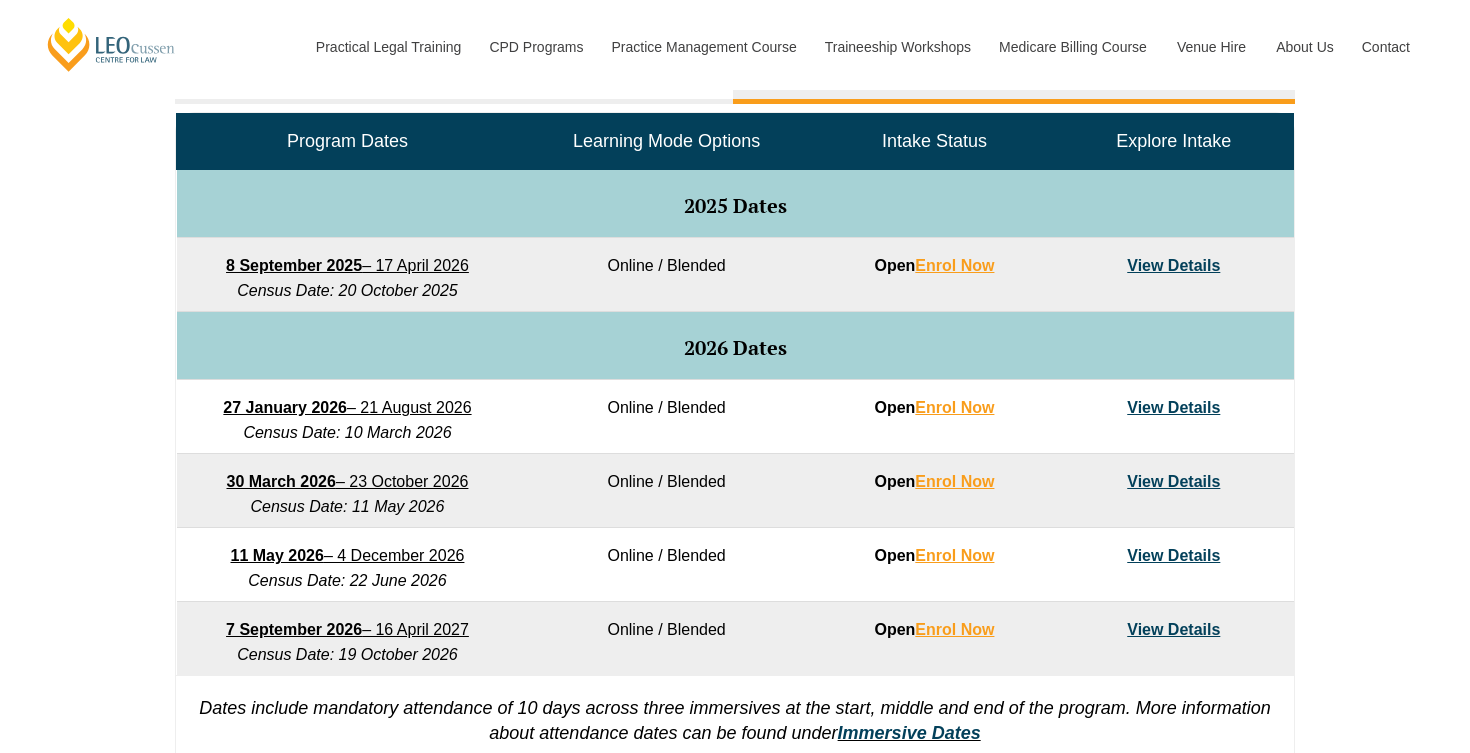 click on "VIC       ACT       WA       QLD       SA       NSW             PLT Program Dates in Victoria Full Time Part Time Program Dates Learning Mode Options Intake Status Explore Intake 2025 Dates 22 September 2025  – 20 February 2026   Census Date: 20 October 2025 Online / Blended Open  Enrol Now View Details 8 December 2025  – 8 May 2026 Census Date: 19 January 2026 Online / Blended Open  Enrol Now   View Details 2026 Dates 27 January 2026  – 12 June 2026   Census Date: 23 February 2026 Online / Blended / Onsite Open  Enrol Now View Details 16 February 2026  – 3 July 2026 Census Date: 16 March 2026 Online / Blended Open  Enrol Now View Details 23 March 2026  – 7 August 2026 Census Date: 20 April 2026 Online / Blended Open  Enrol Now View Details 22 June 2026  – 6 November 2026 Census Date: 20 July 2026 Online / Blended Open  Enrol Now View Details 3 August 2026  – 18 December 2026 Census Date: 31 August 2026 Online / Blended / Onsite Open  Enrol Now View Details 21 September 2026" at bounding box center (735, 329) 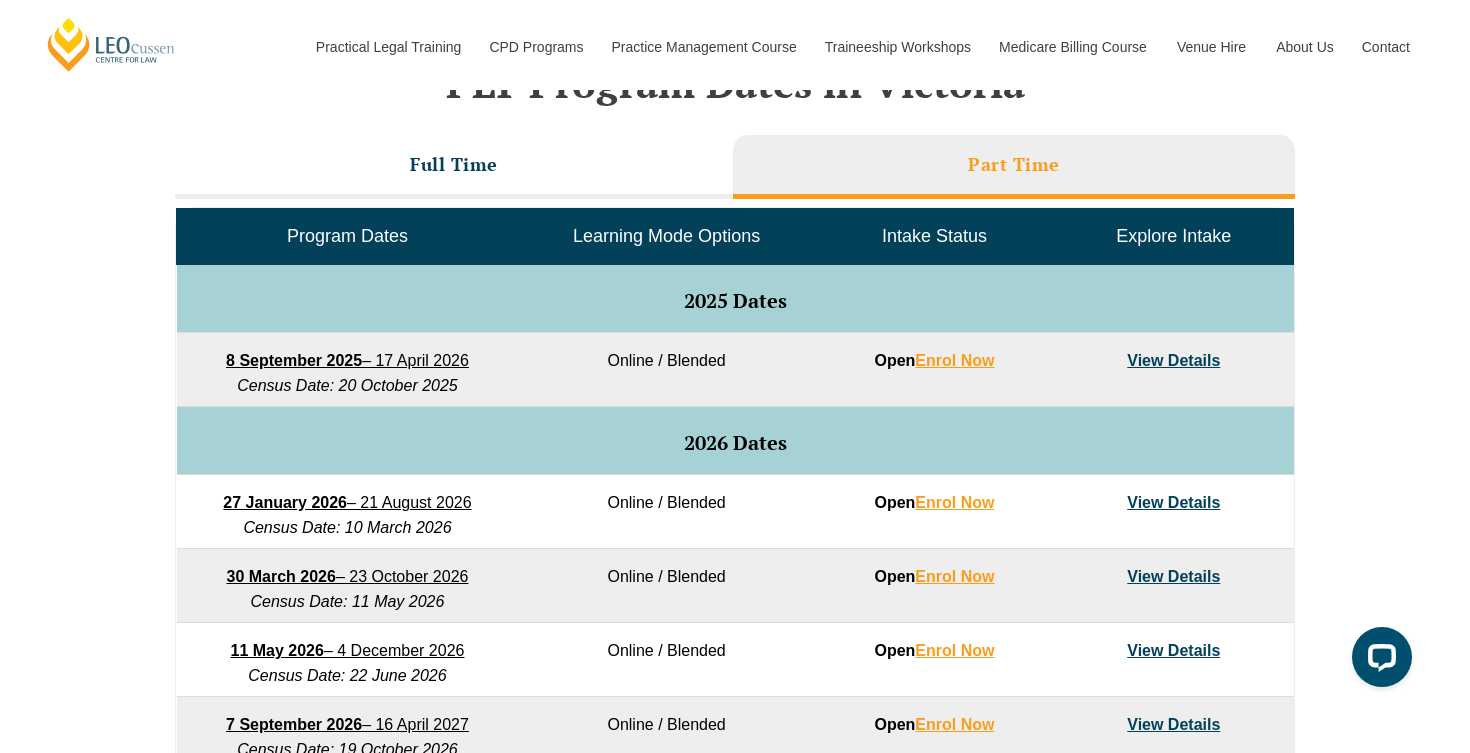 scroll, scrollTop: 896, scrollLeft: 0, axis: vertical 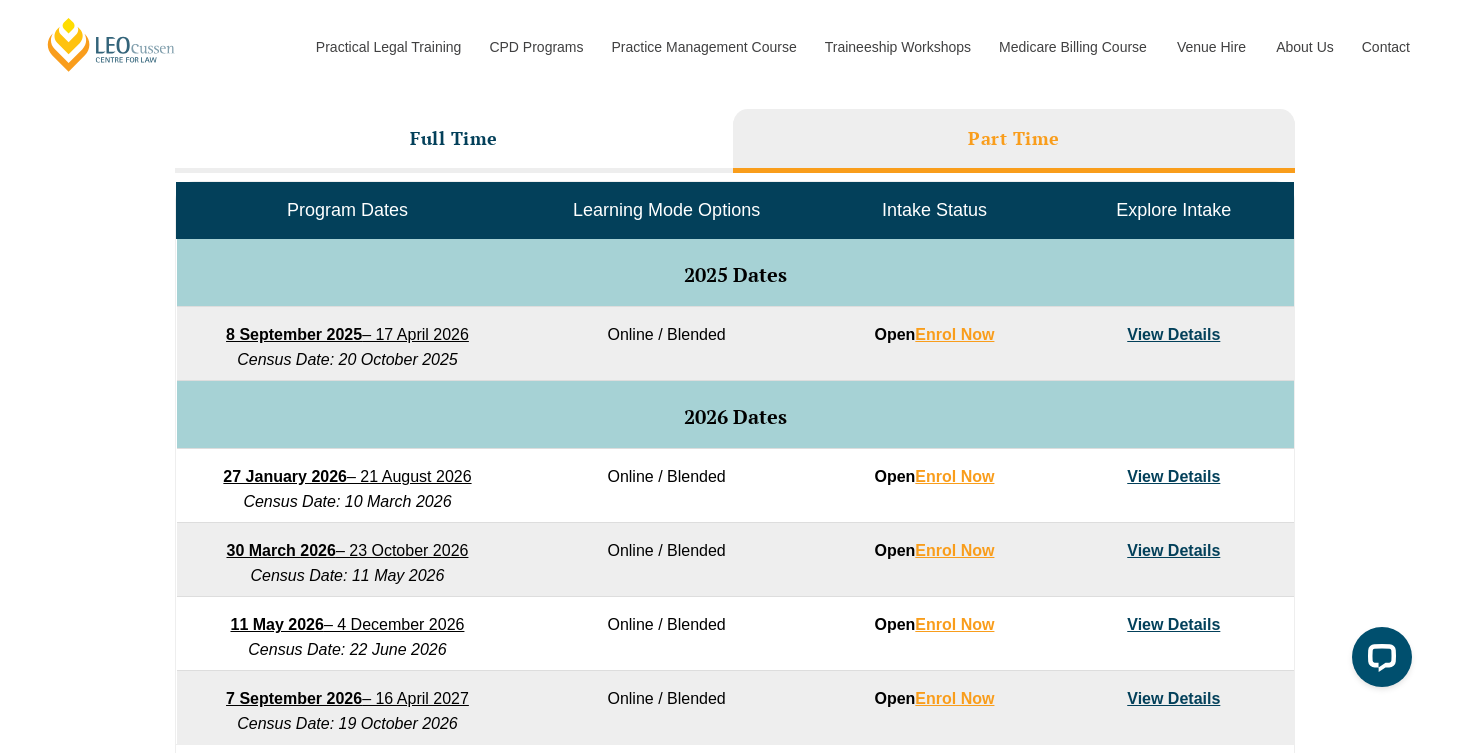 click on "View Details" at bounding box center (1173, 476) 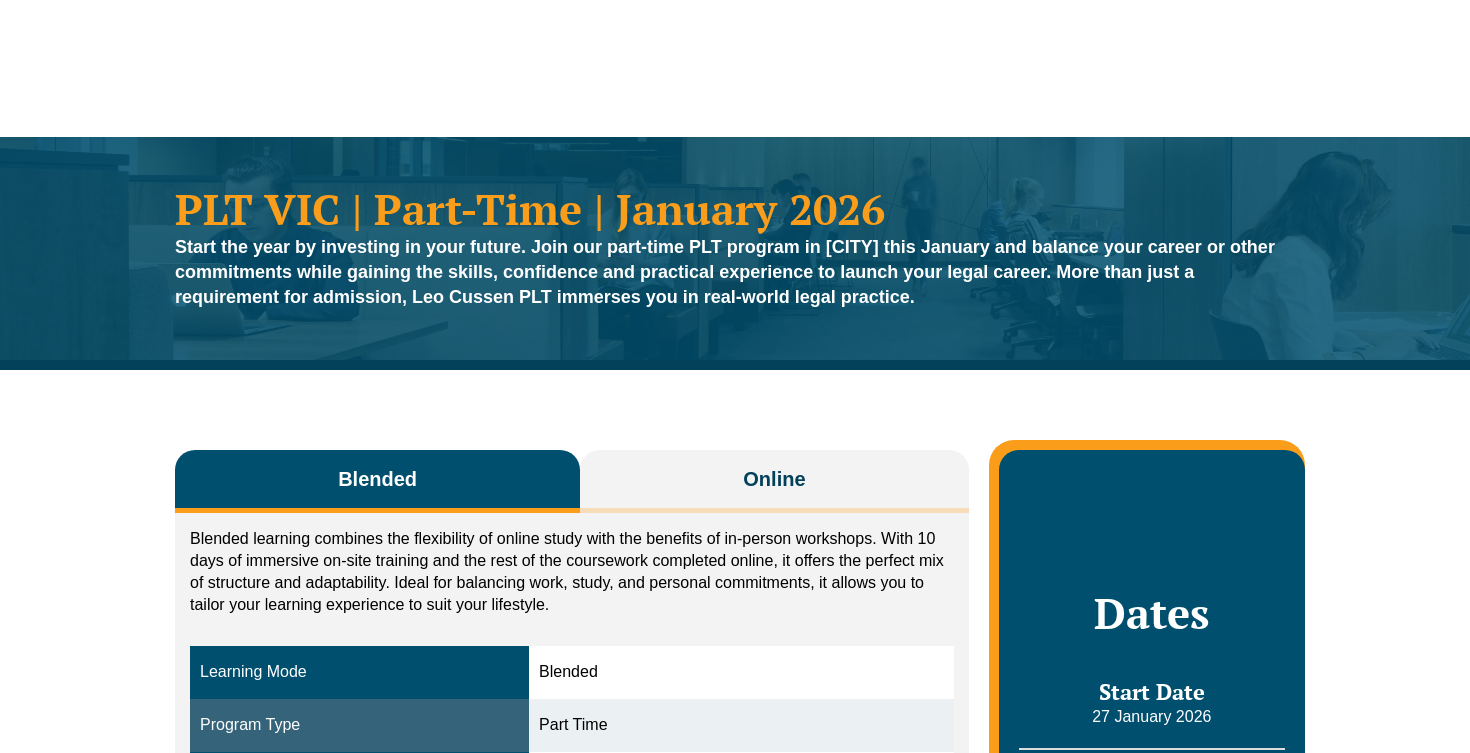 scroll, scrollTop: 157, scrollLeft: 0, axis: vertical 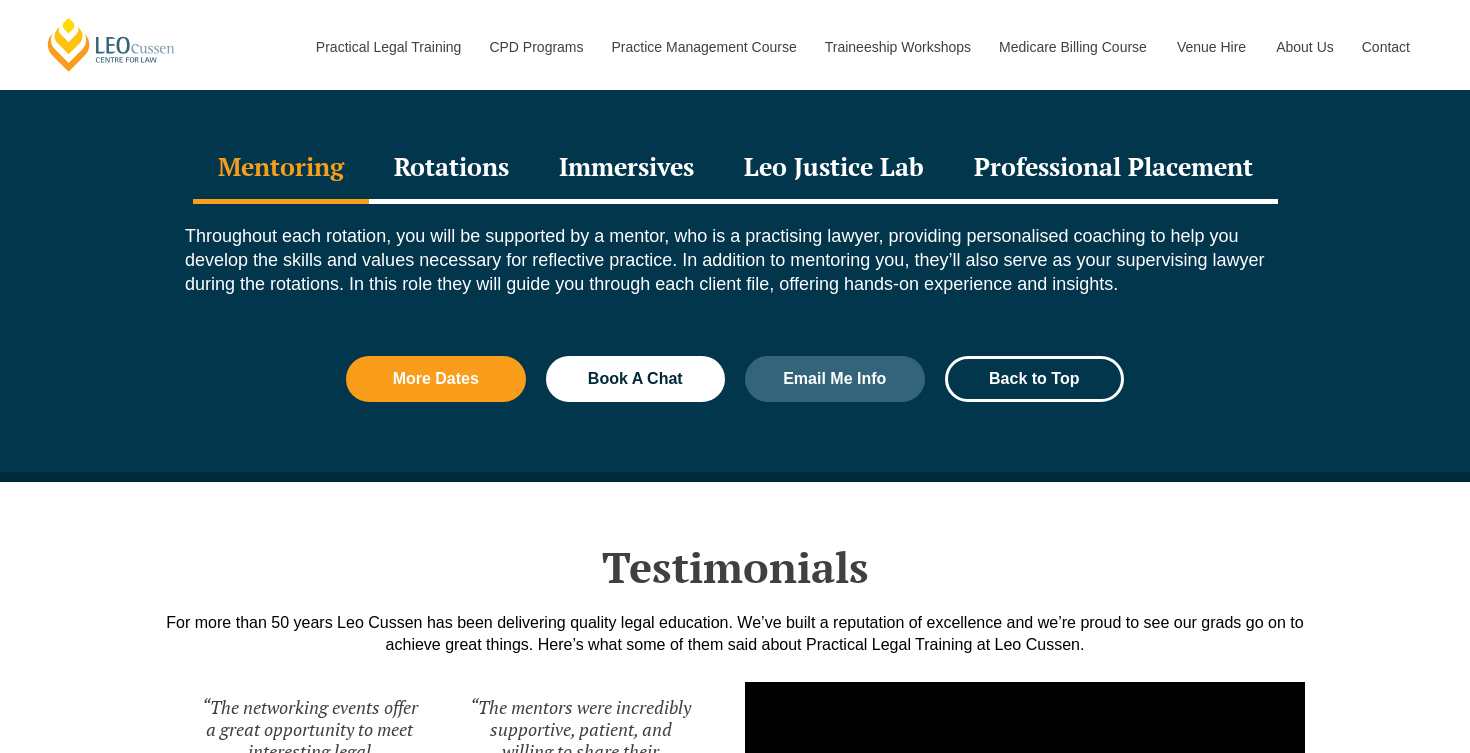 click on "Throughout each rotation, you will be supported by a mentor, who is a practising lawyer, providing personalised coaching to help you develop the skills and values necessary for reflective practice. In addition to mentoring you, they’ll also serve as your supervising lawyer during the rotations. In this role they will guide you through each client file, offering hands-on experience and insights." at bounding box center [735, 265] 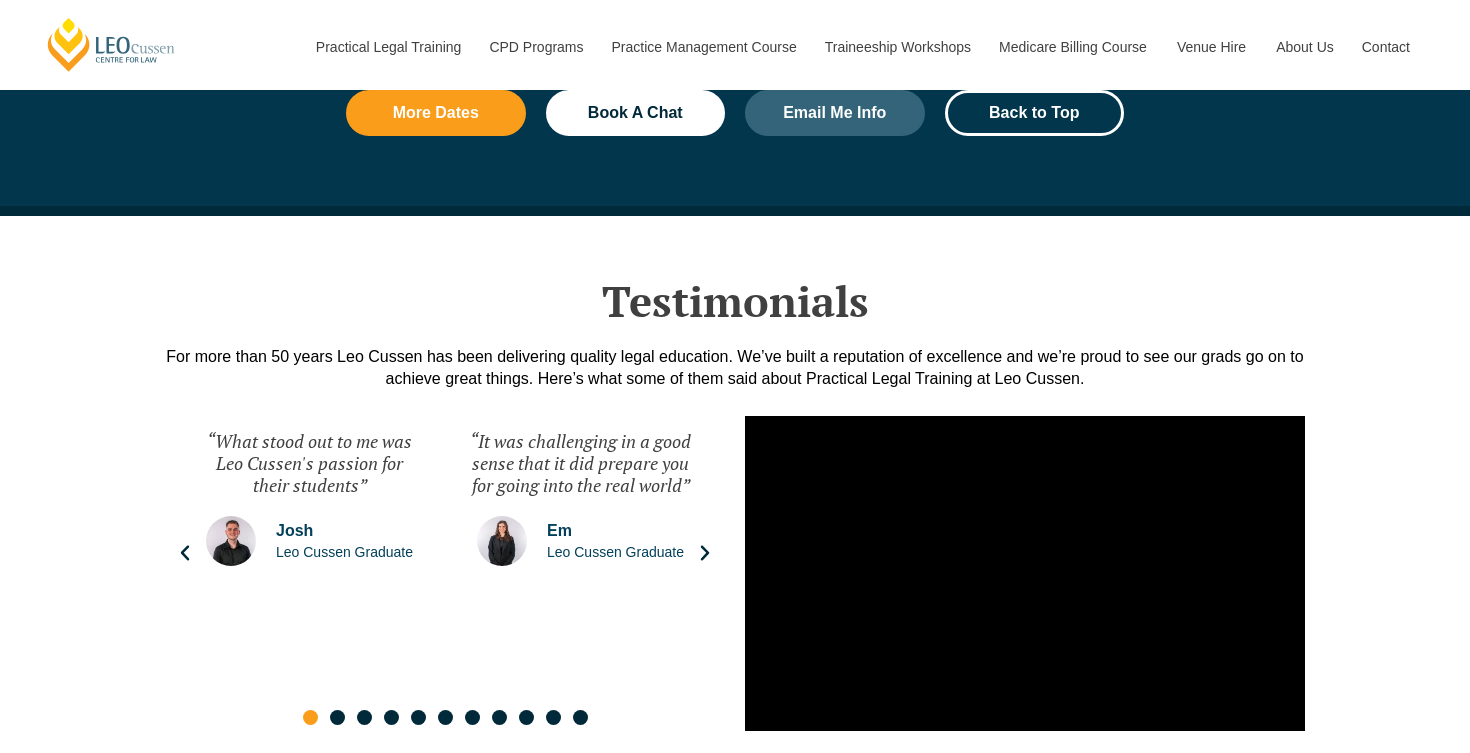 scroll, scrollTop: 2833, scrollLeft: 0, axis: vertical 